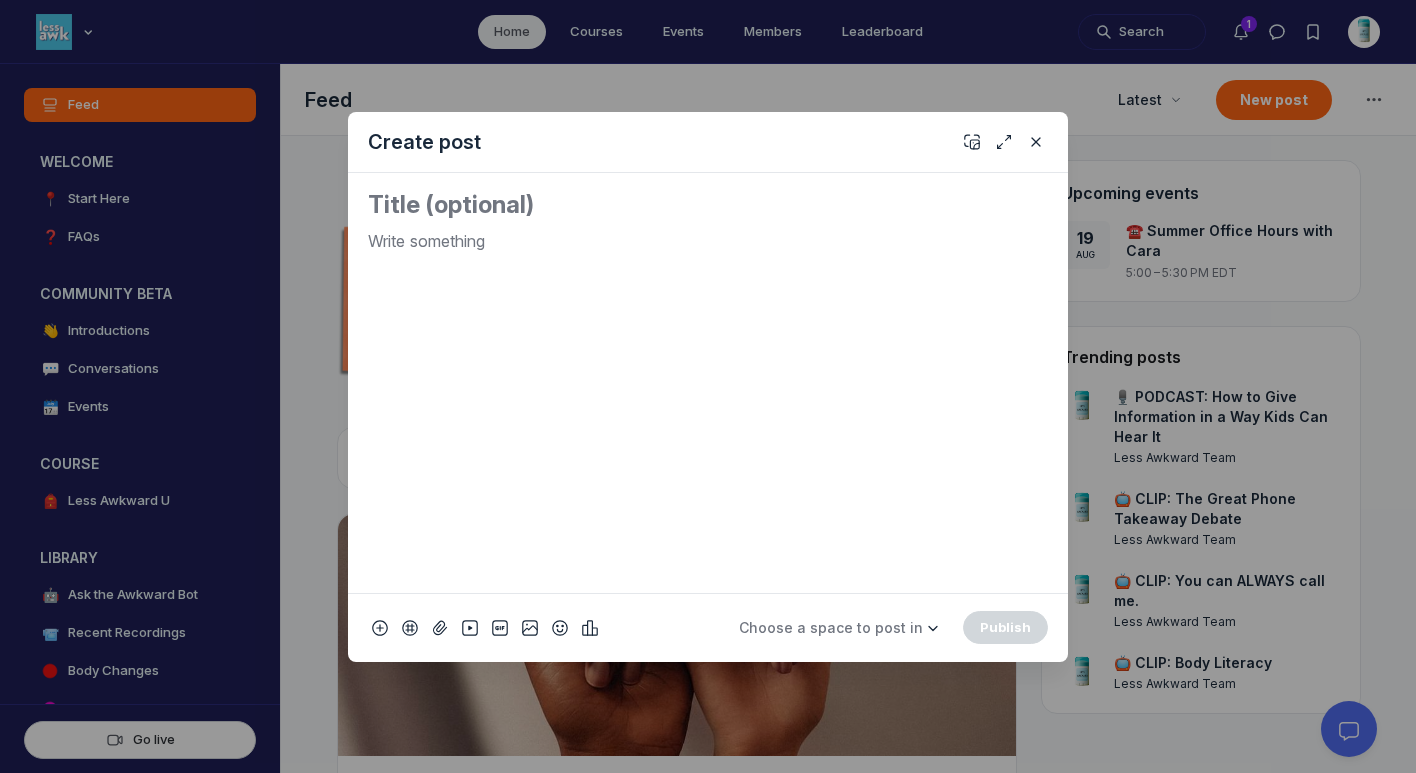 scroll, scrollTop: 0, scrollLeft: 0, axis: both 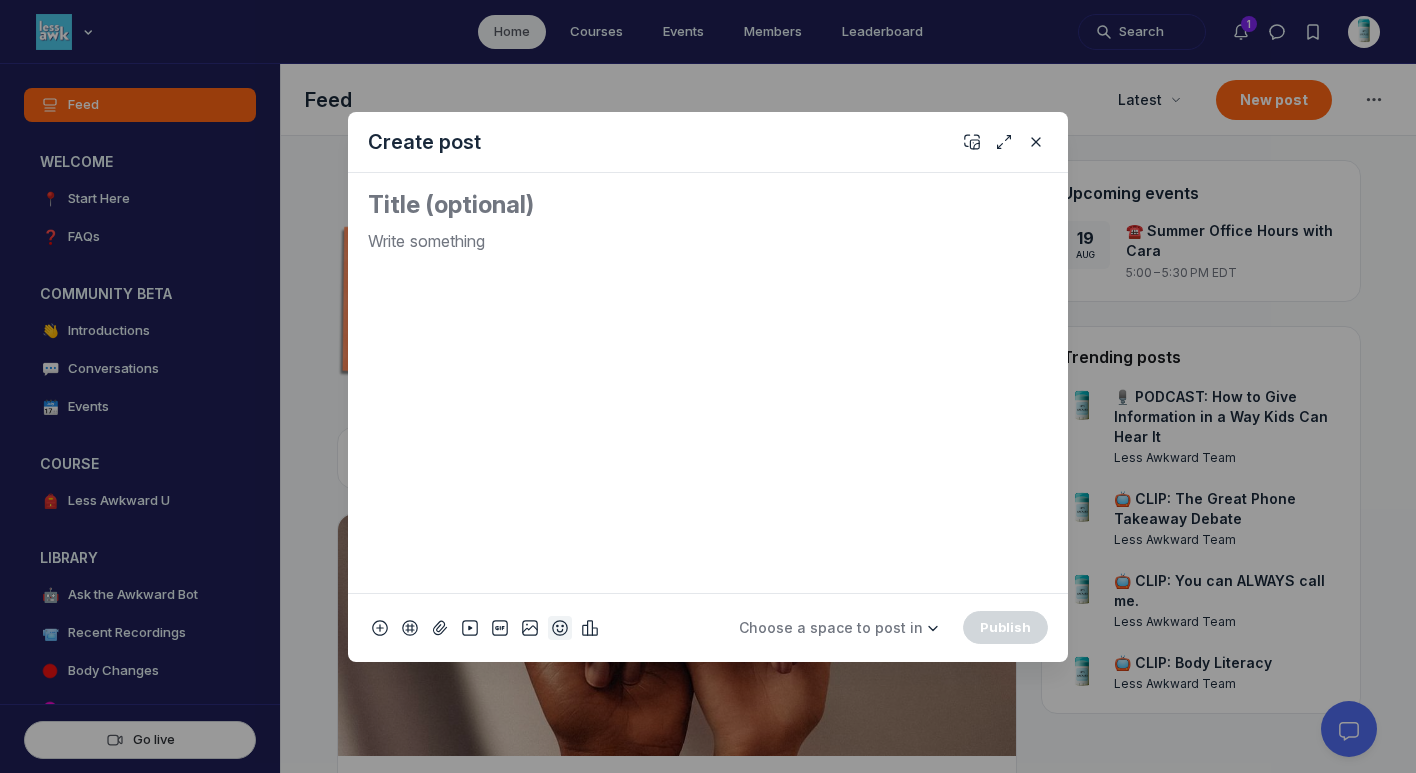 click 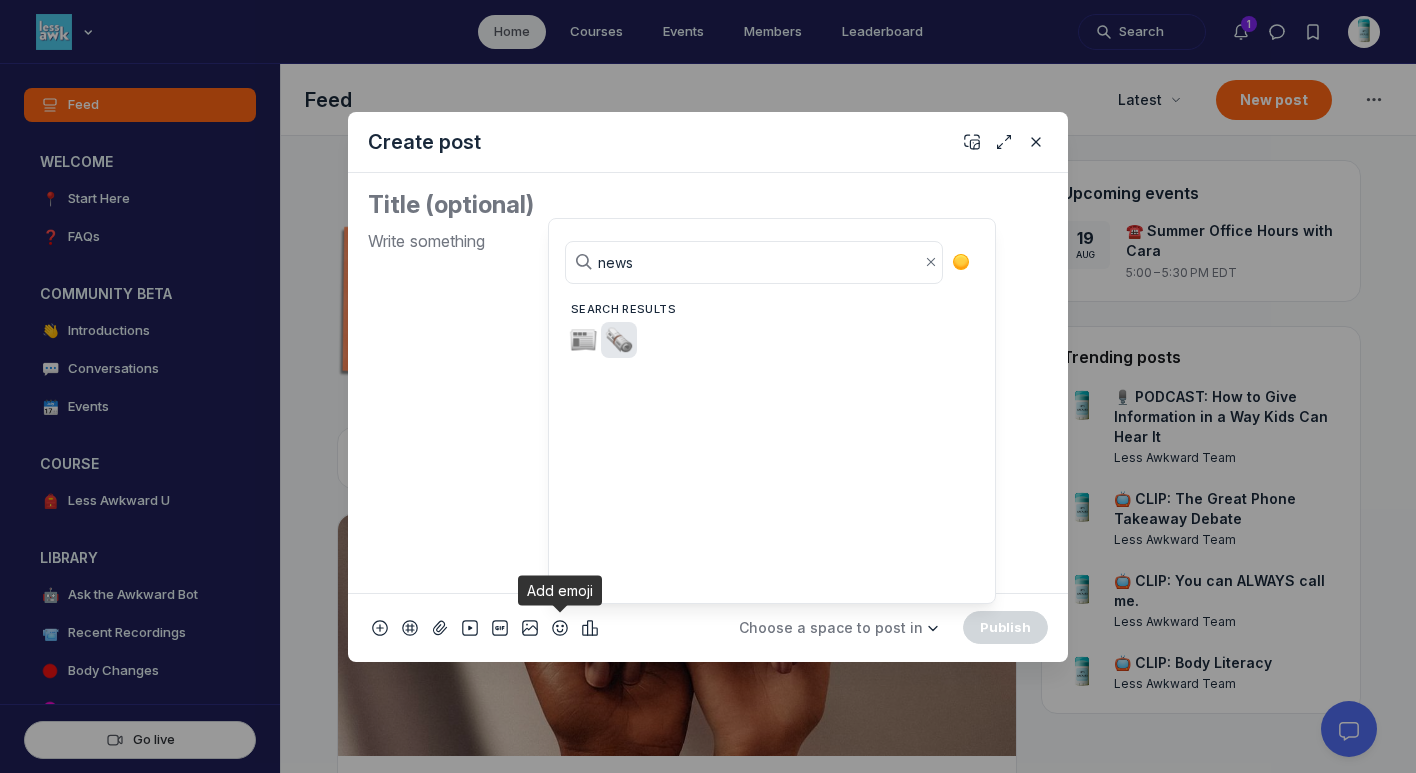 type on "news" 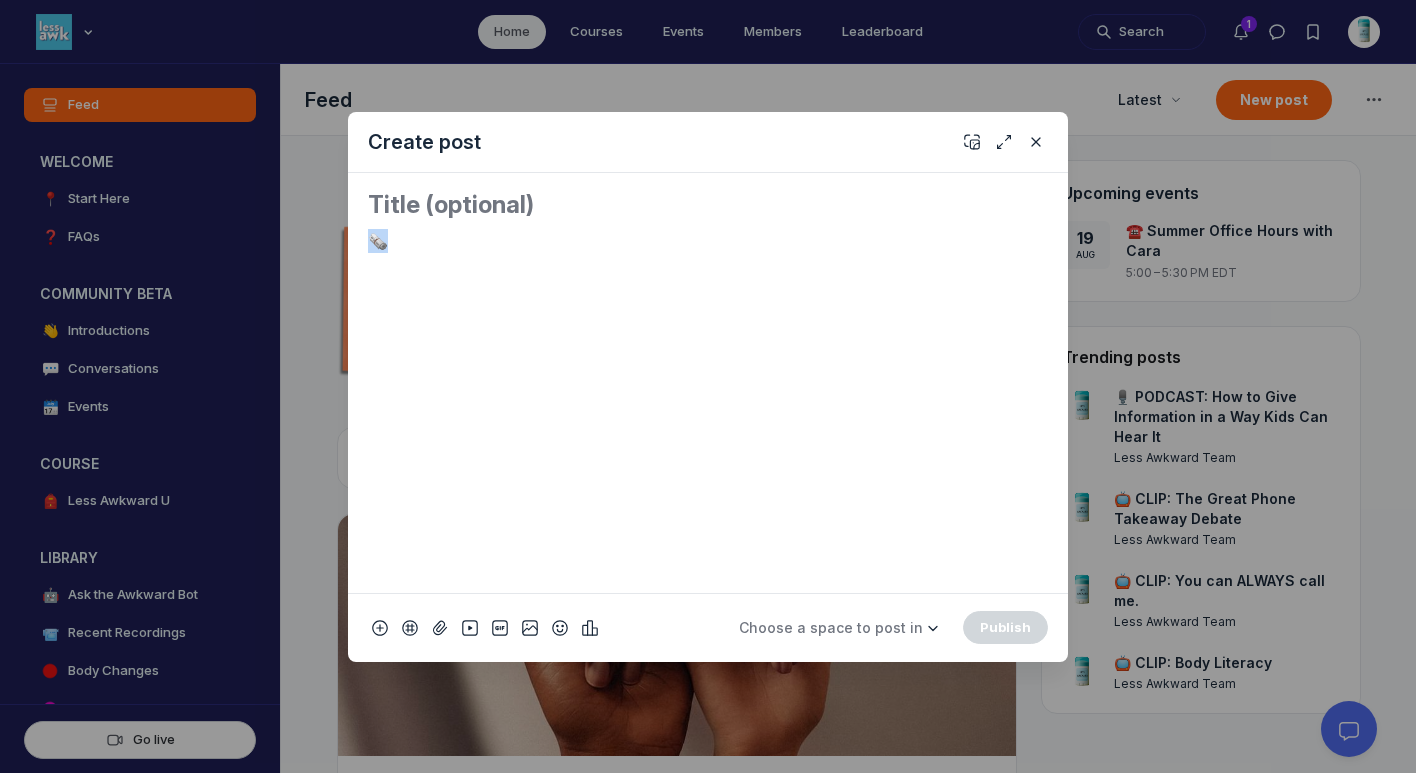 drag, startPoint x: 398, startPoint y: 241, endPoint x: 320, endPoint y: 240, distance: 78.00641 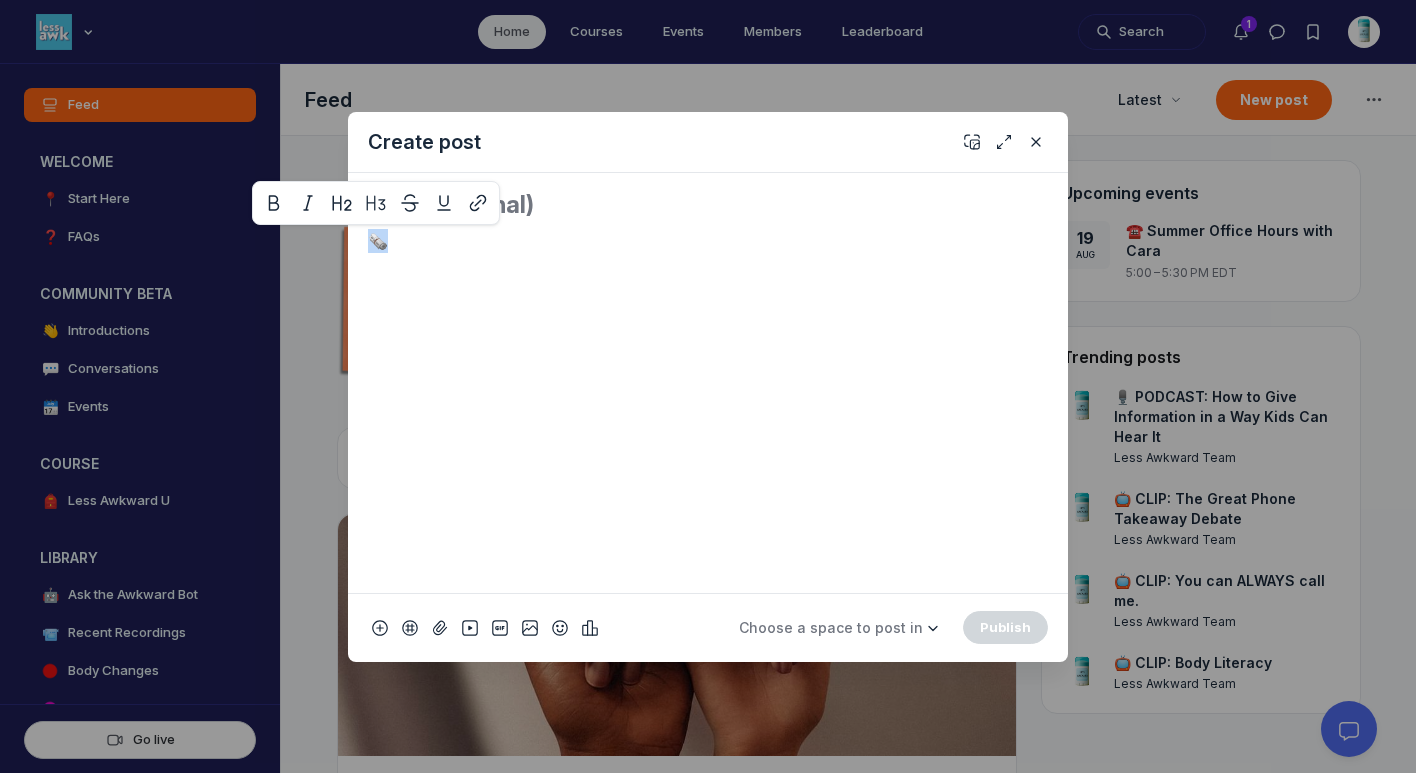 copy on "🗞️" 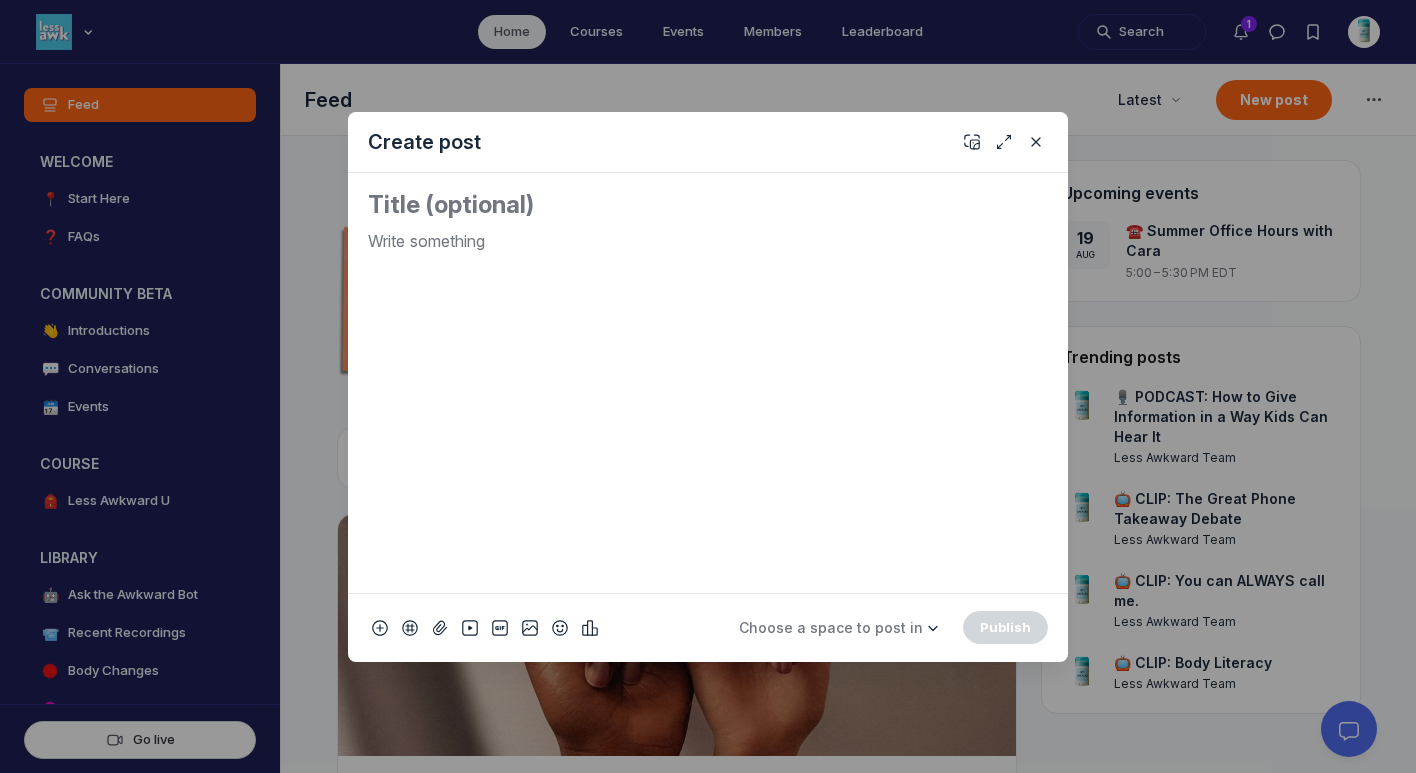 click at bounding box center [708, 205] 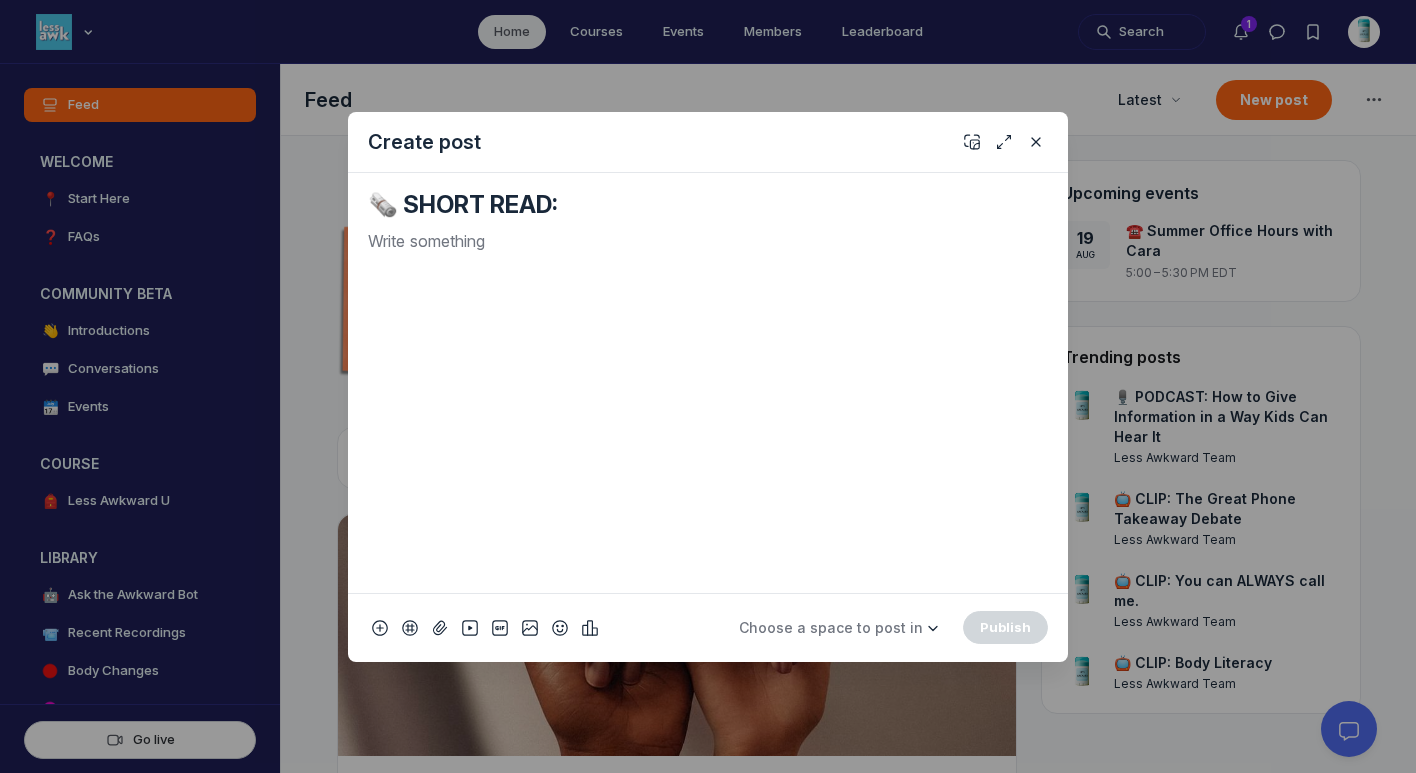 paste on "There But for the Grace of God Go I" 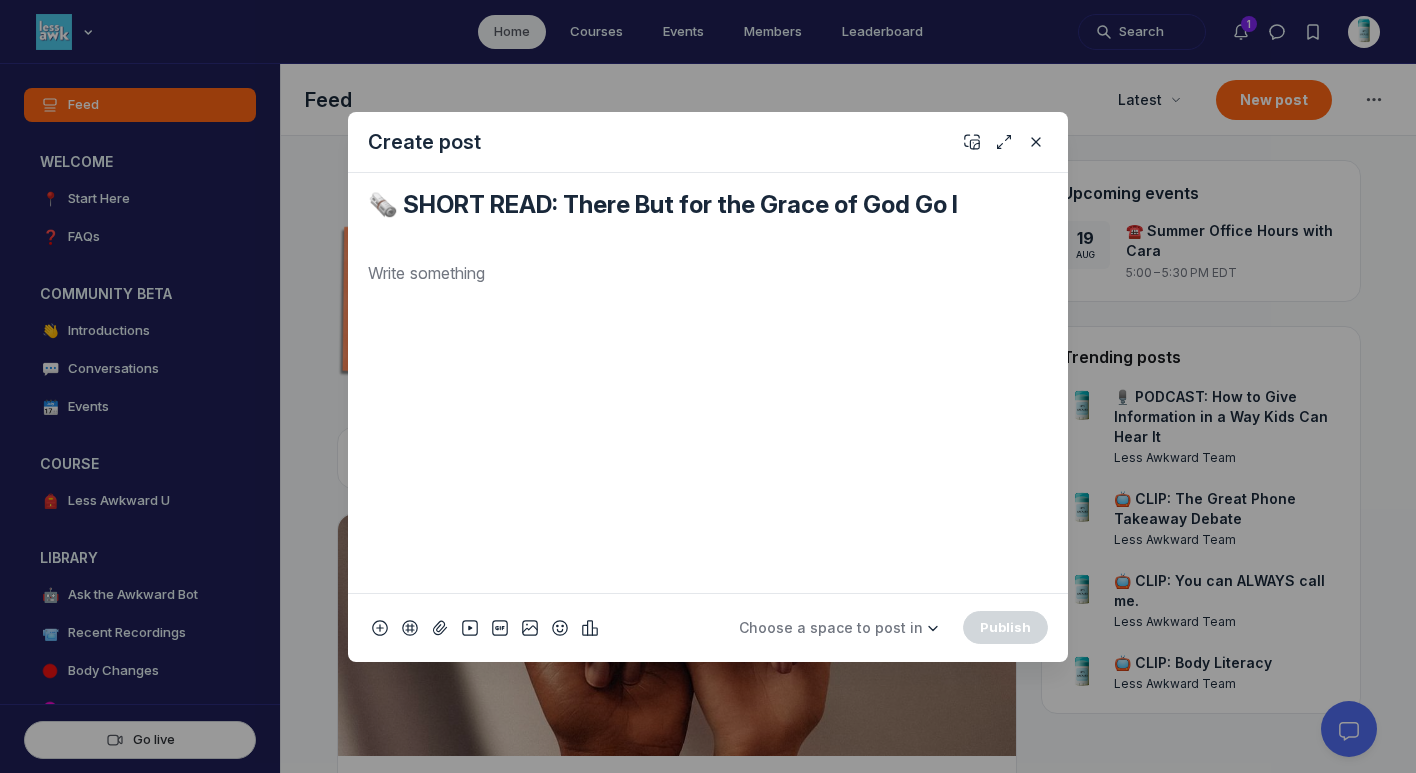 type on "🗞️ SHORT READ: There But for the Grace of God Go I" 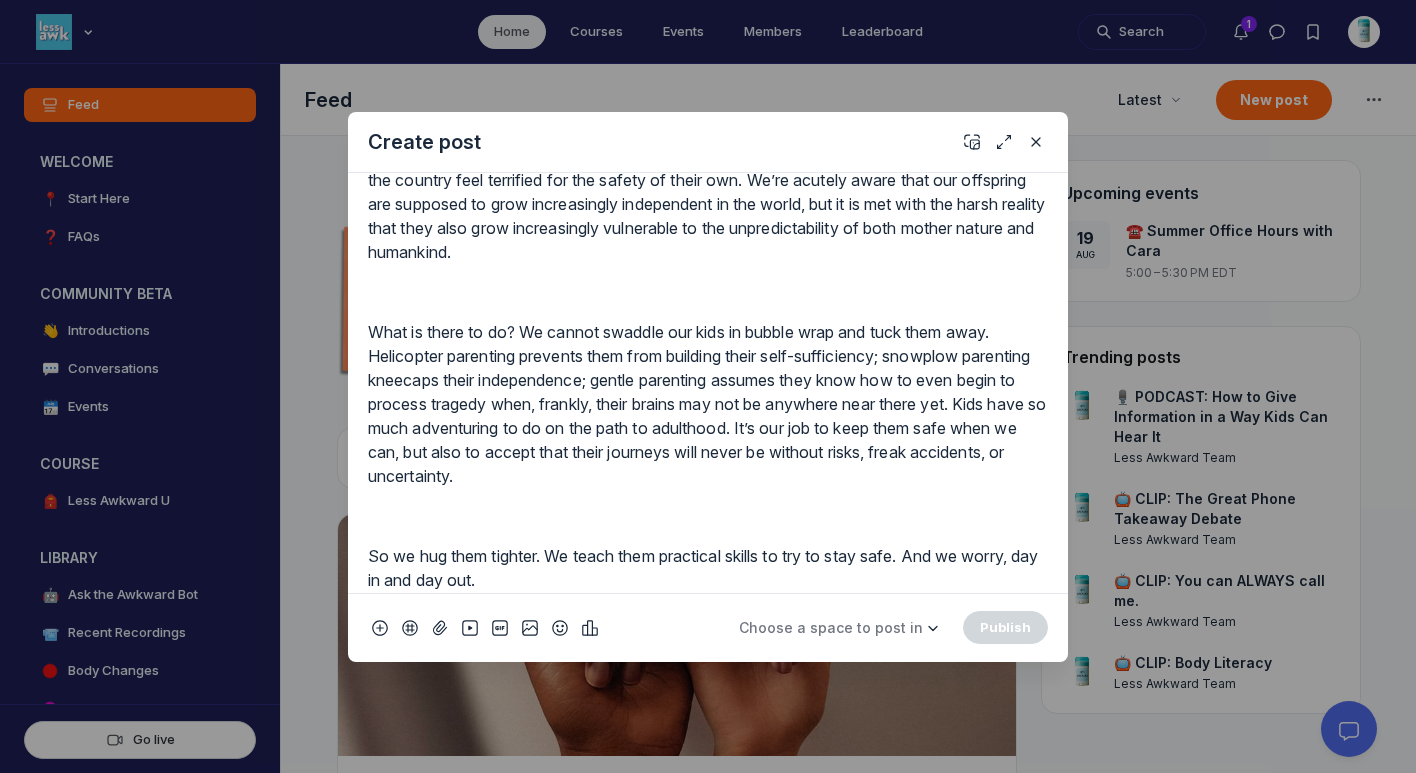 scroll, scrollTop: 885, scrollLeft: 0, axis: vertical 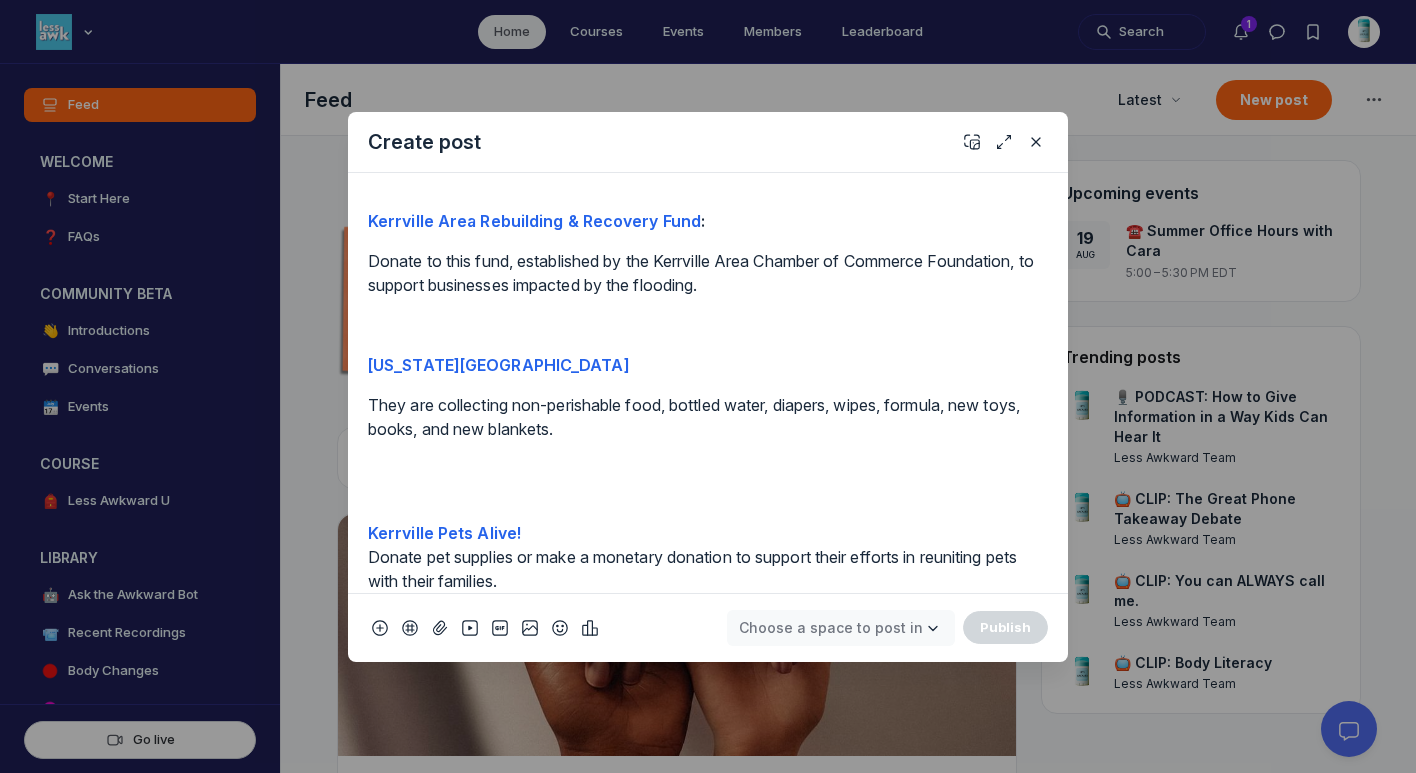 click on "Choose a space to post in" at bounding box center [831, 627] 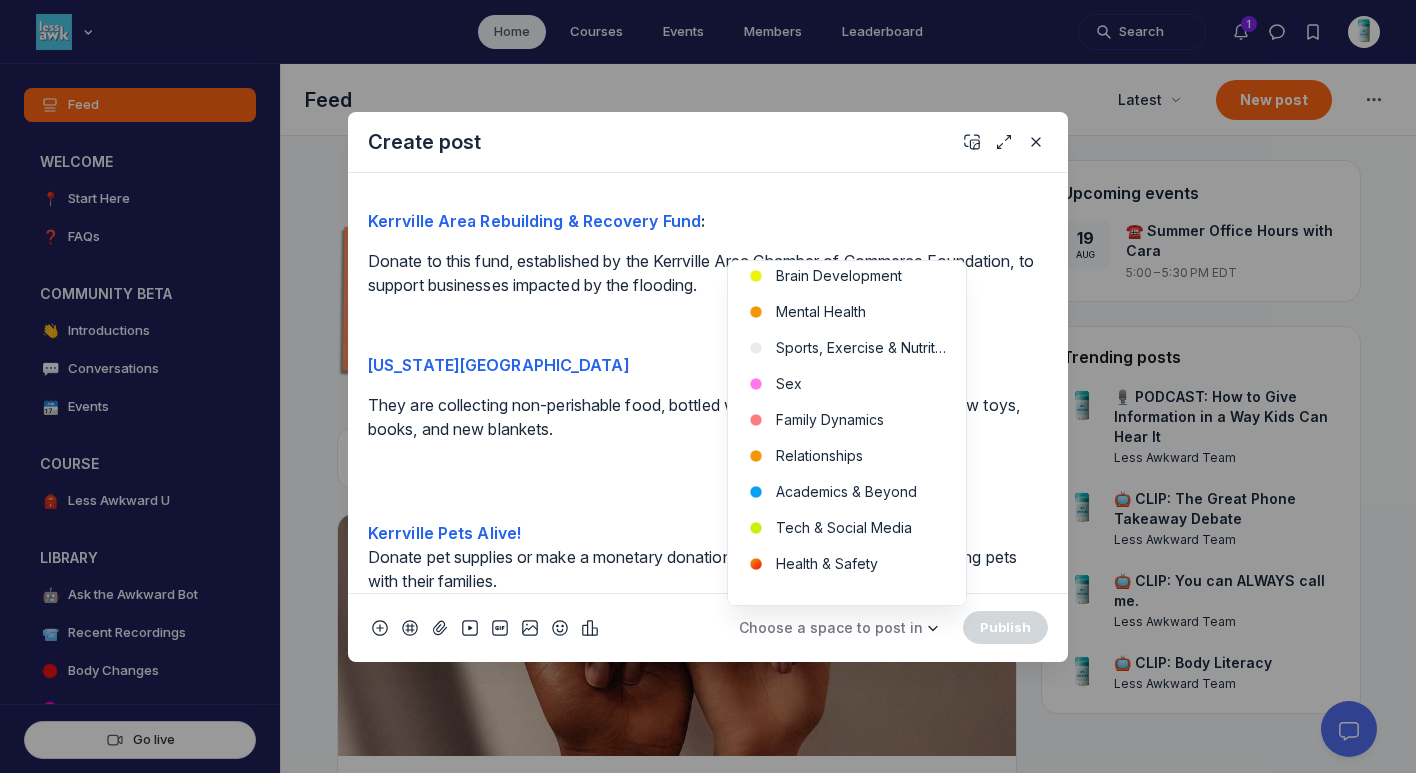 scroll, scrollTop: 631, scrollLeft: 0, axis: vertical 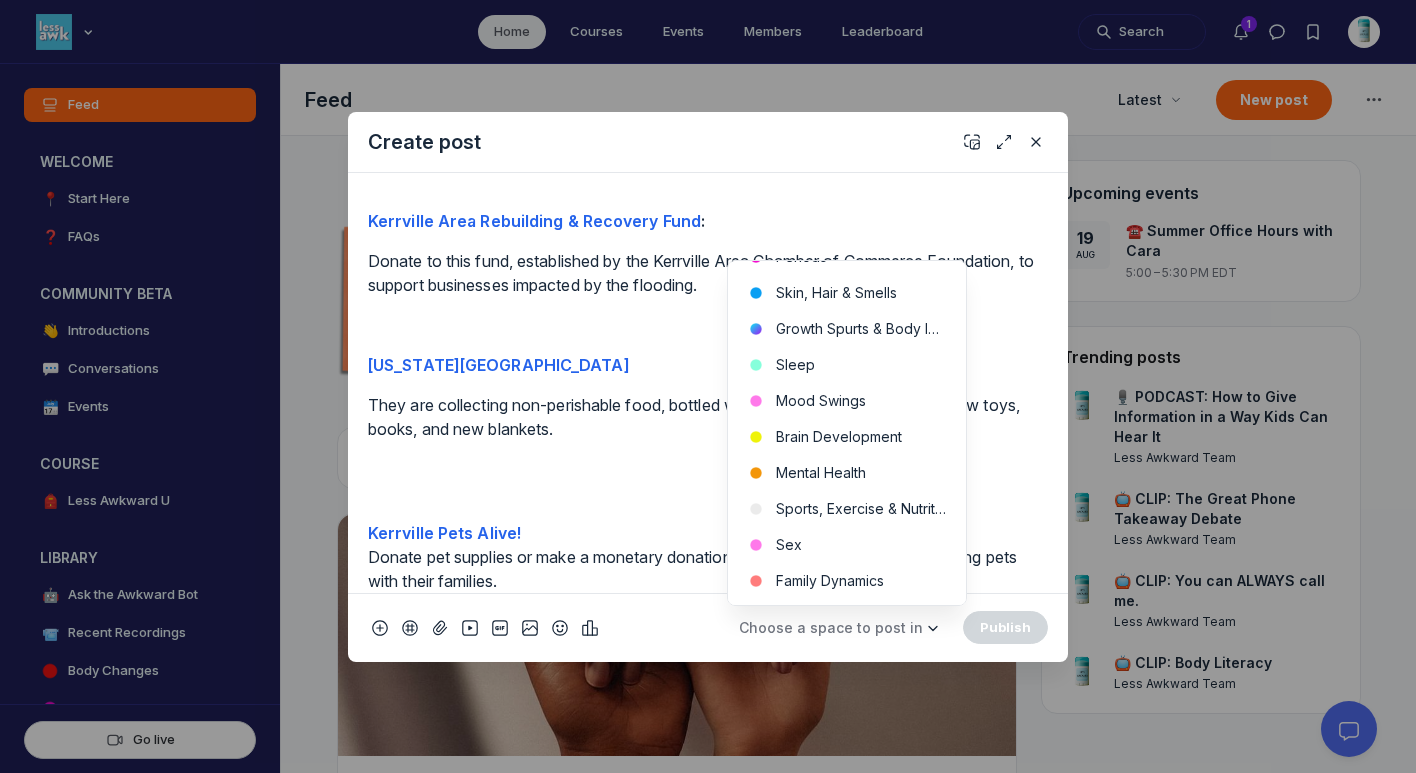 click on "They are collecting non-perishable food, bottled water, diapers, wipes, formula, new toys, books, and new blankets." at bounding box center (708, 429) 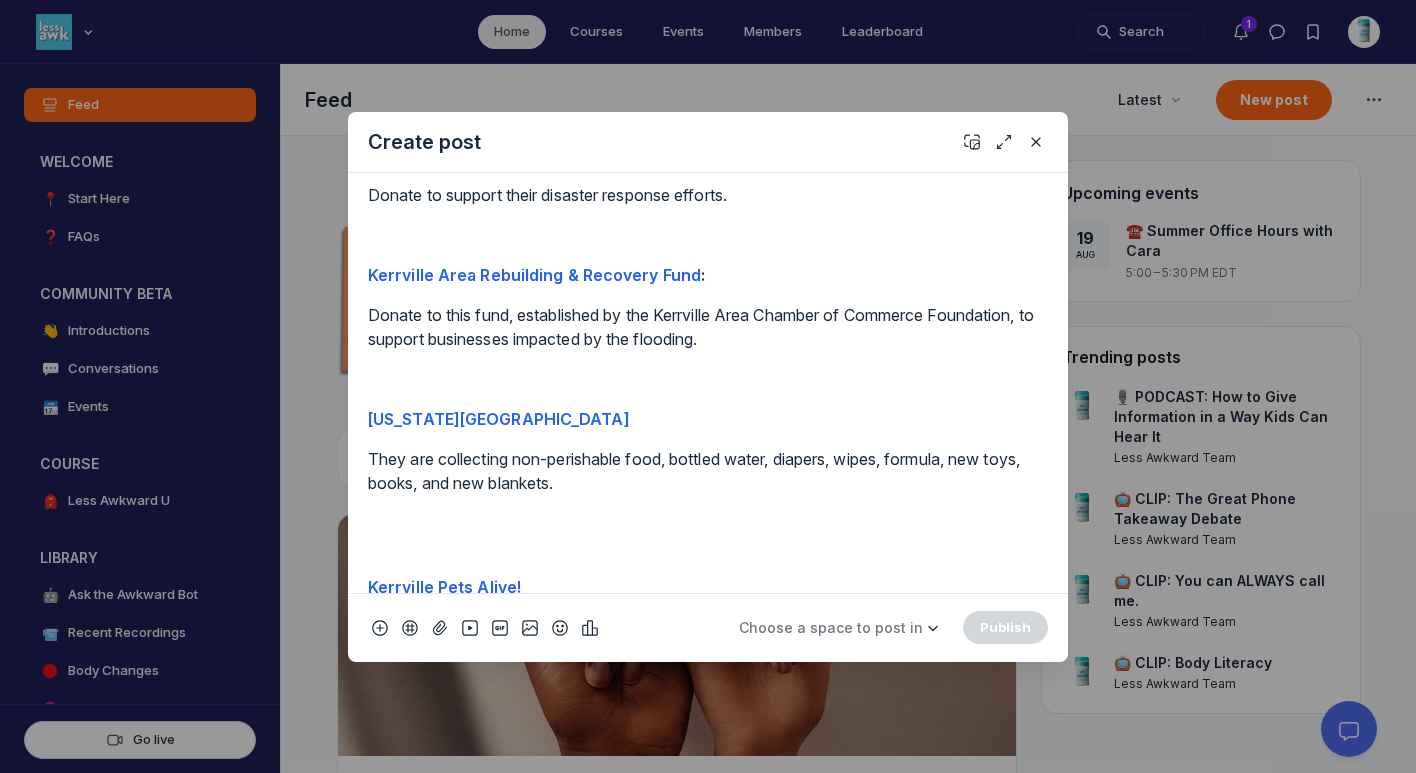 scroll, scrollTop: 1828, scrollLeft: 0, axis: vertical 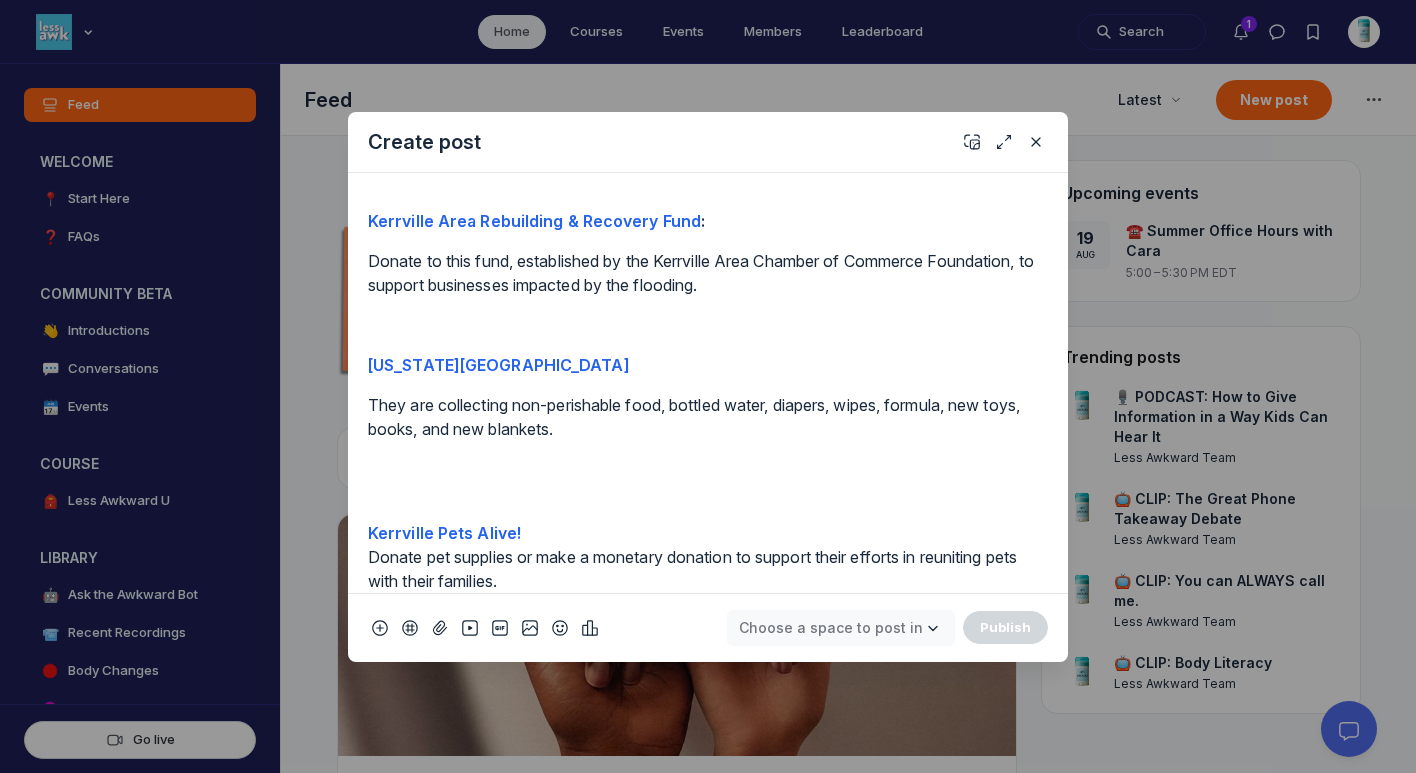 click on "Choose a space to post in" at bounding box center [831, 627] 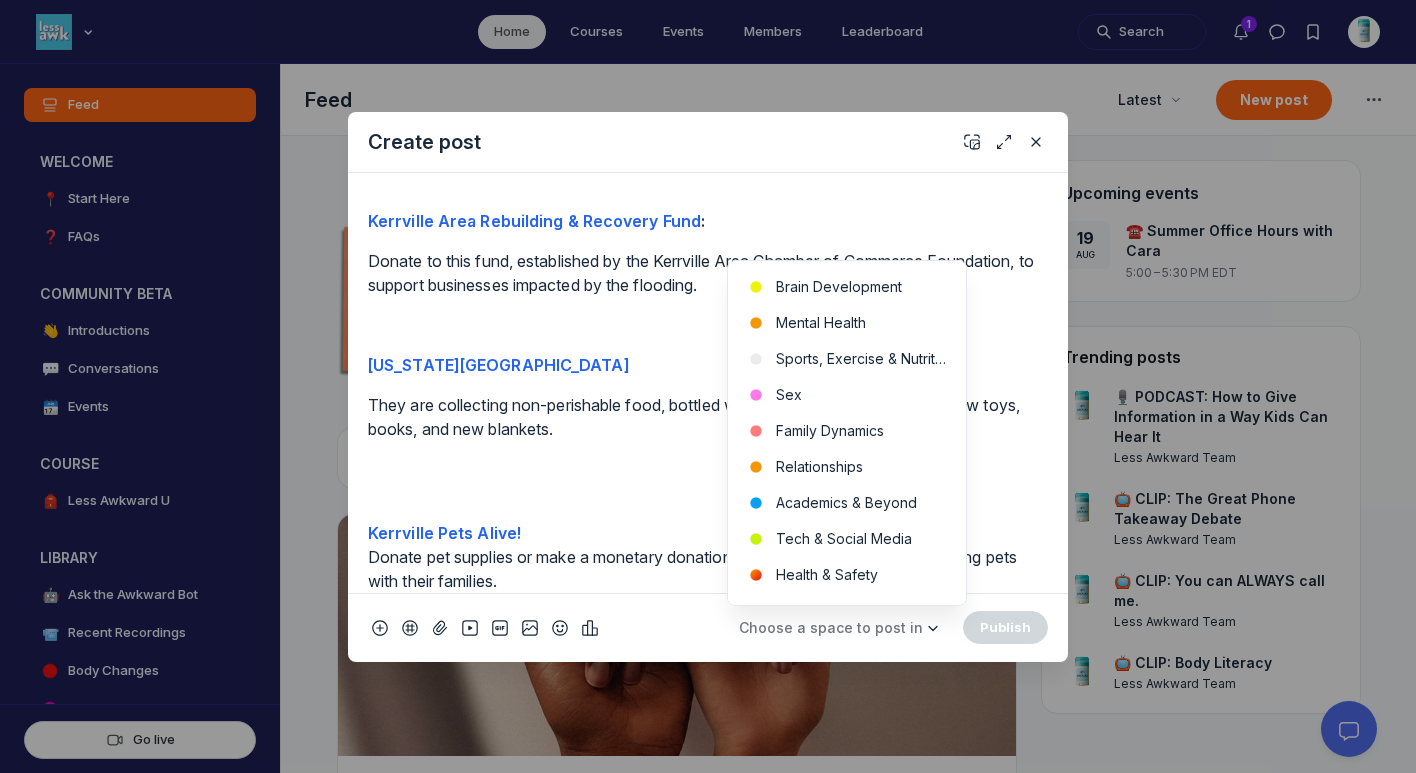 scroll, scrollTop: 638, scrollLeft: 0, axis: vertical 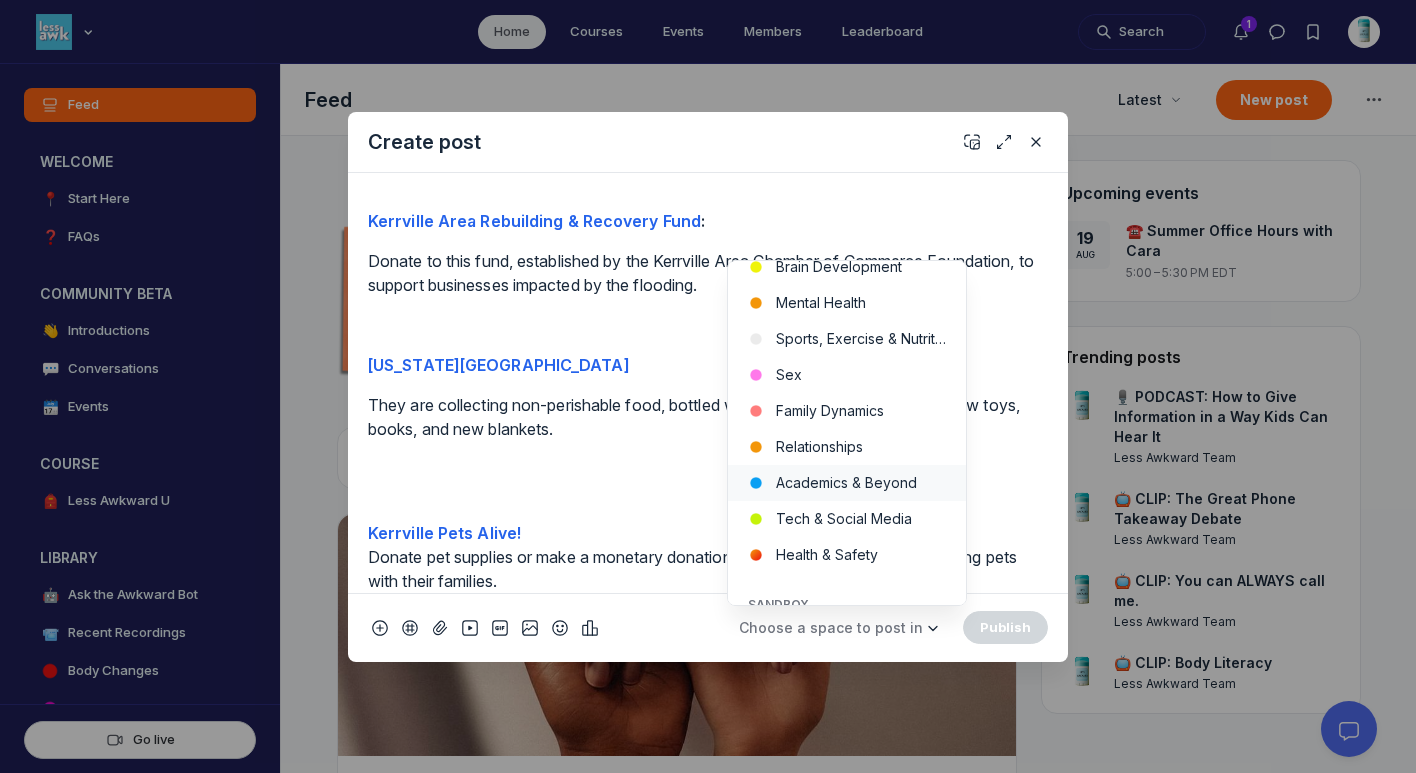 click on "Academics & Beyond" at bounding box center [847, 483] 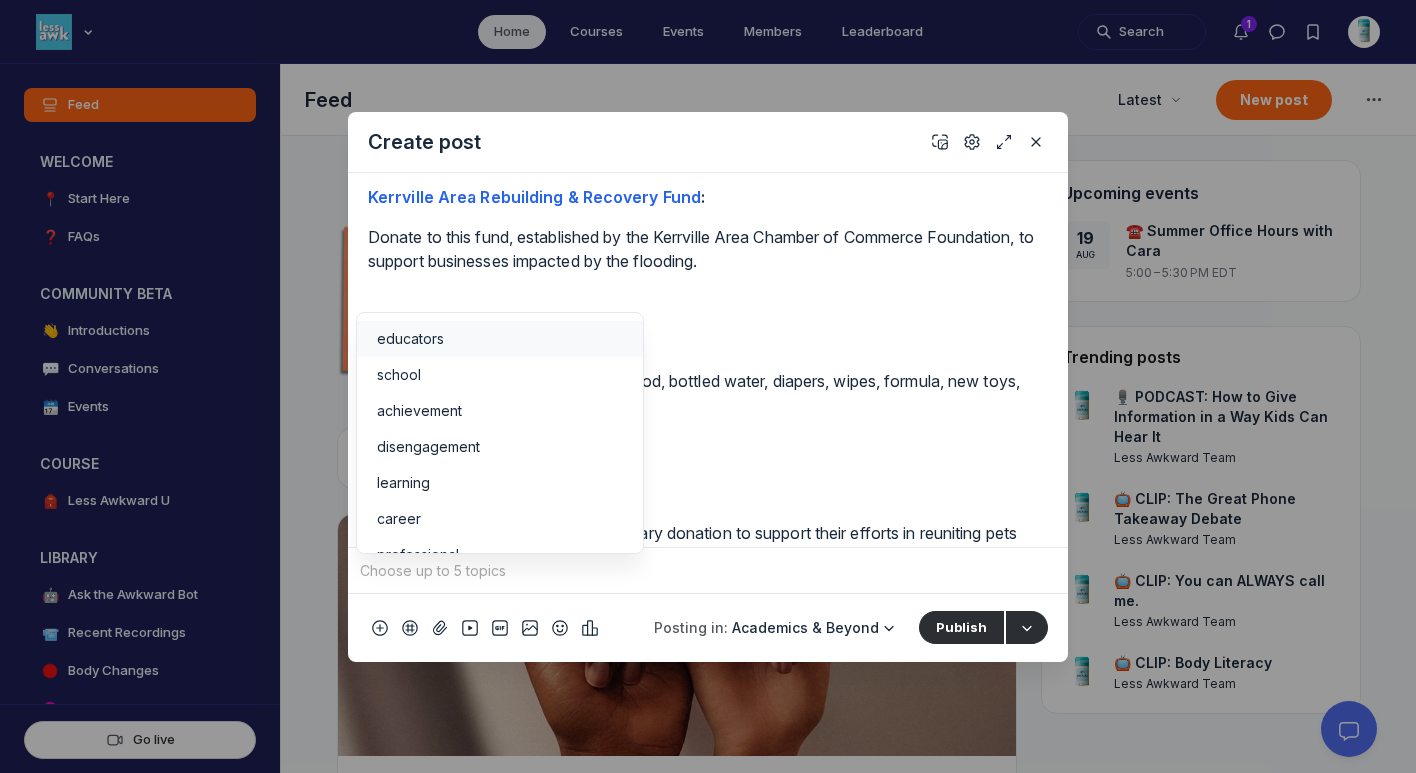 click at bounding box center [708, 571] 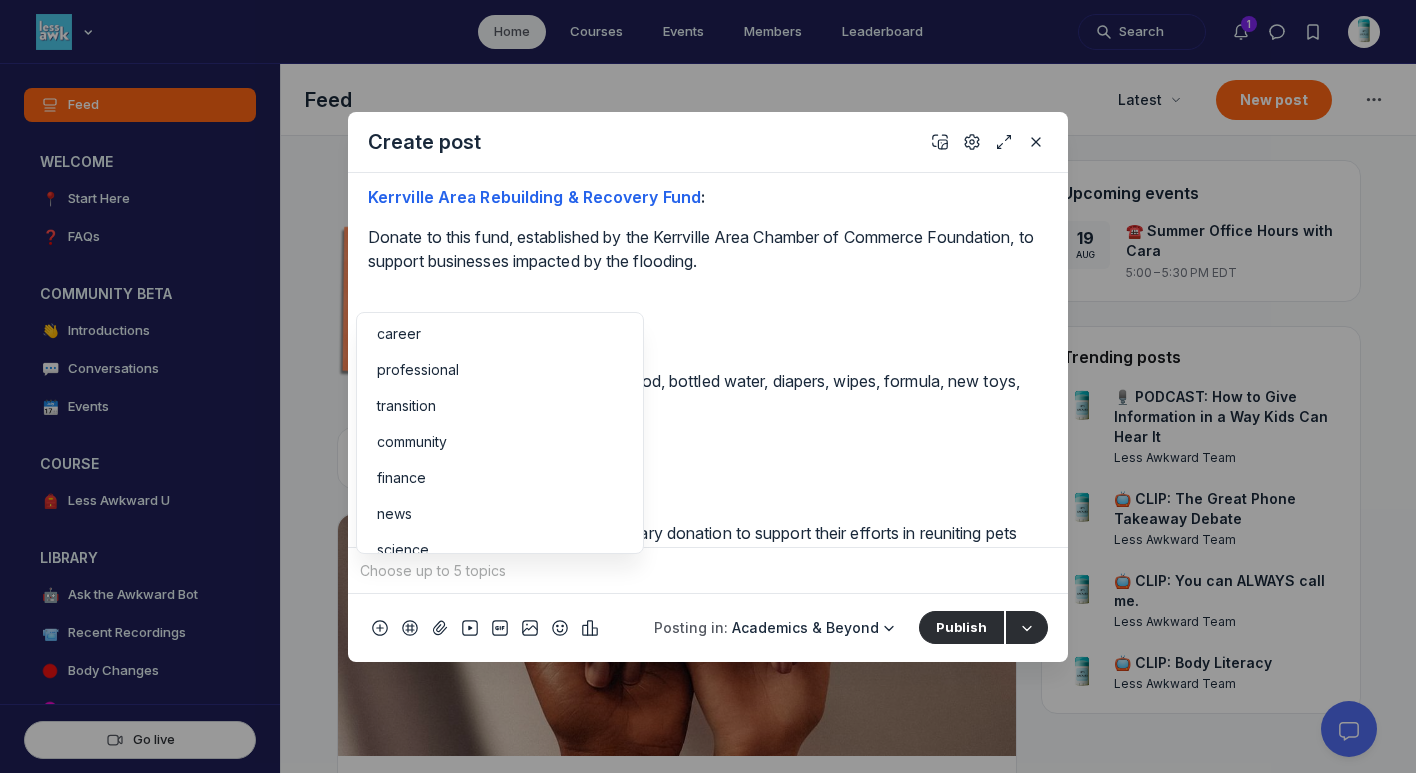 scroll, scrollTop: 237, scrollLeft: 0, axis: vertical 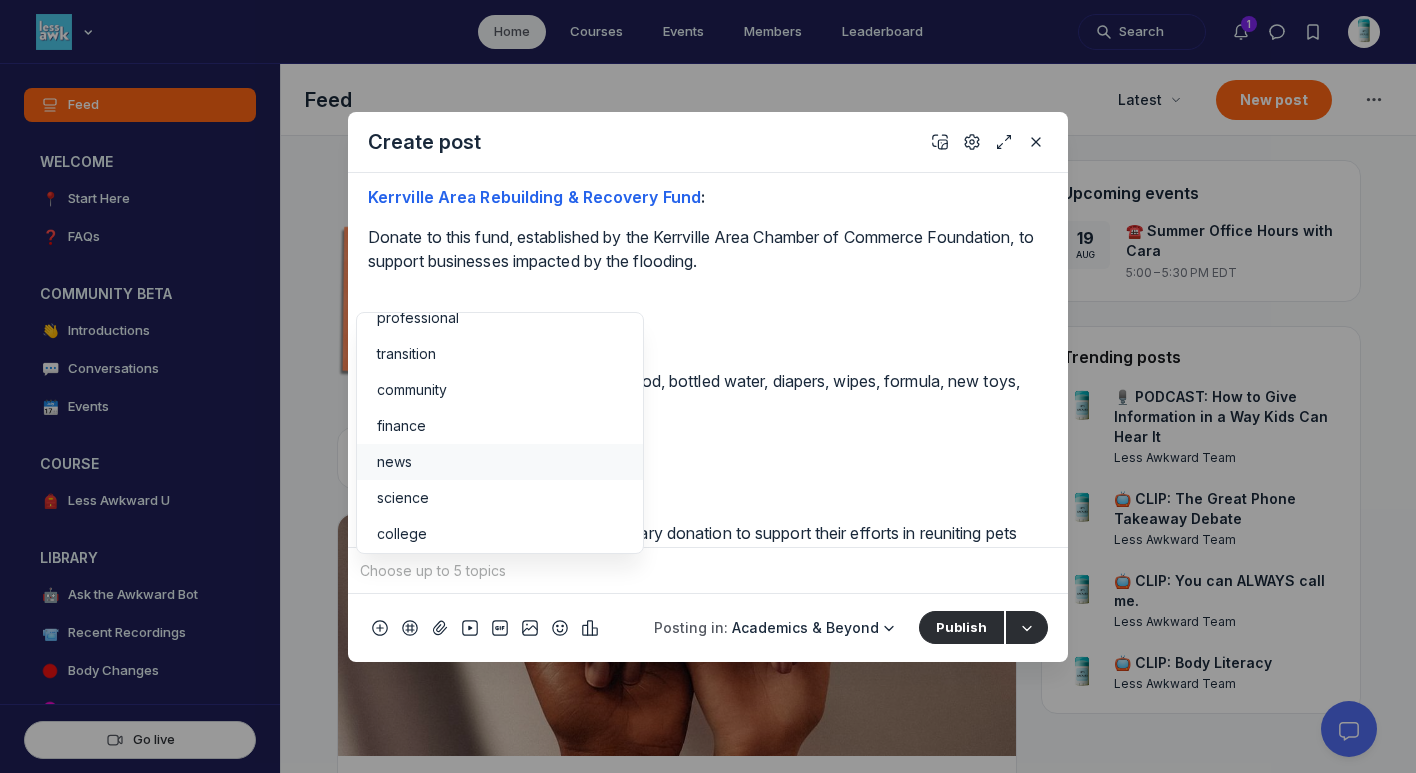 click on "news" at bounding box center (500, 462) 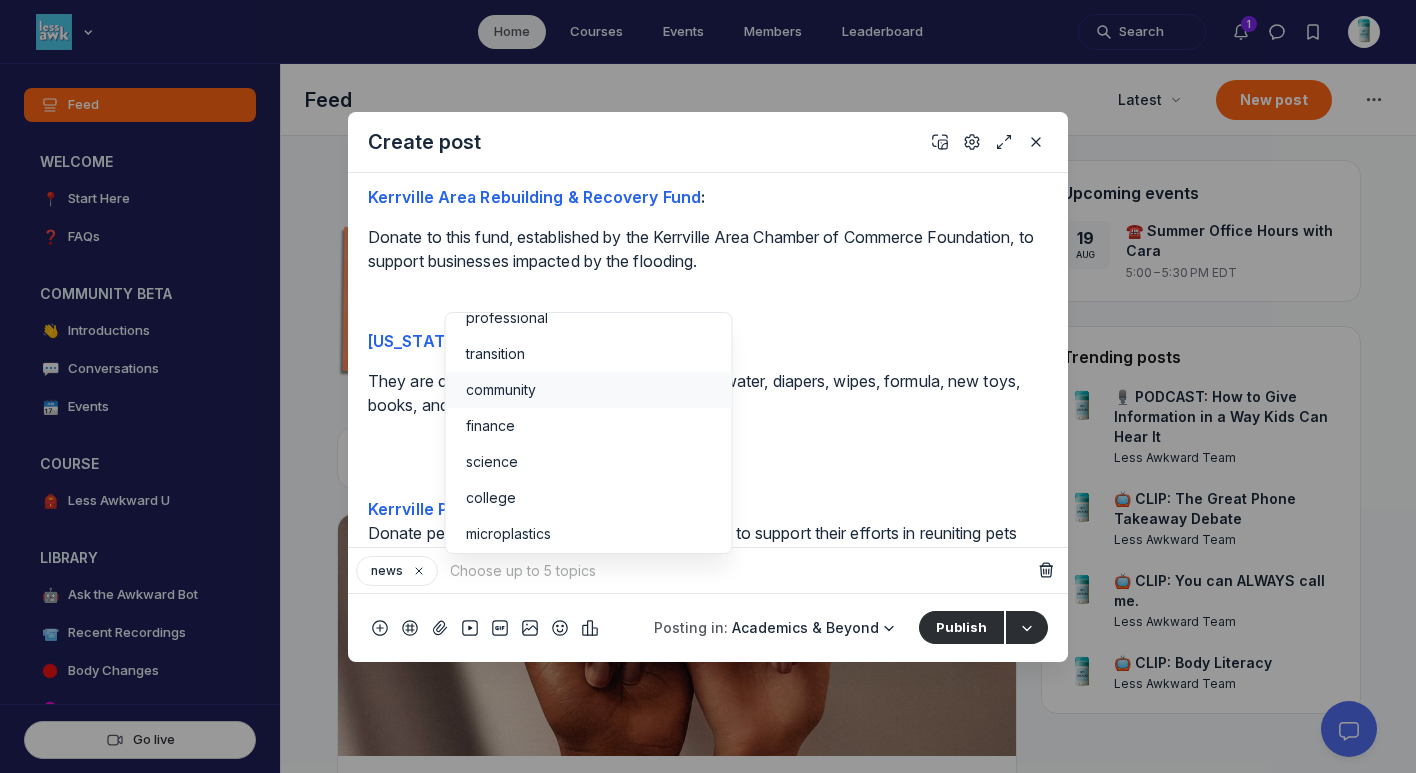 click on "community" at bounding box center [589, 390] 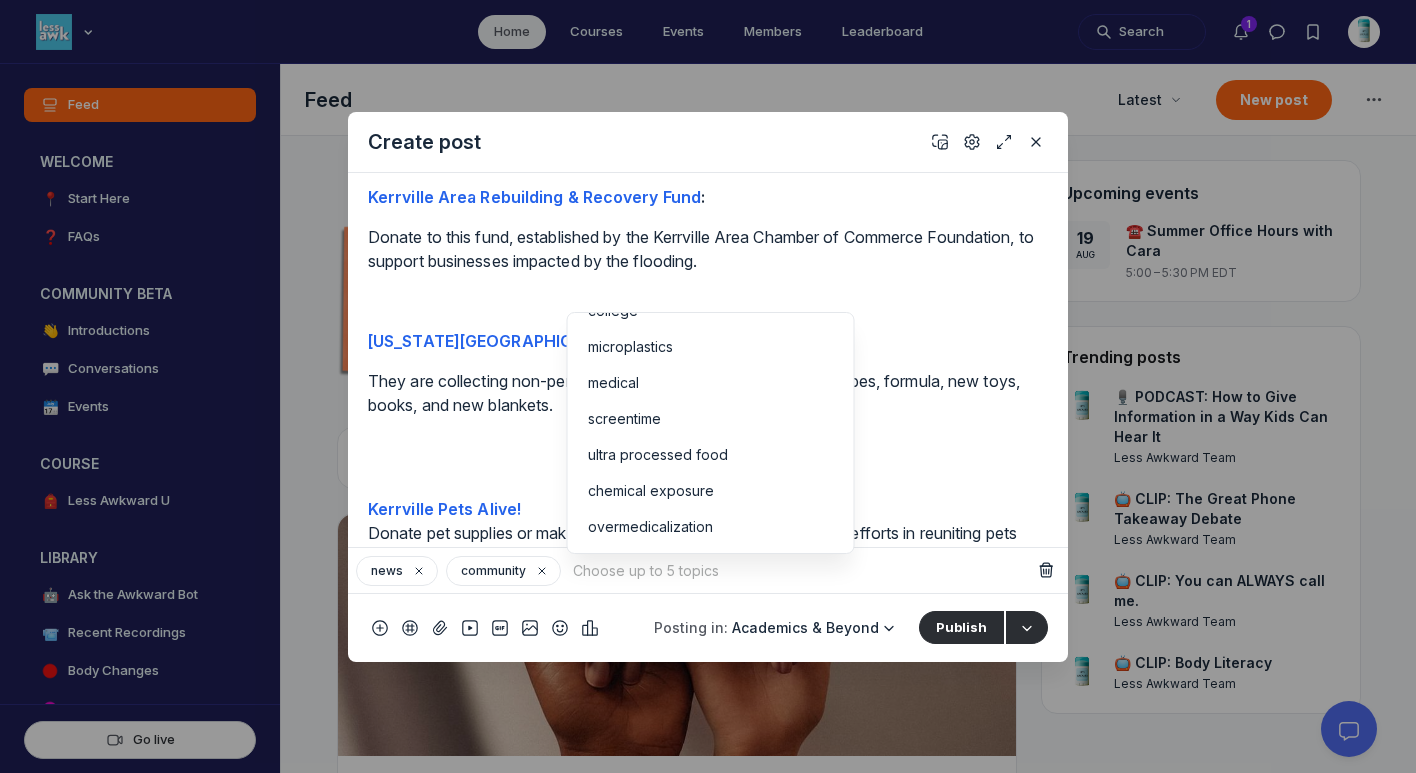 scroll, scrollTop: 0, scrollLeft: 0, axis: both 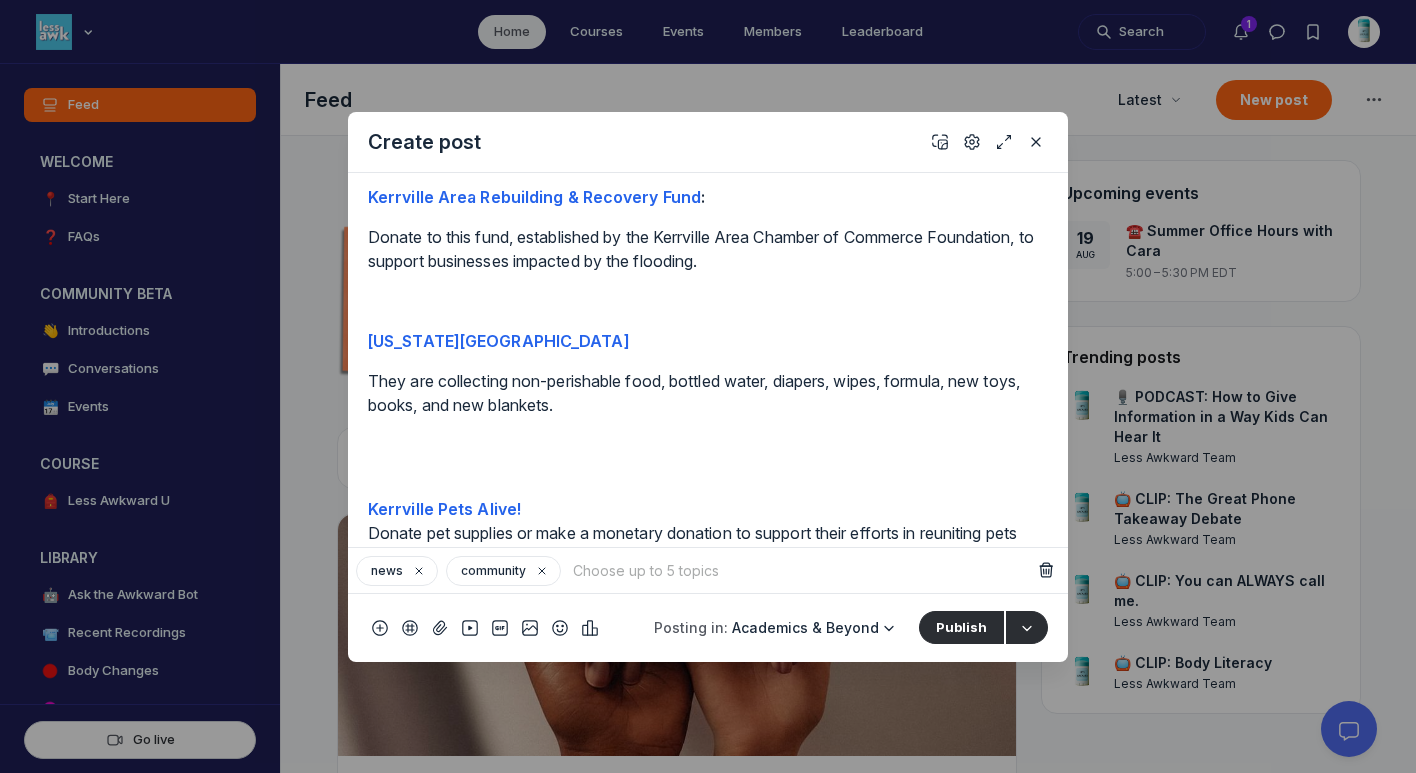 click at bounding box center [800, 571] 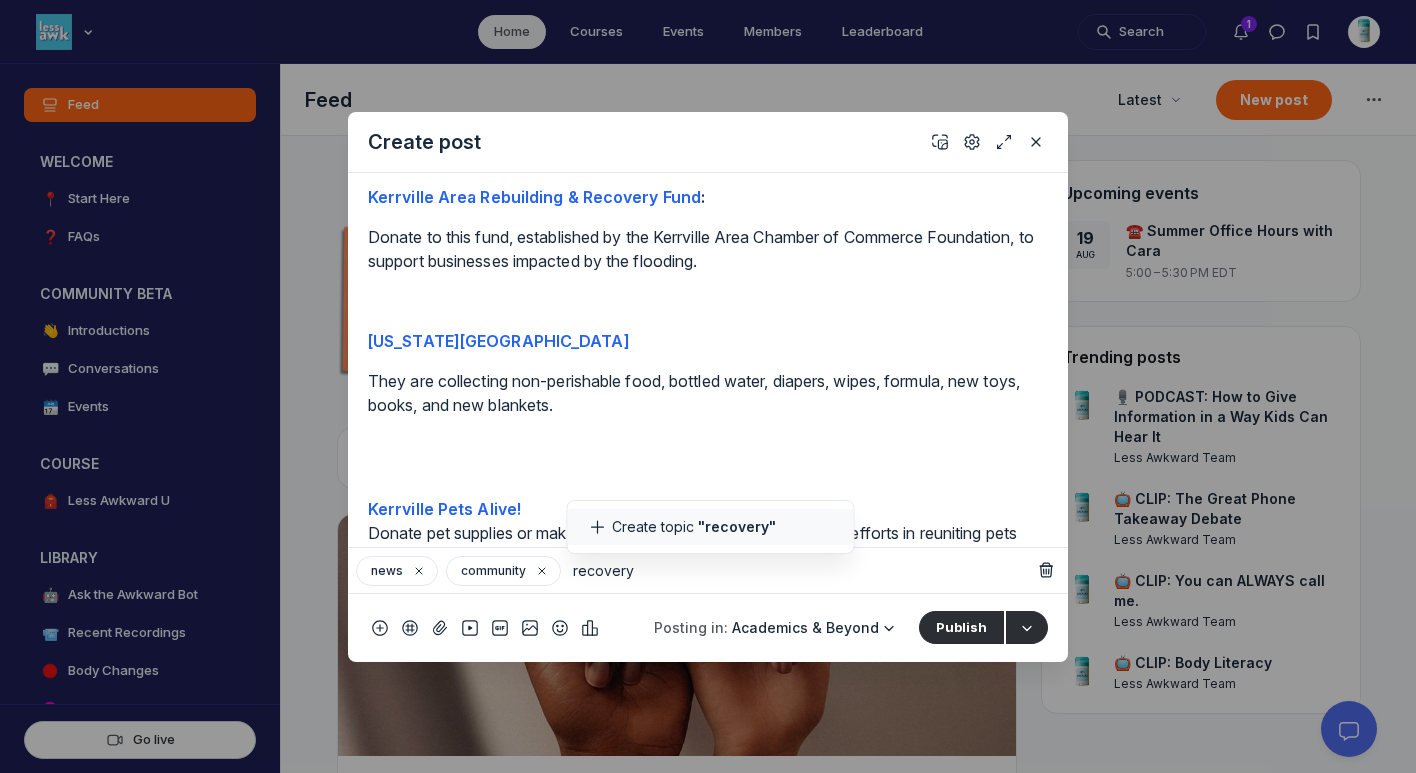 type on "recovery" 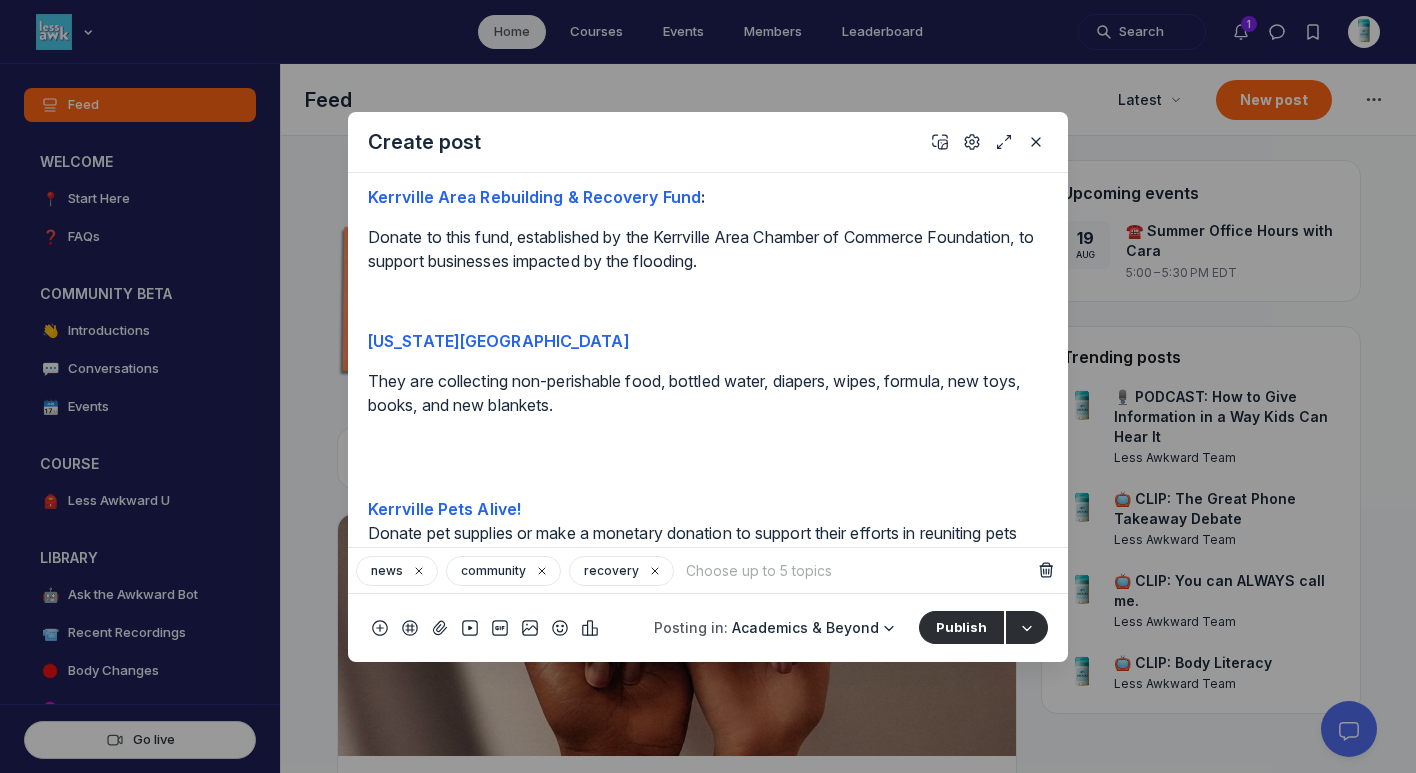 click at bounding box center [857, 571] 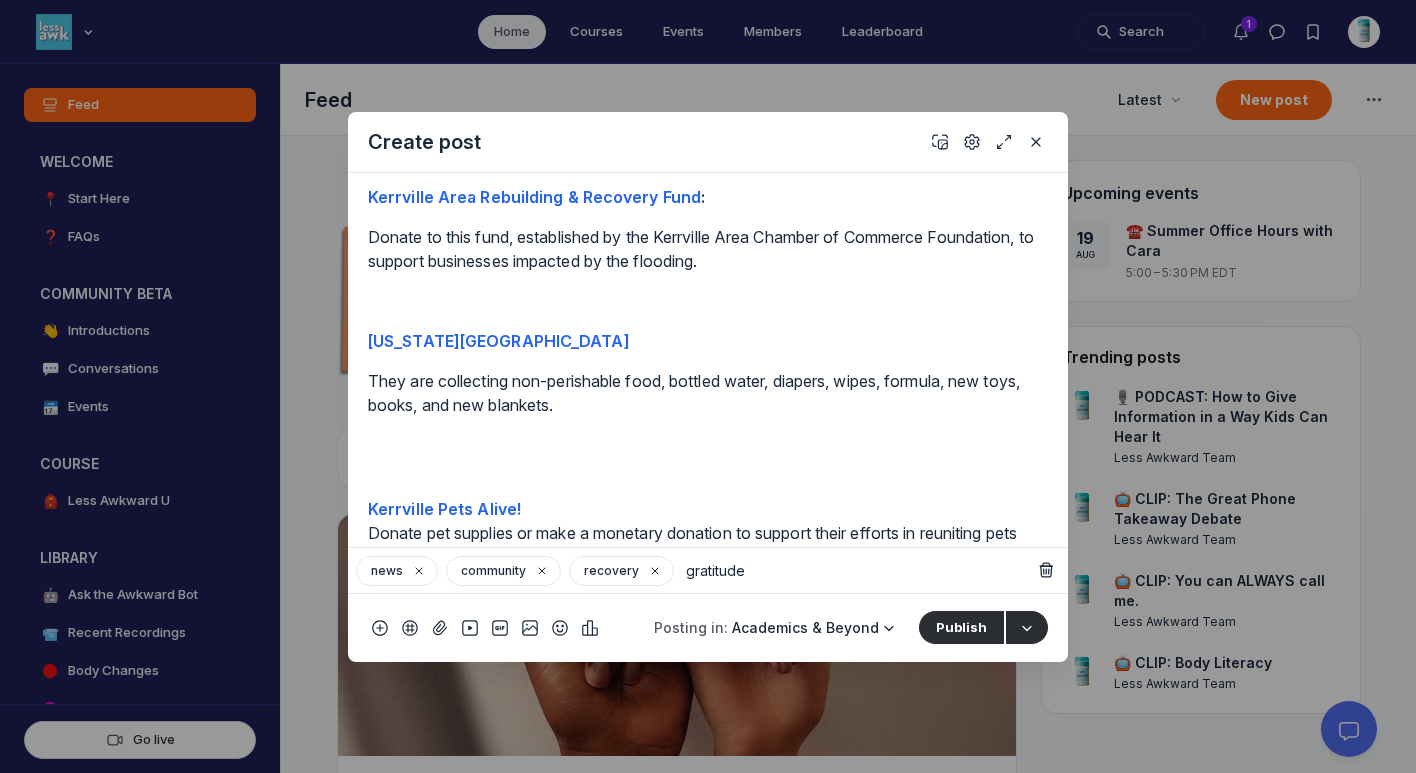 type on "gratitude" 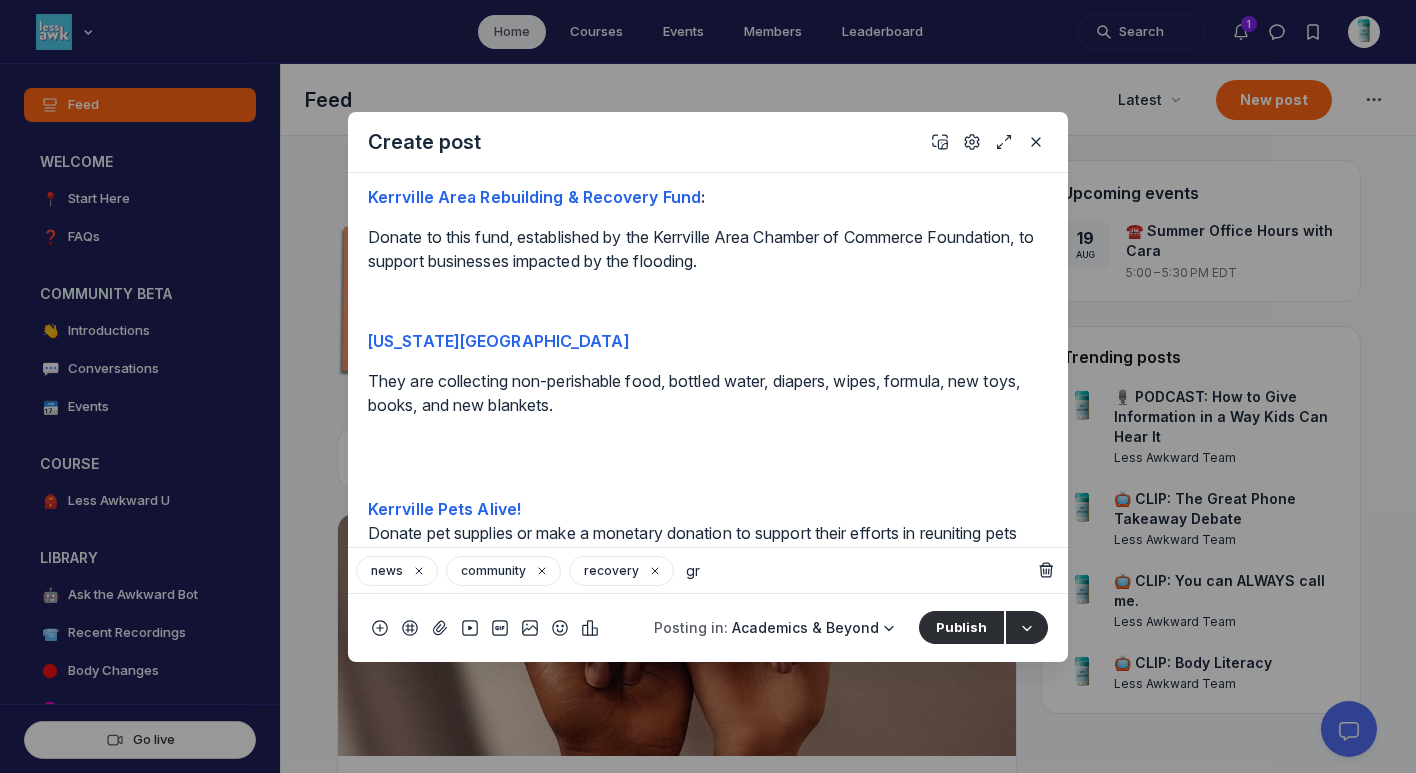 type on "g" 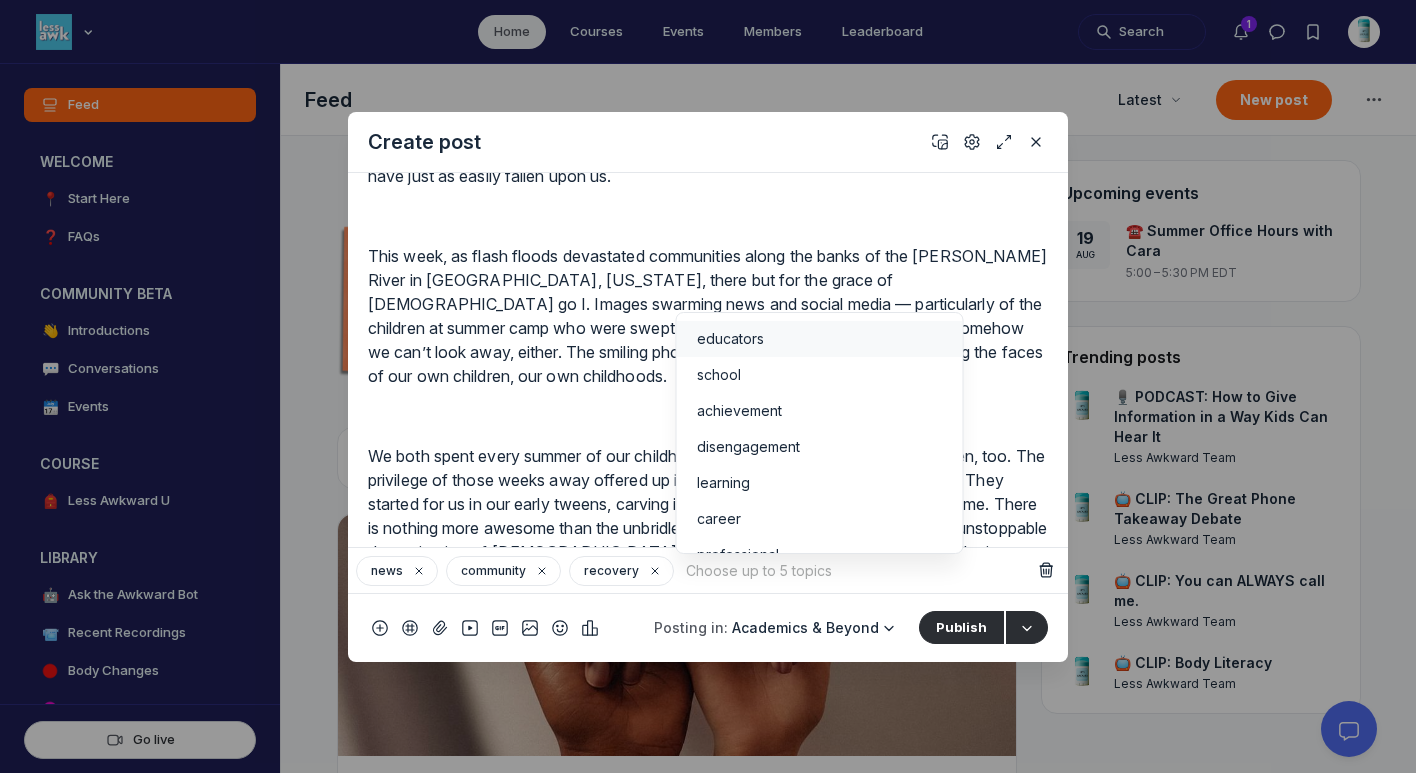 scroll, scrollTop: 270, scrollLeft: 0, axis: vertical 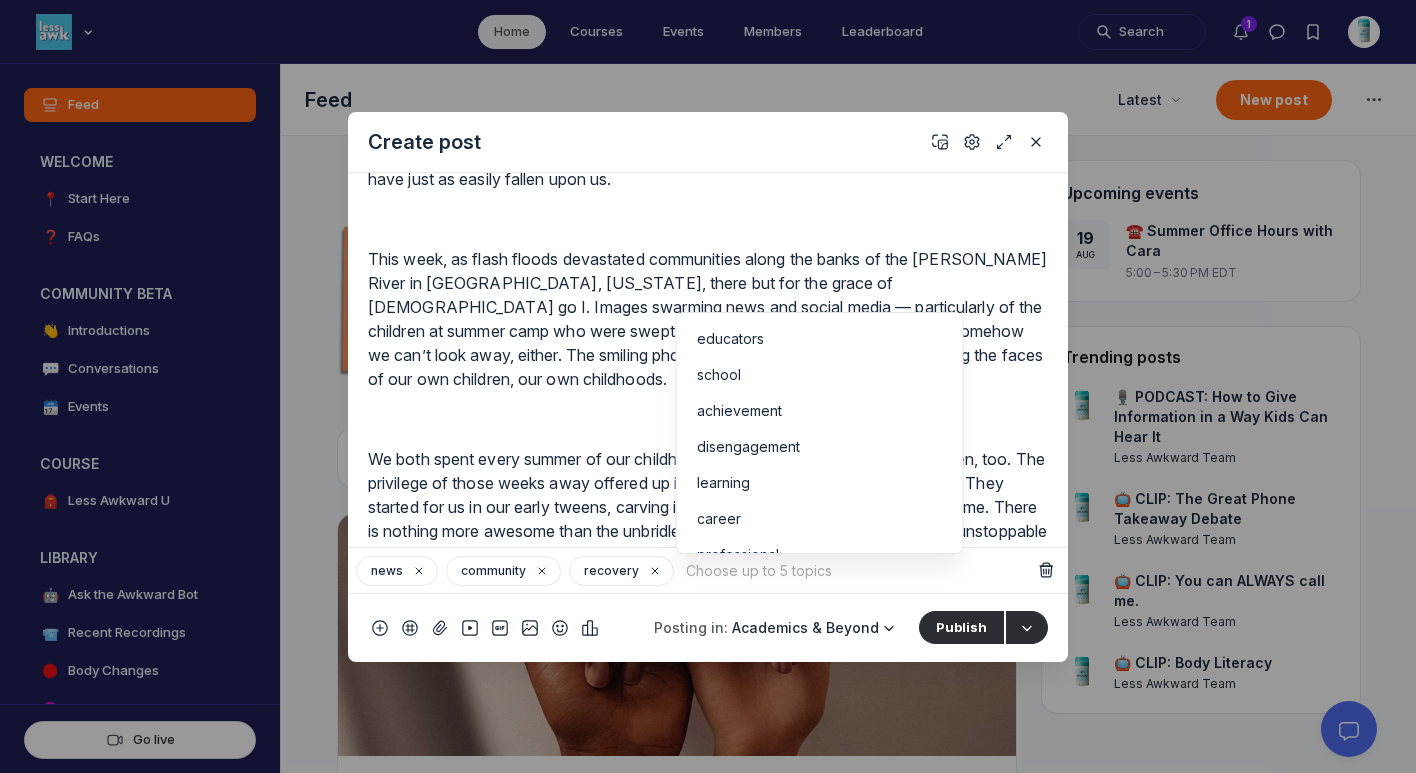 click at bounding box center (857, 571) 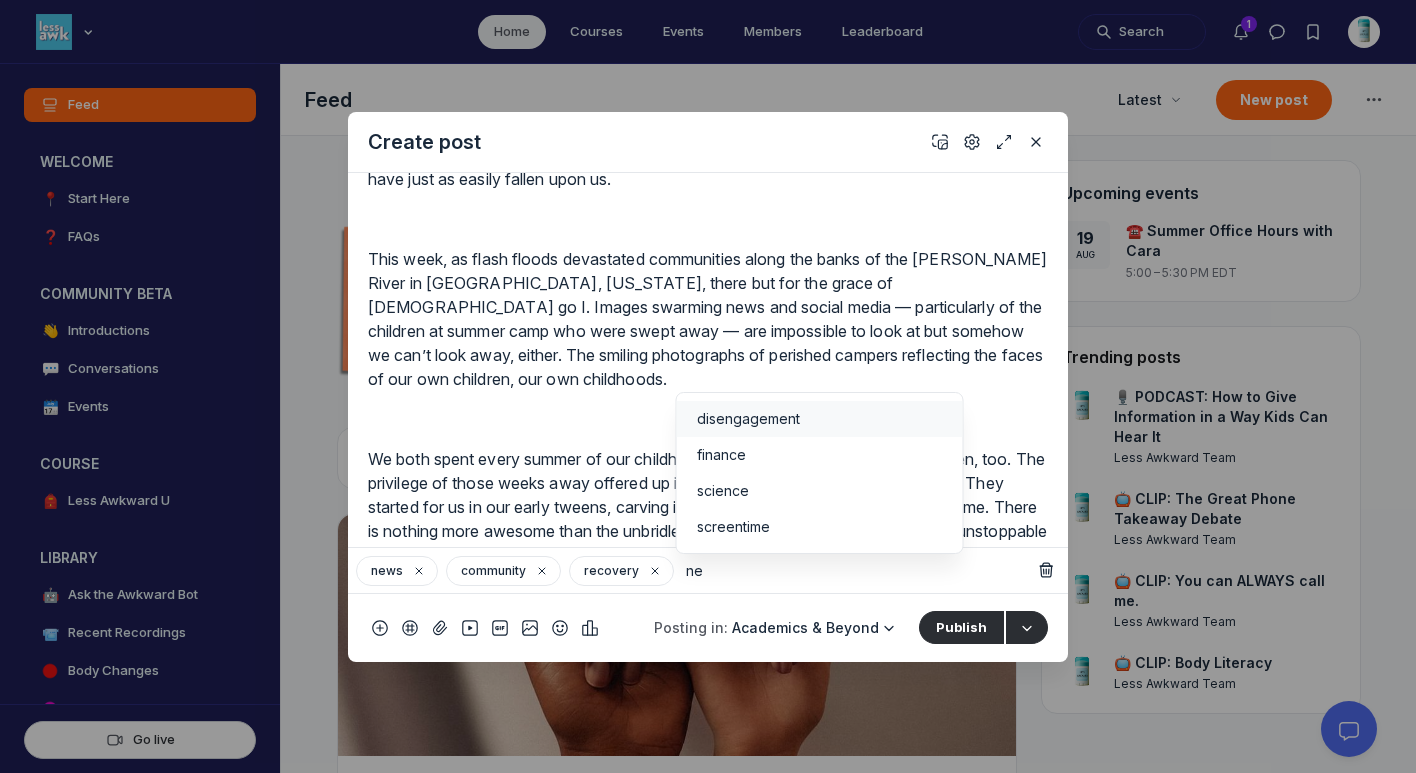 type on "n" 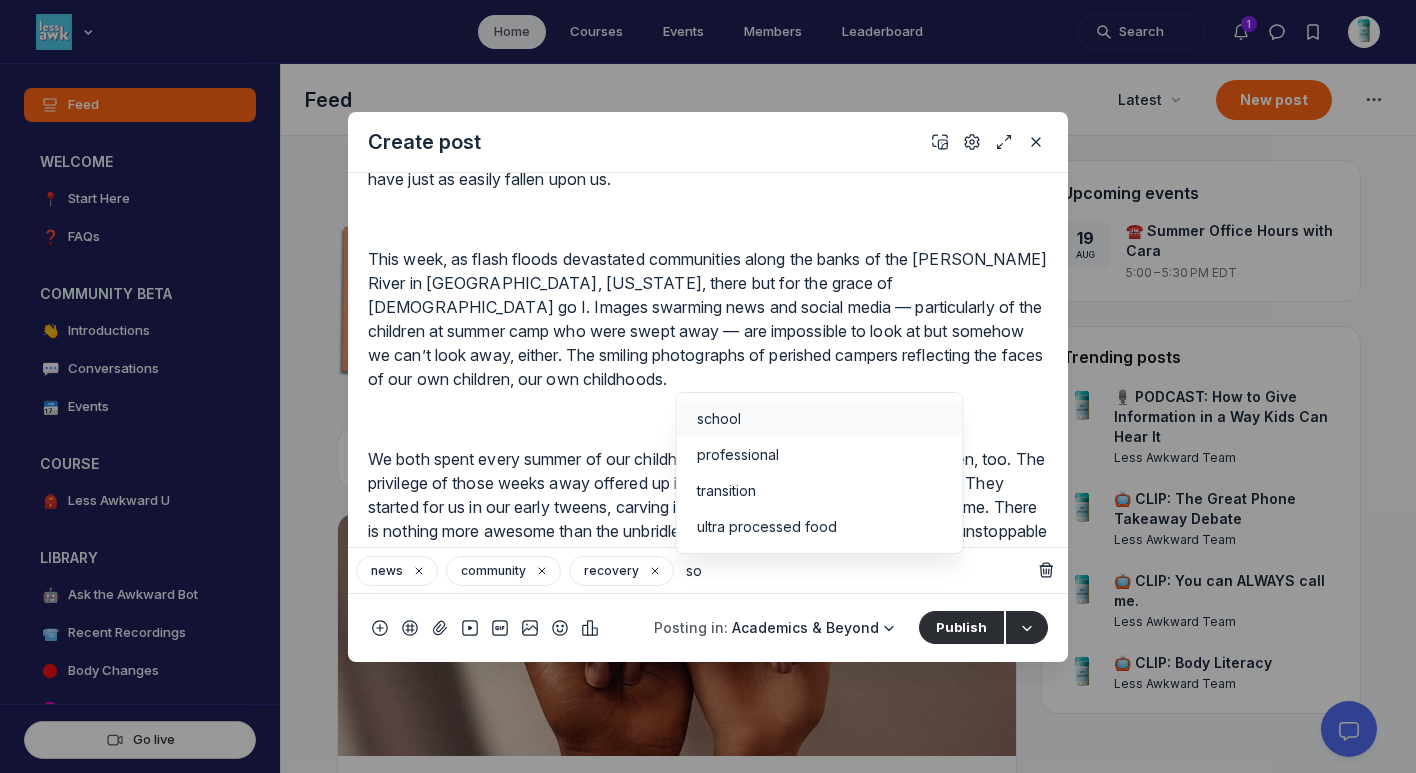 type on "s" 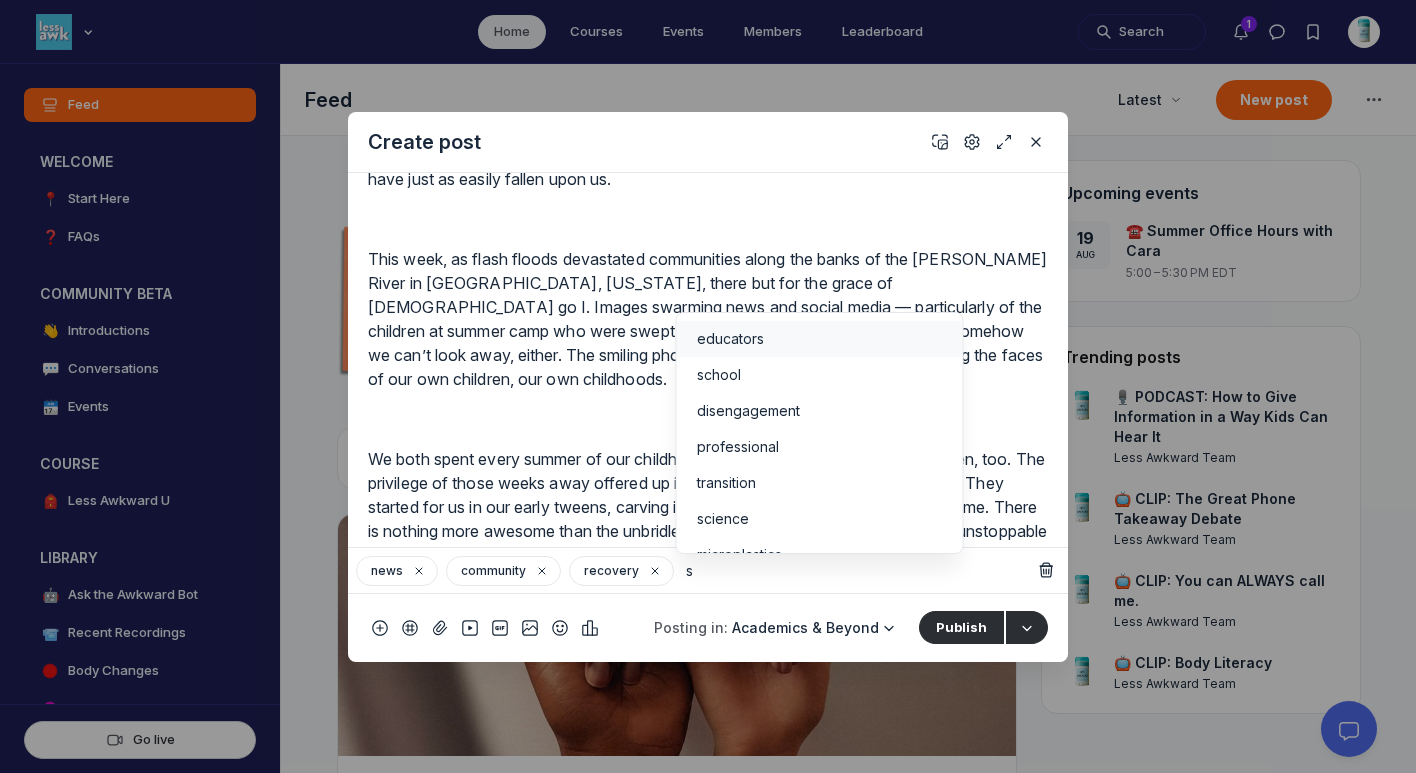 type 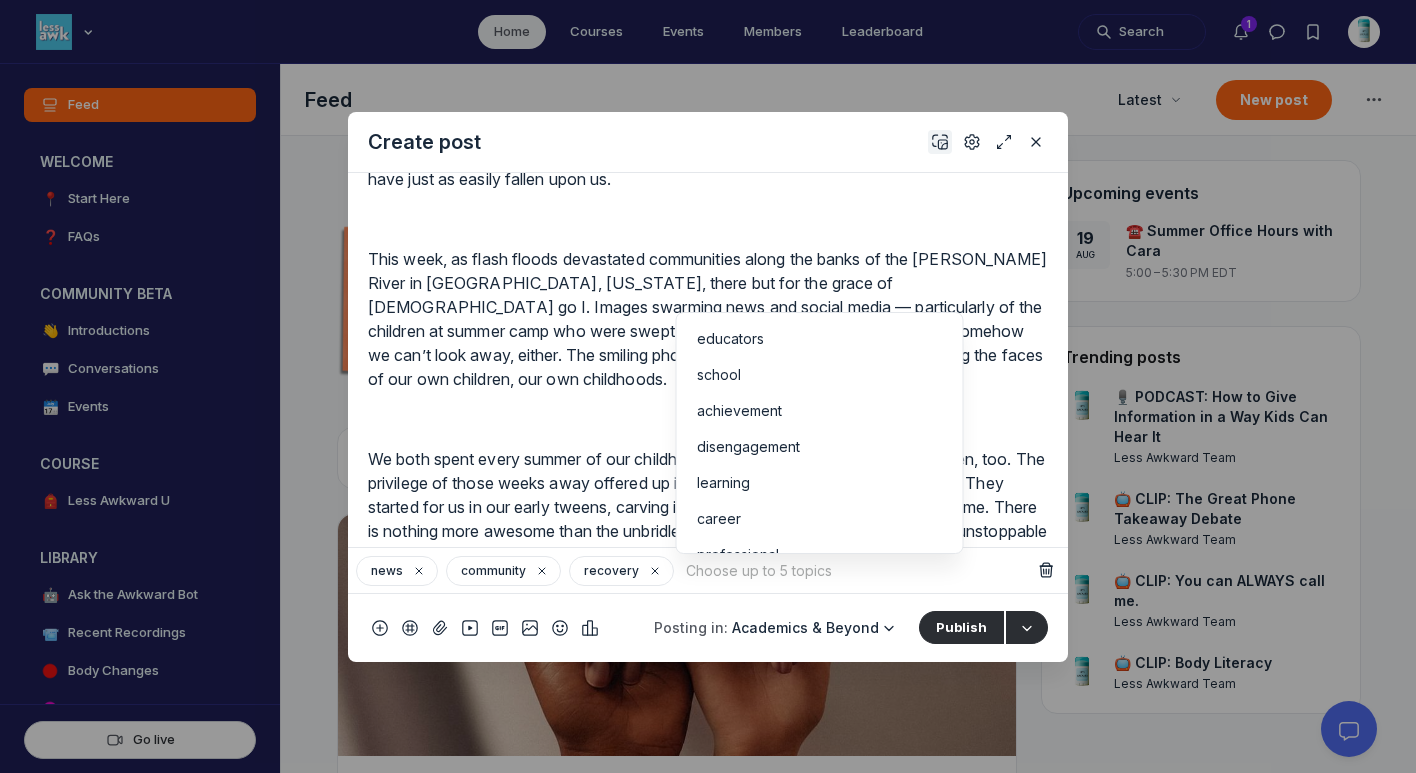 click 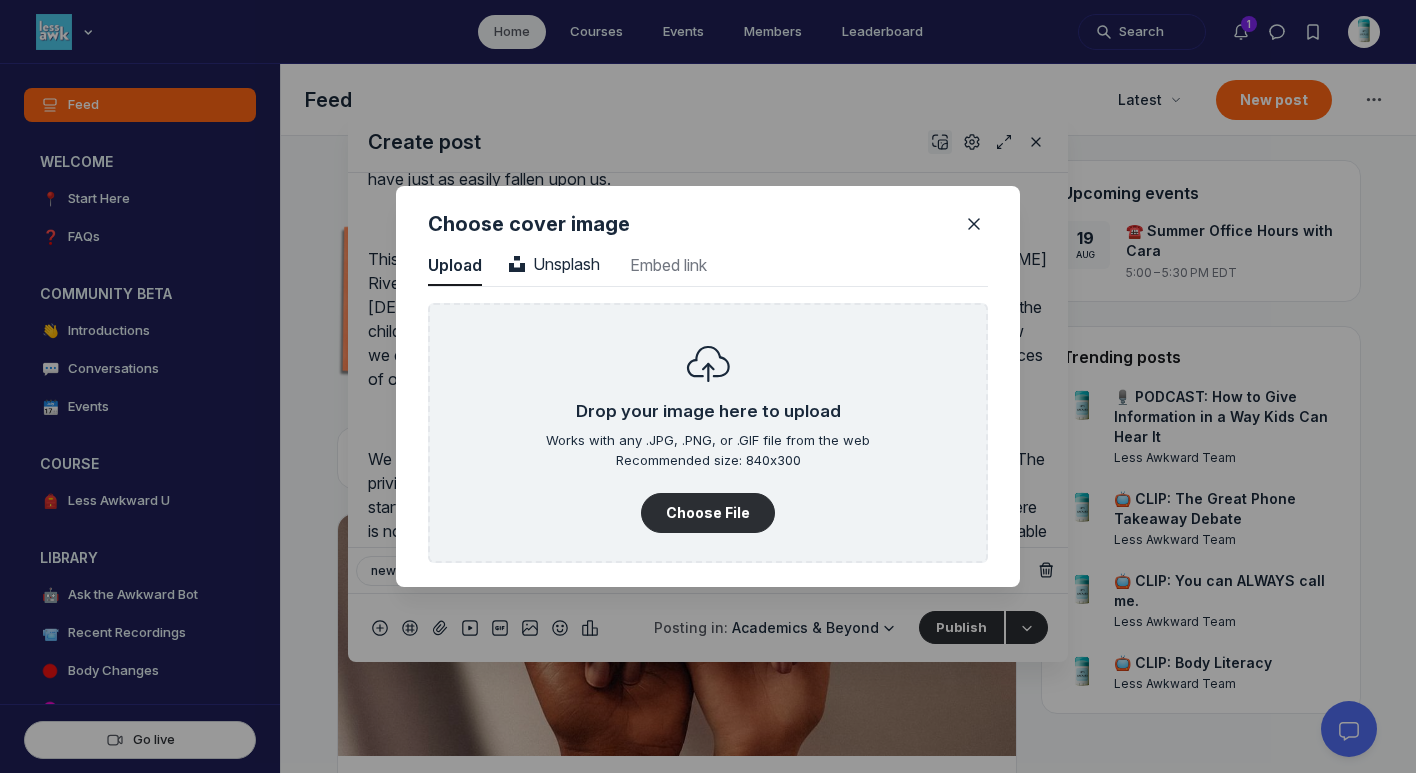 scroll, scrollTop: 2702, scrollLeft: 5090, axis: both 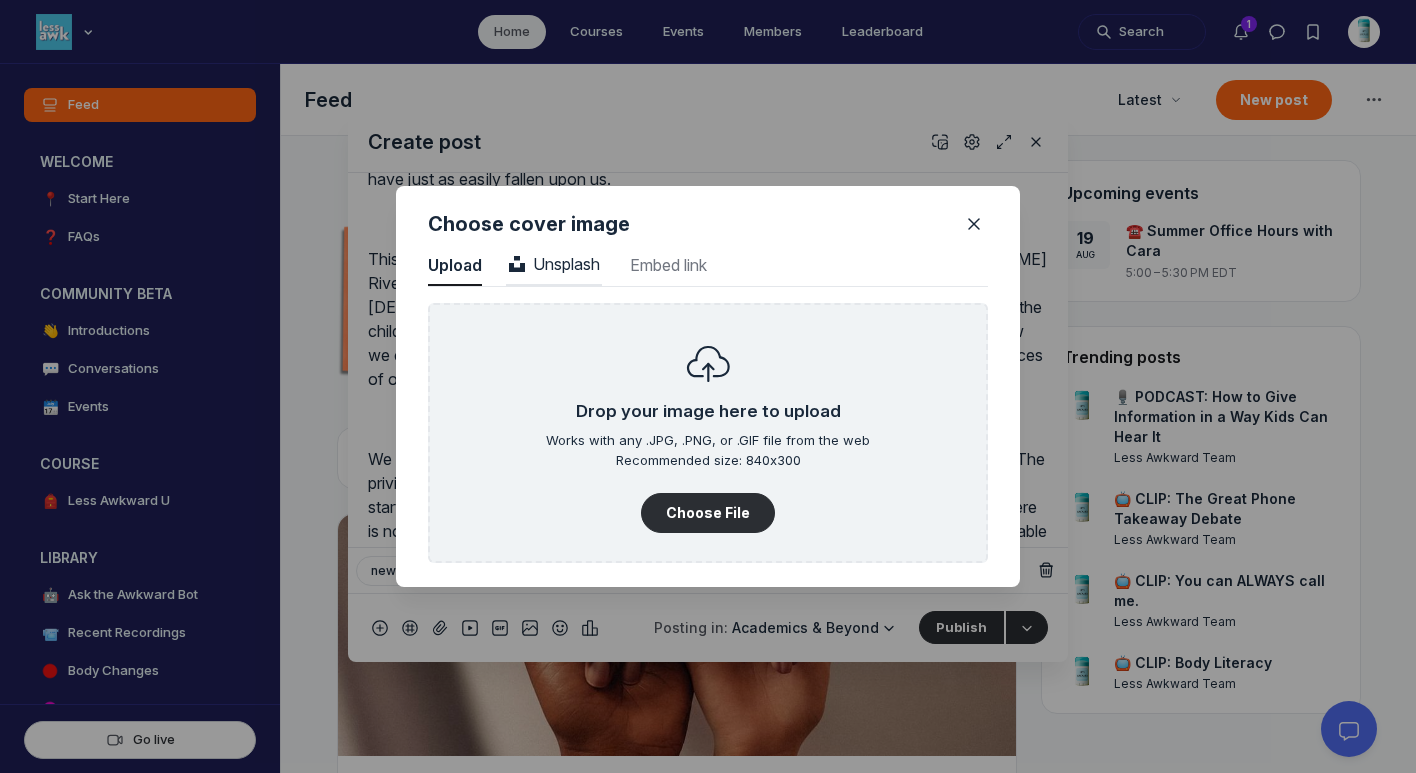 click on "Unsplash" at bounding box center [554, 264] 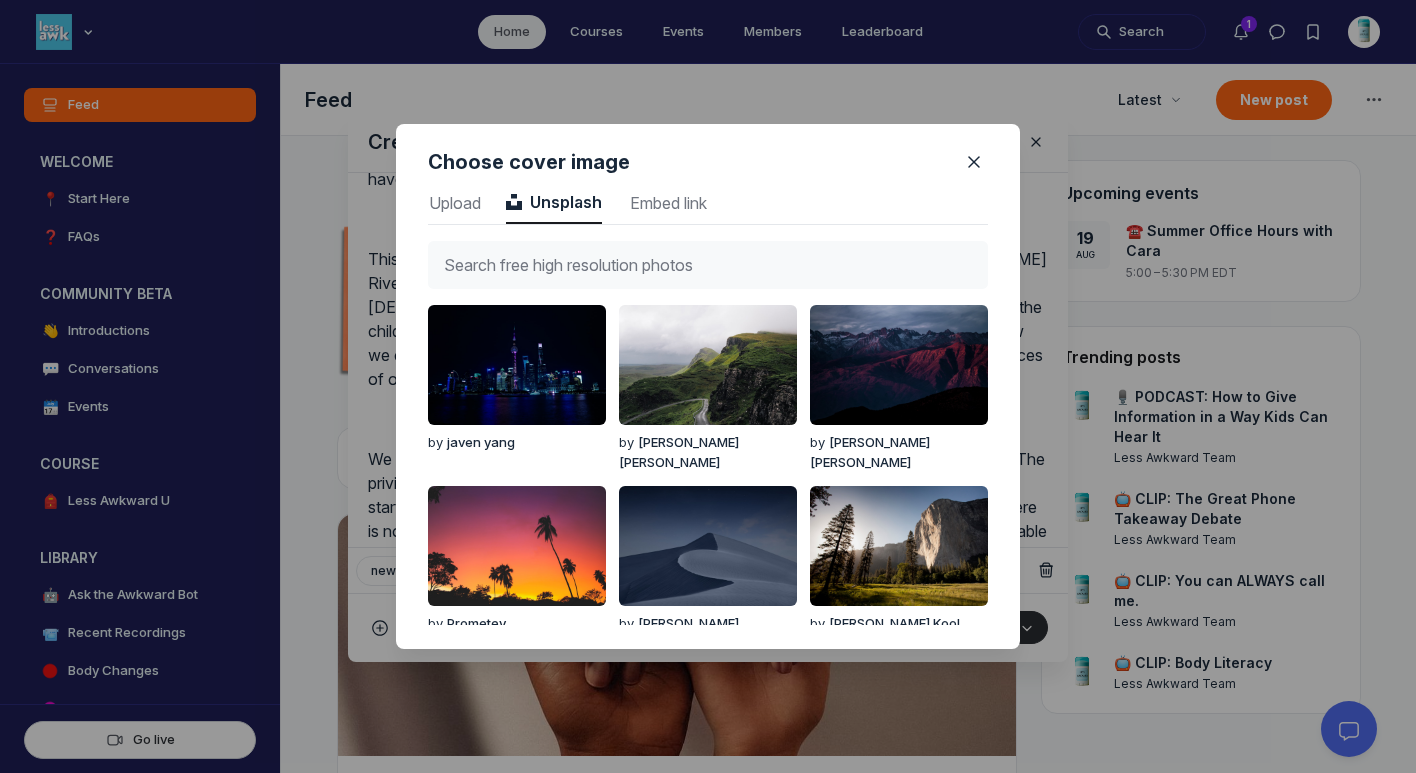 click at bounding box center [708, 265] 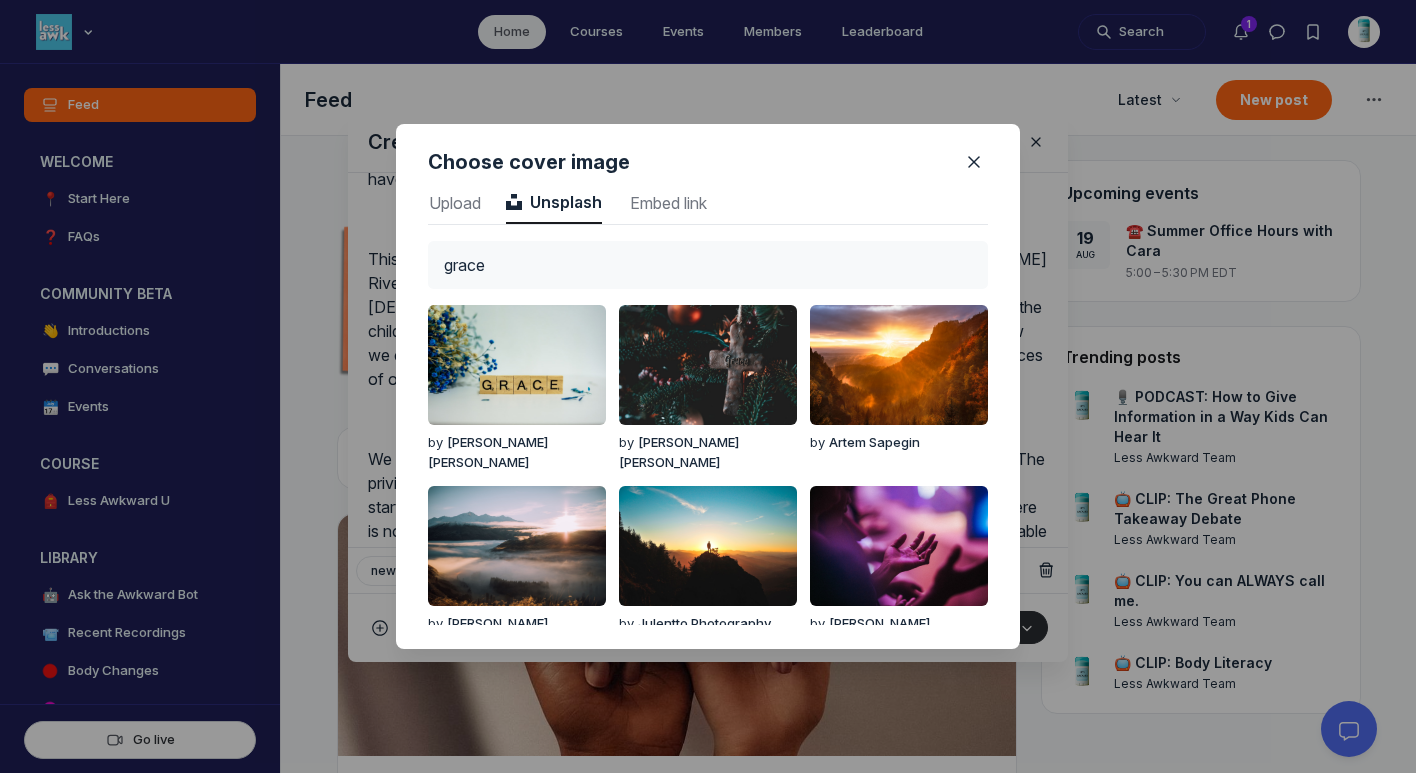 type on "grace" 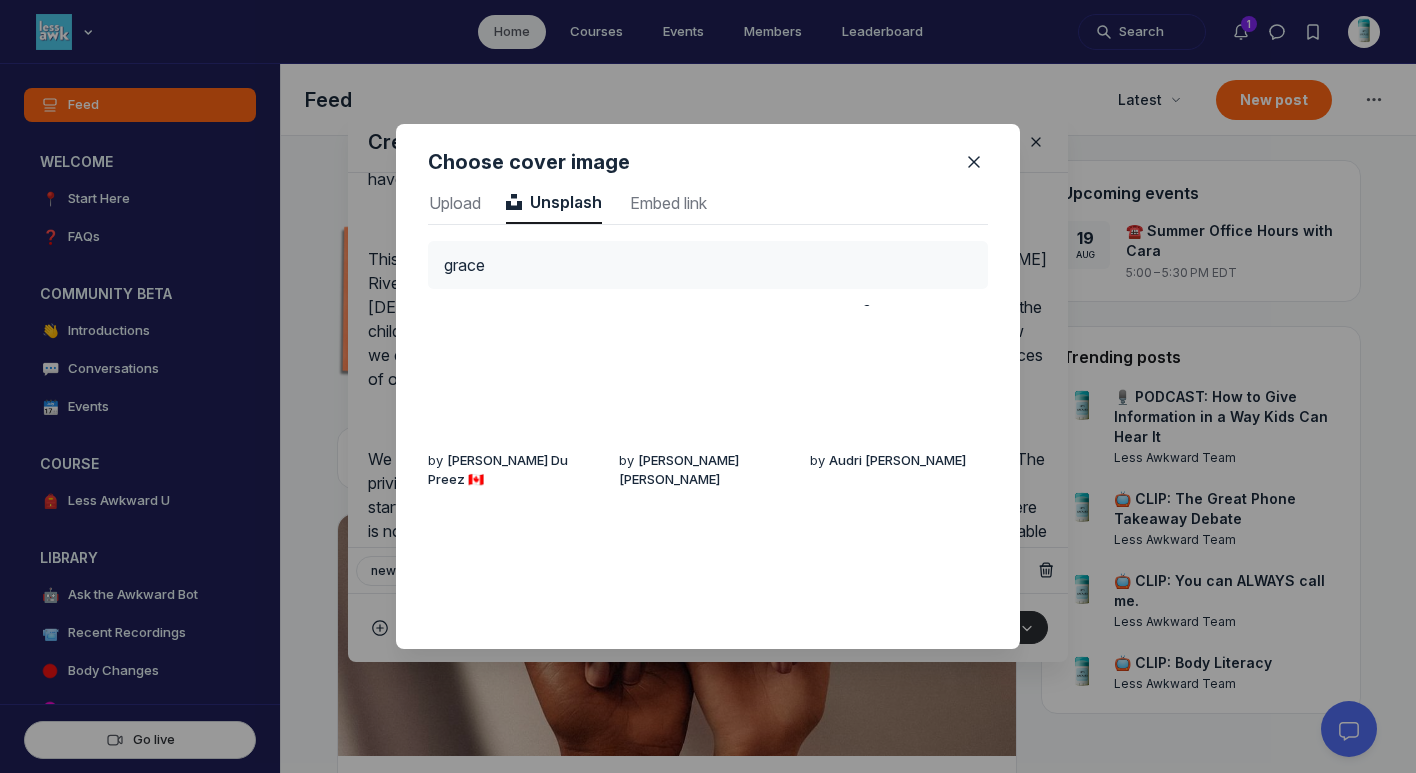 scroll, scrollTop: 366, scrollLeft: 0, axis: vertical 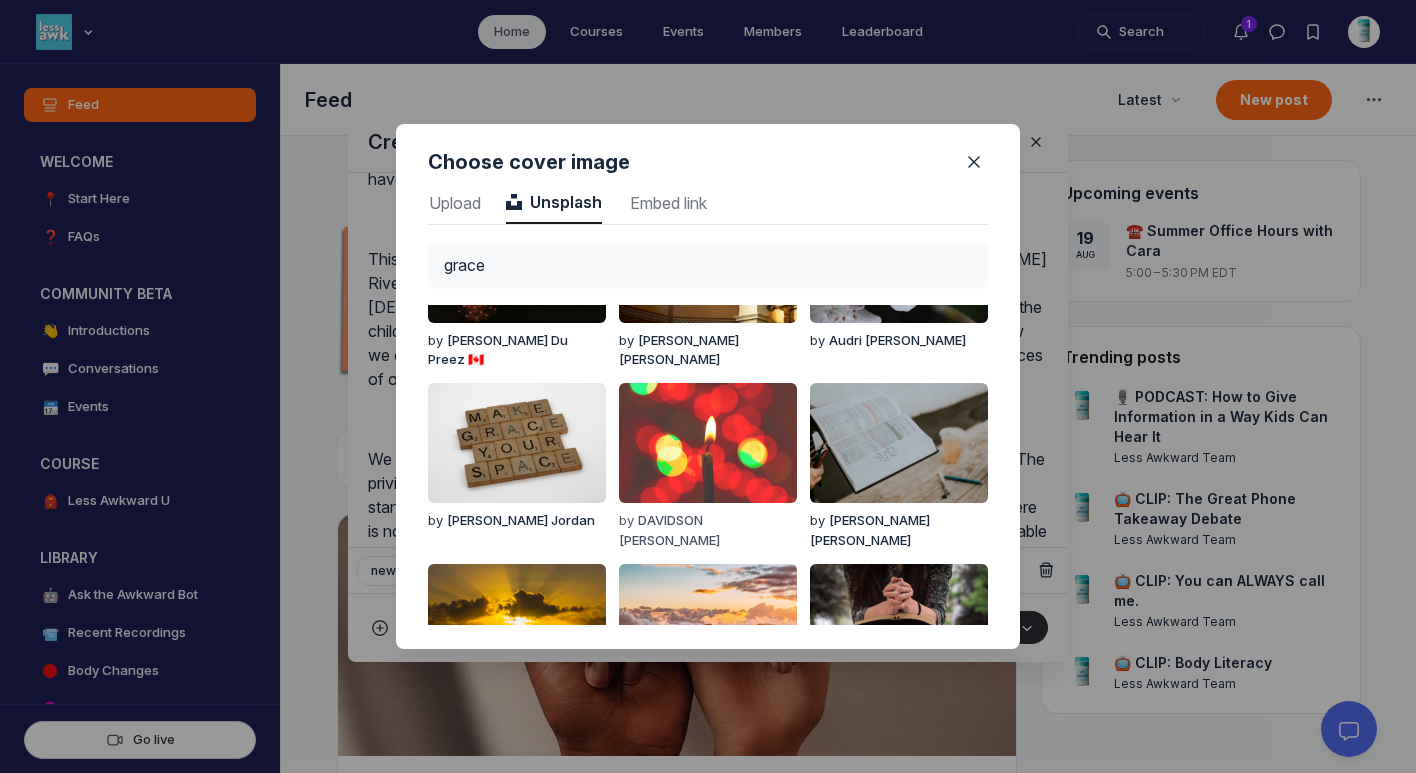 click at bounding box center [708, 443] 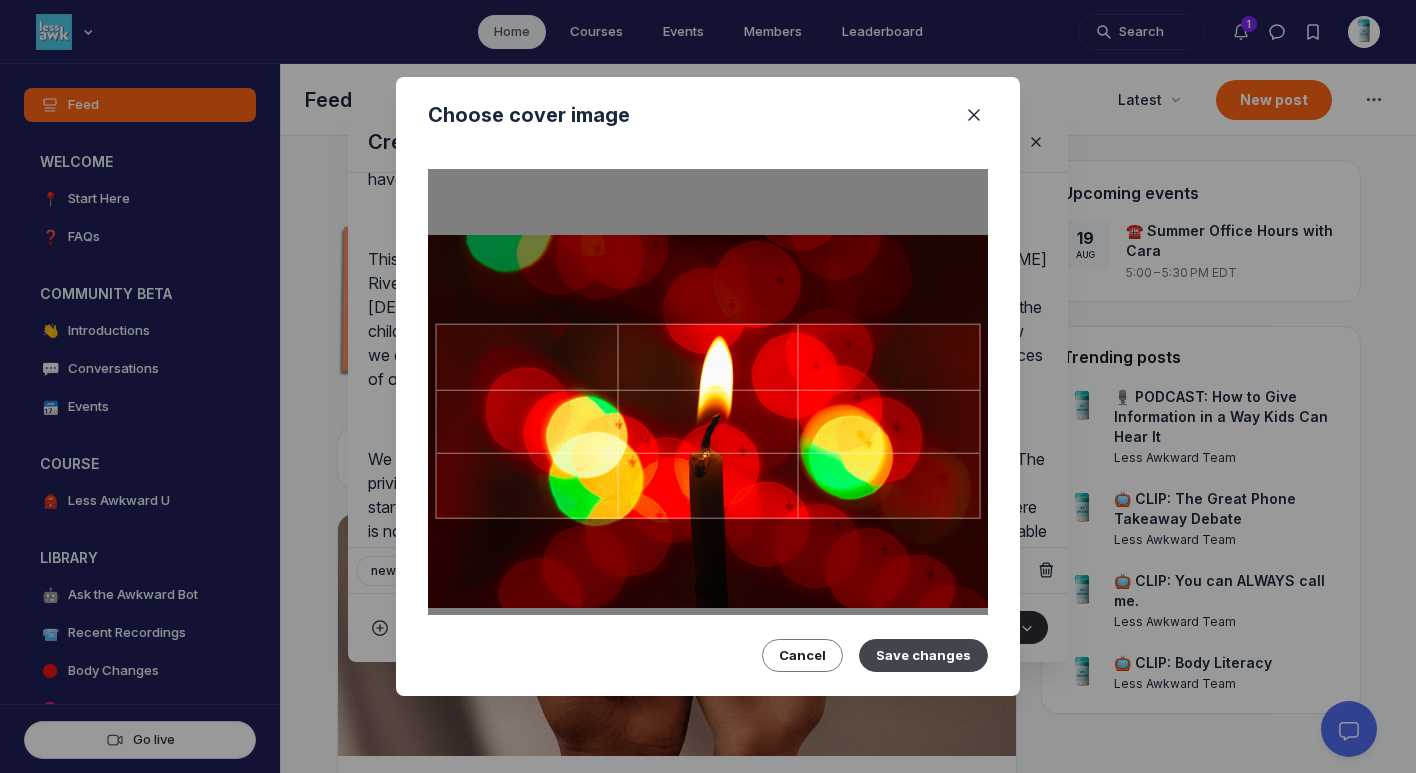 click on "Save changes" at bounding box center [923, 655] 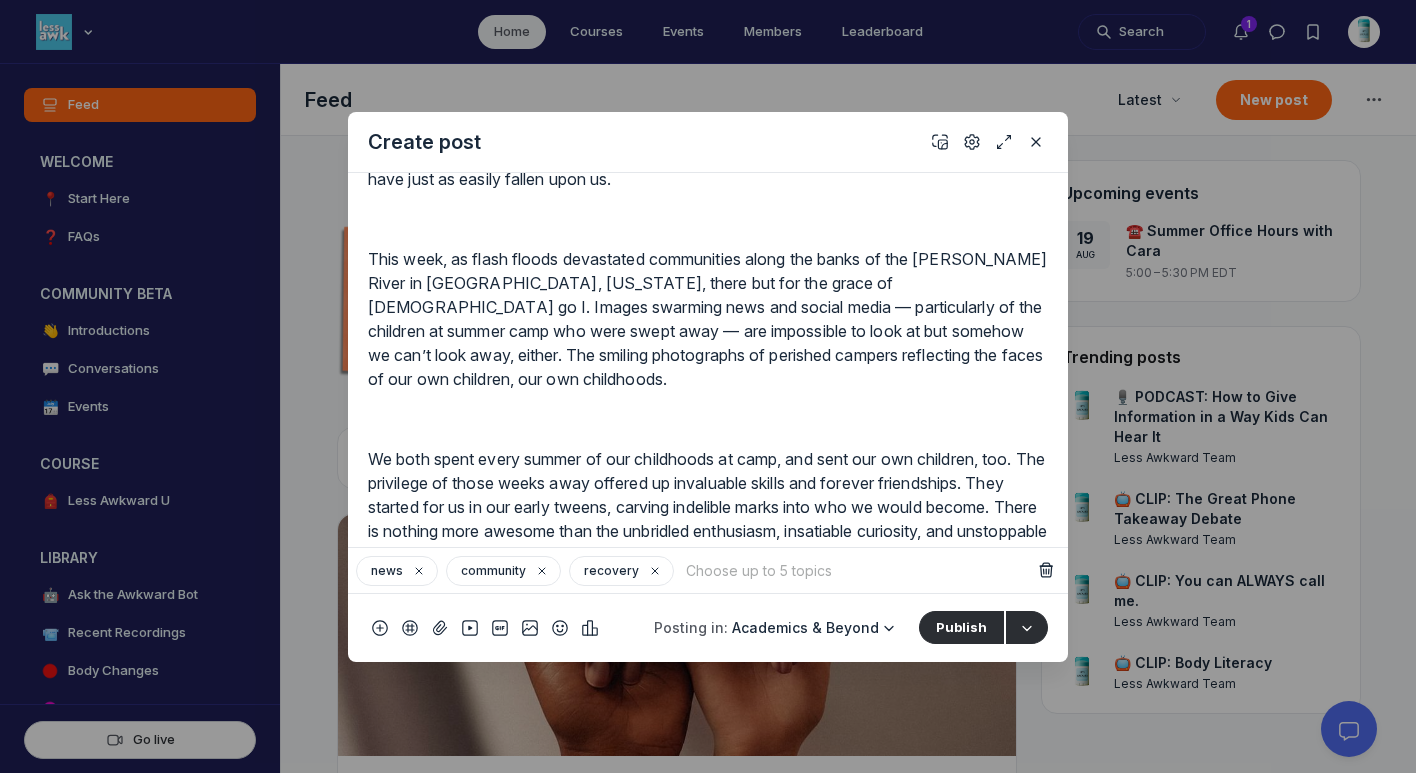 scroll, scrollTop: 326, scrollLeft: 0, axis: vertical 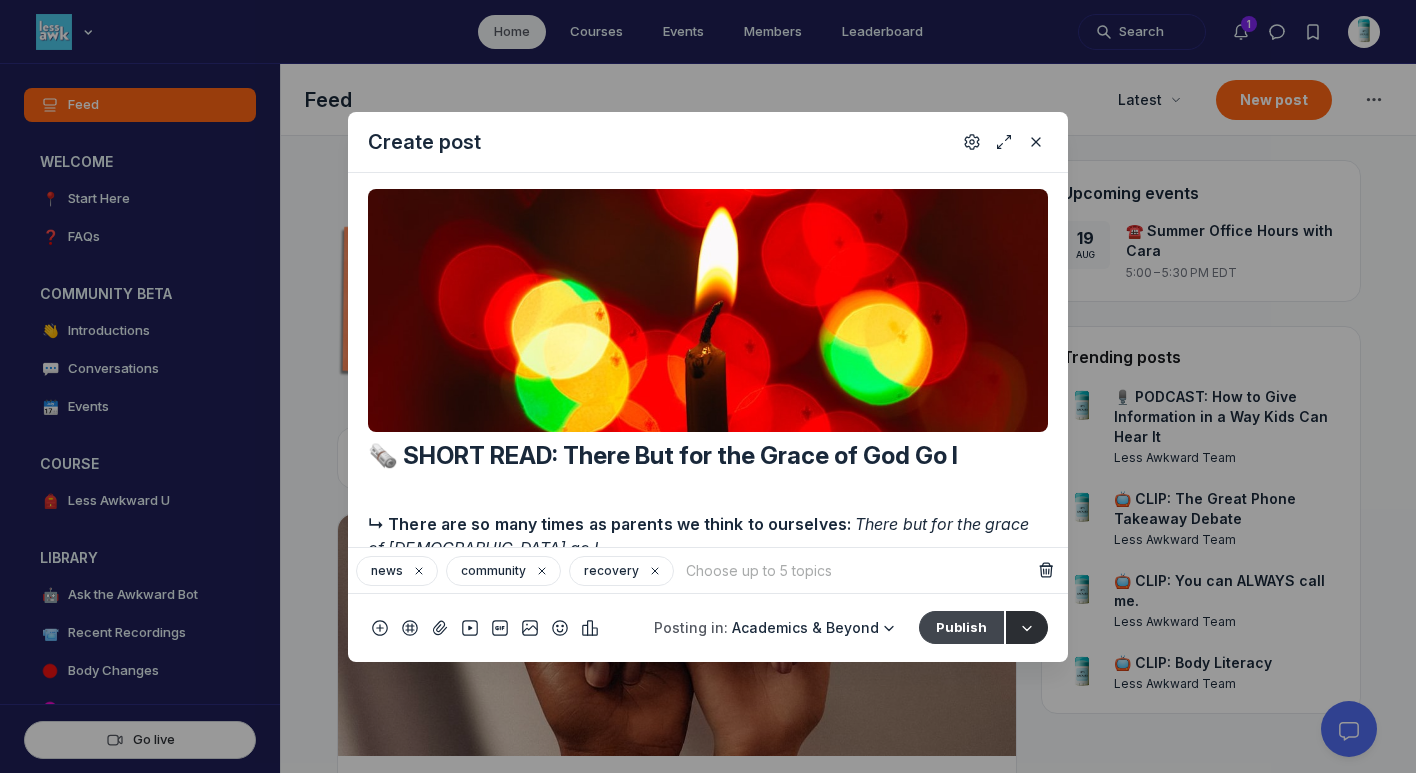 click on "Publish" at bounding box center [961, 627] 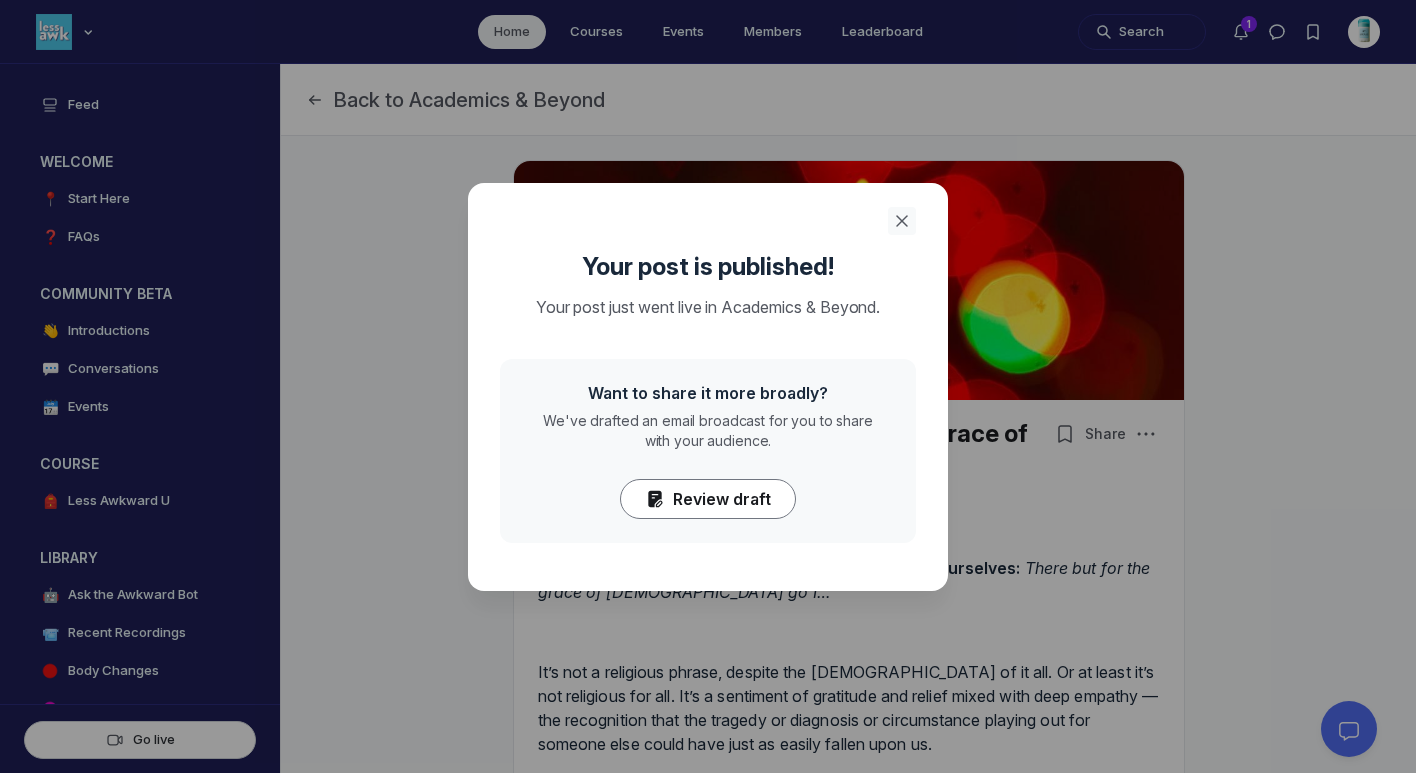 click 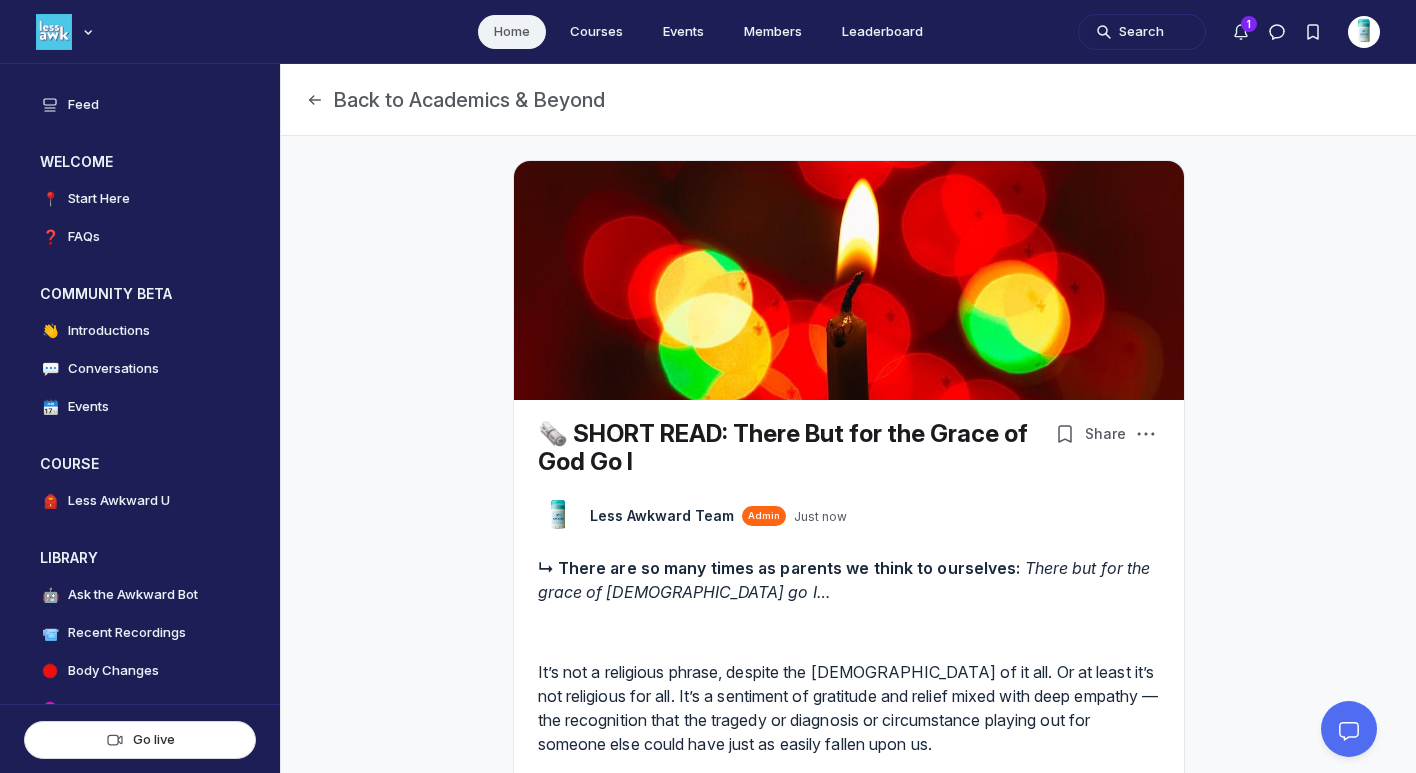 click on "Home" at bounding box center [512, 32] 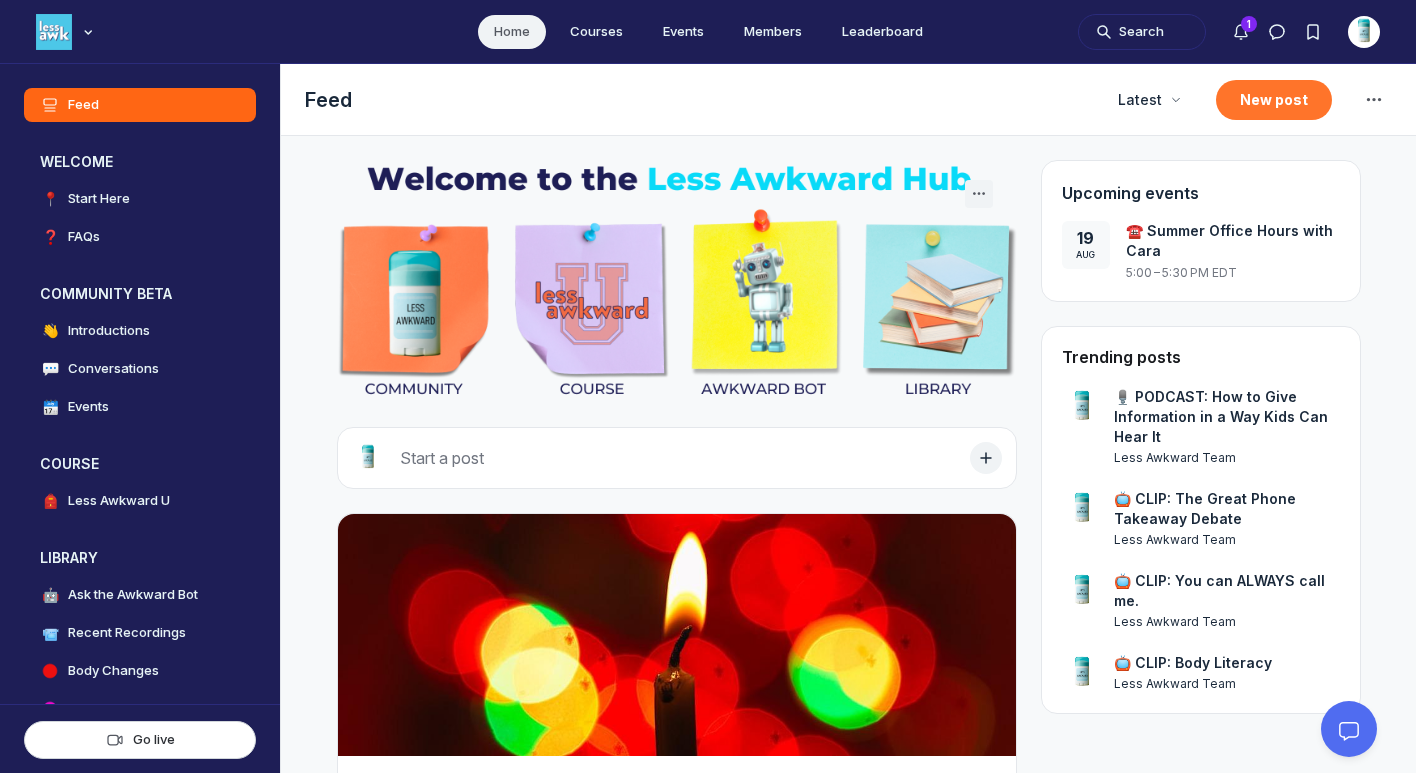 click on "New post" at bounding box center [1274, 100] 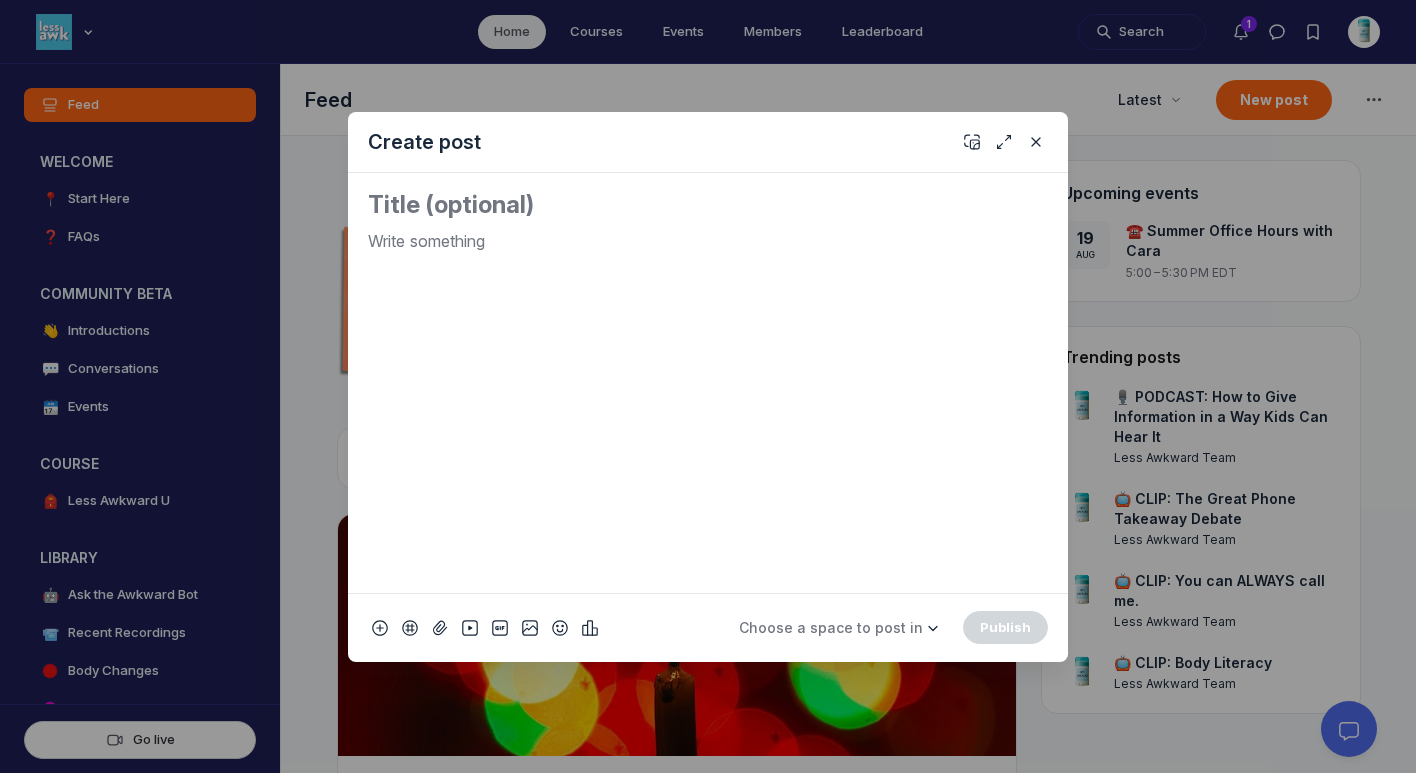 click at bounding box center (708, 403) 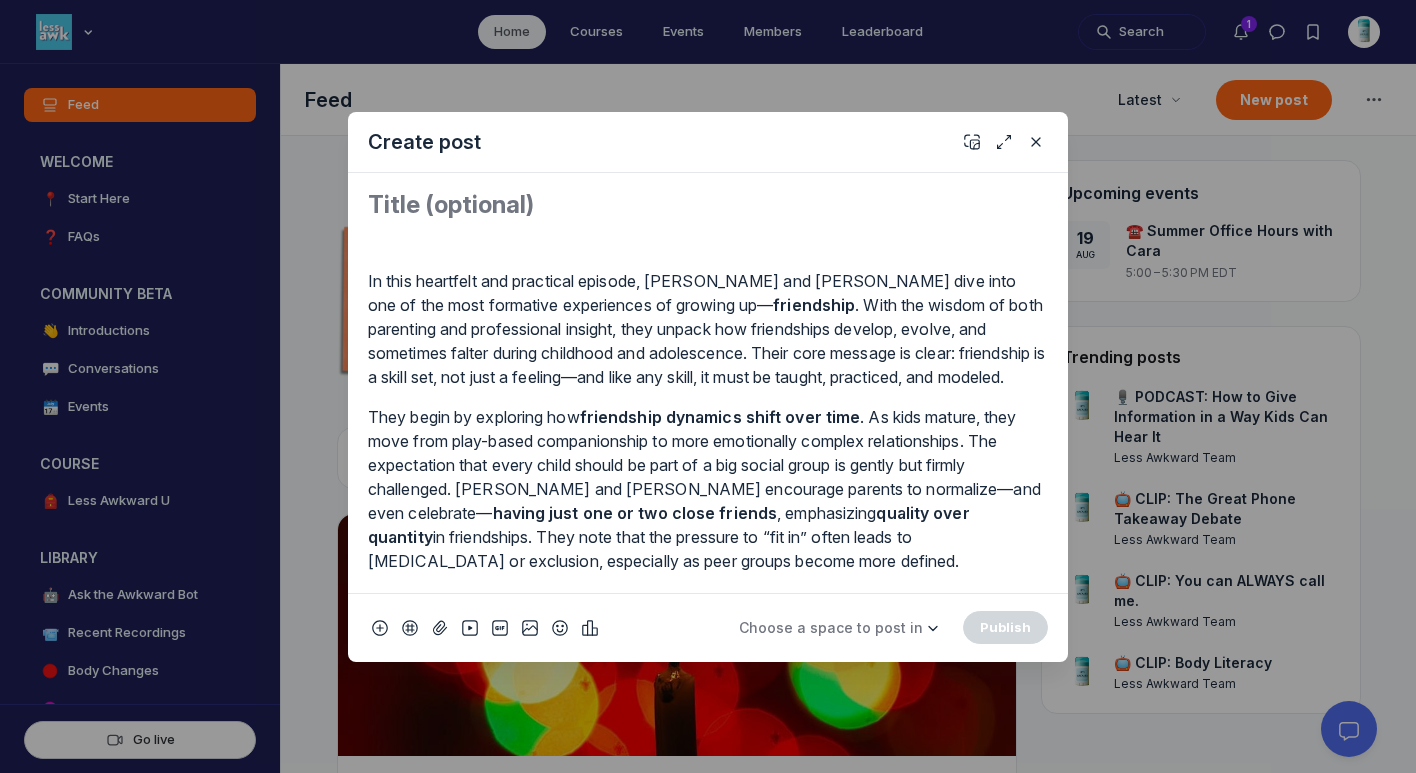 scroll, scrollTop: 1717, scrollLeft: 0, axis: vertical 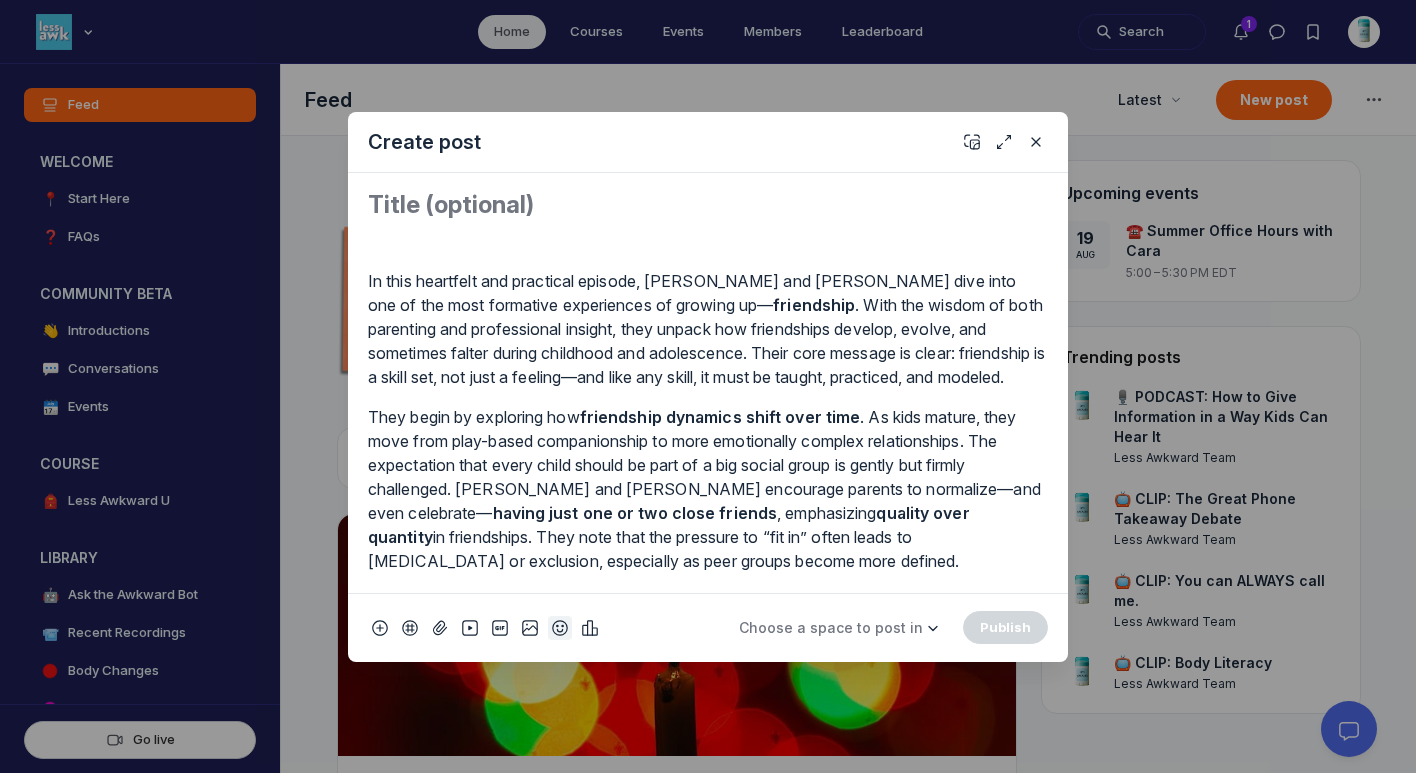 click 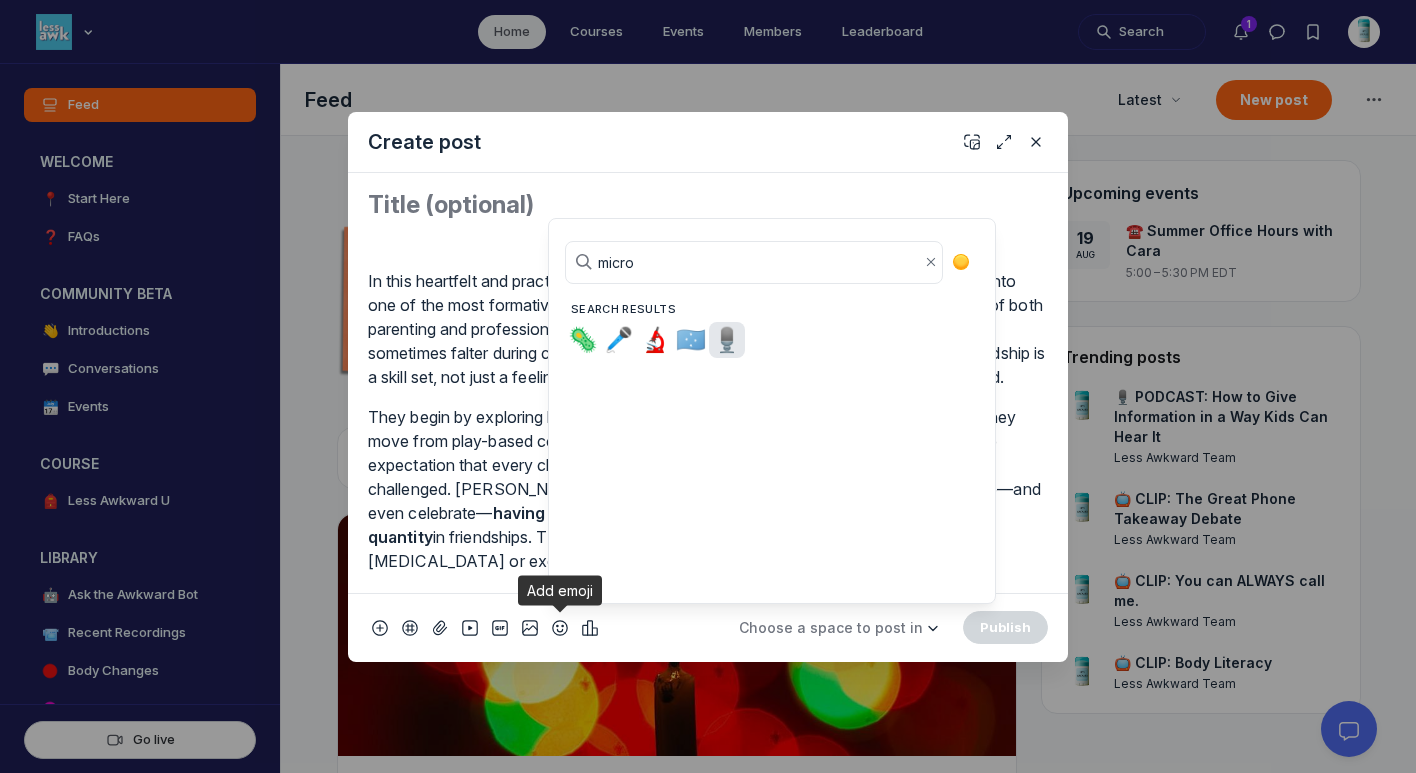 type on "micro" 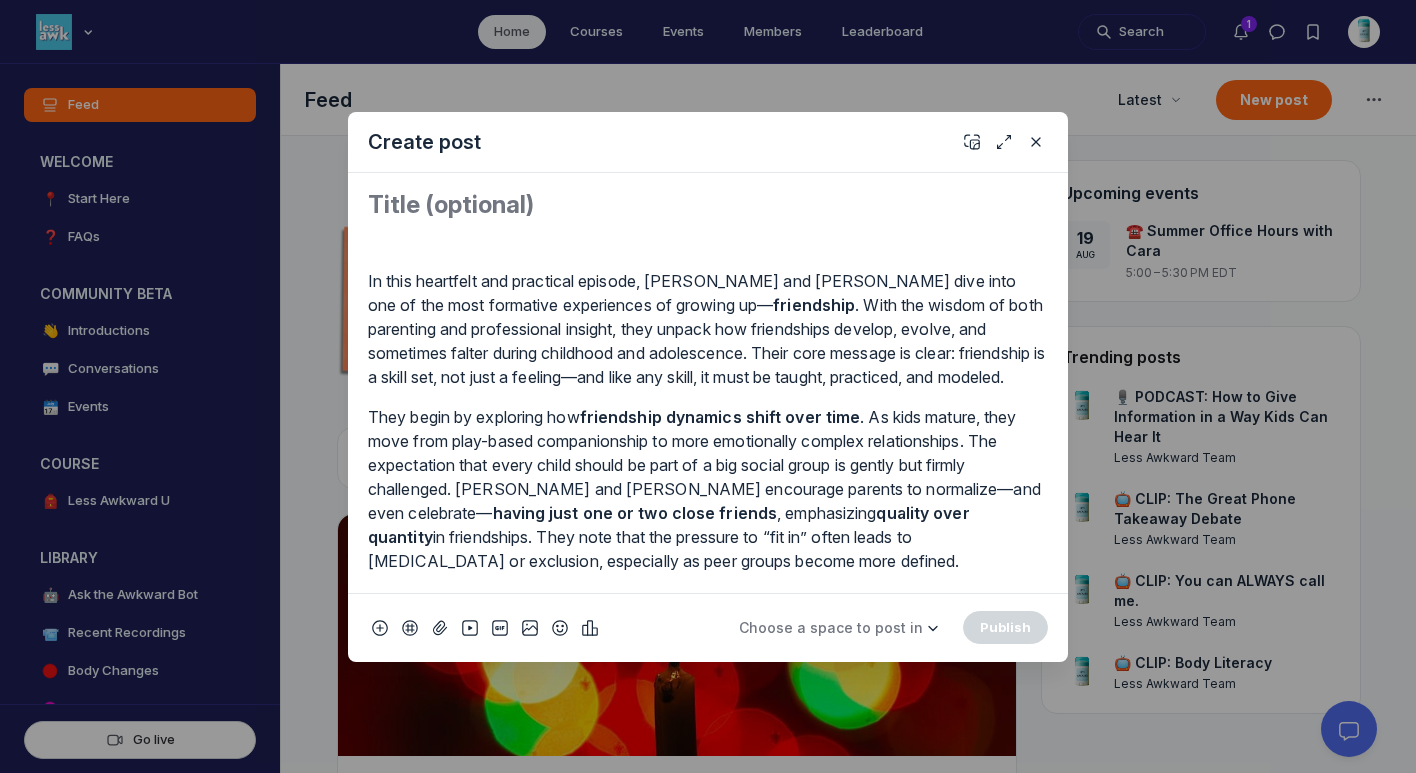 scroll, scrollTop: 1717, scrollLeft: 0, axis: vertical 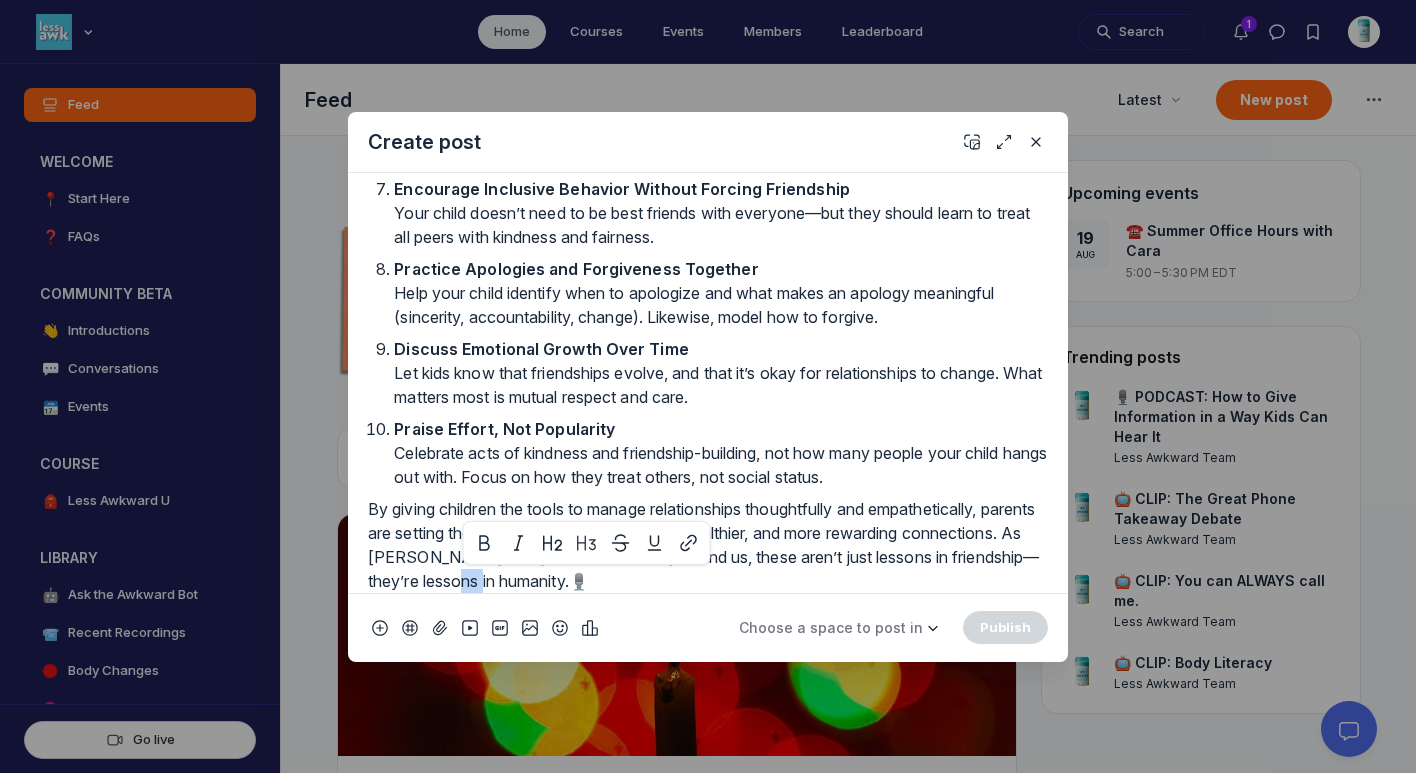 drag, startPoint x: 602, startPoint y: 582, endPoint x: 579, endPoint y: 582, distance: 23 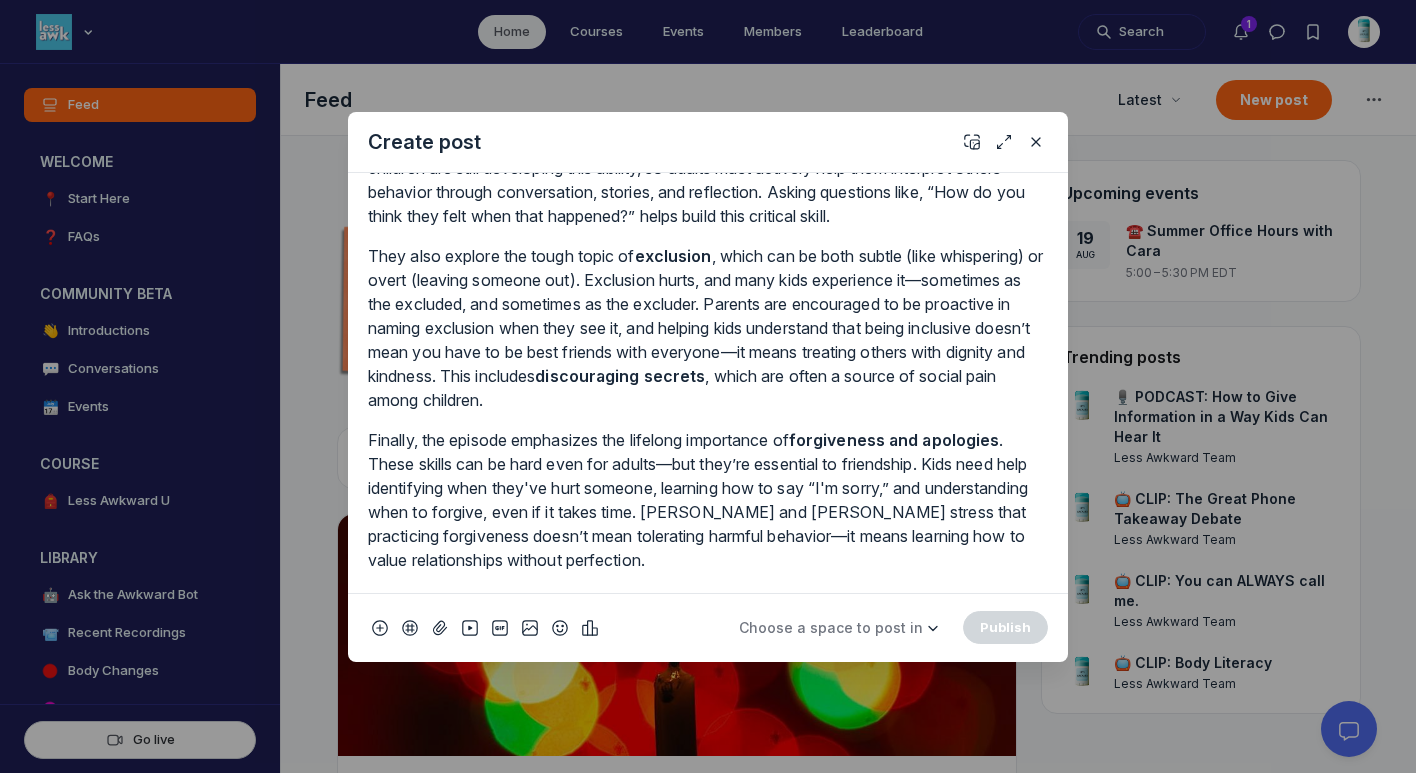 scroll, scrollTop: 0, scrollLeft: 0, axis: both 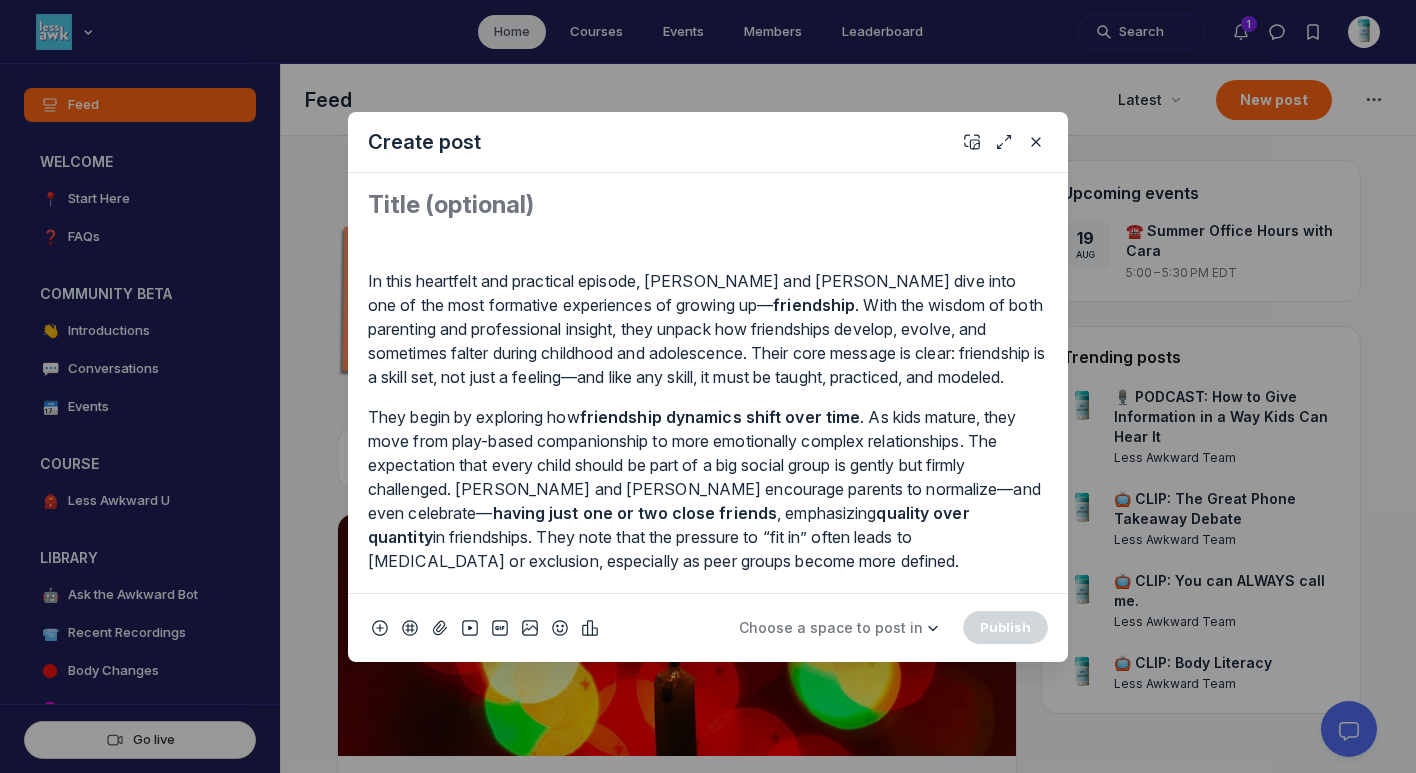 click at bounding box center (708, 205) 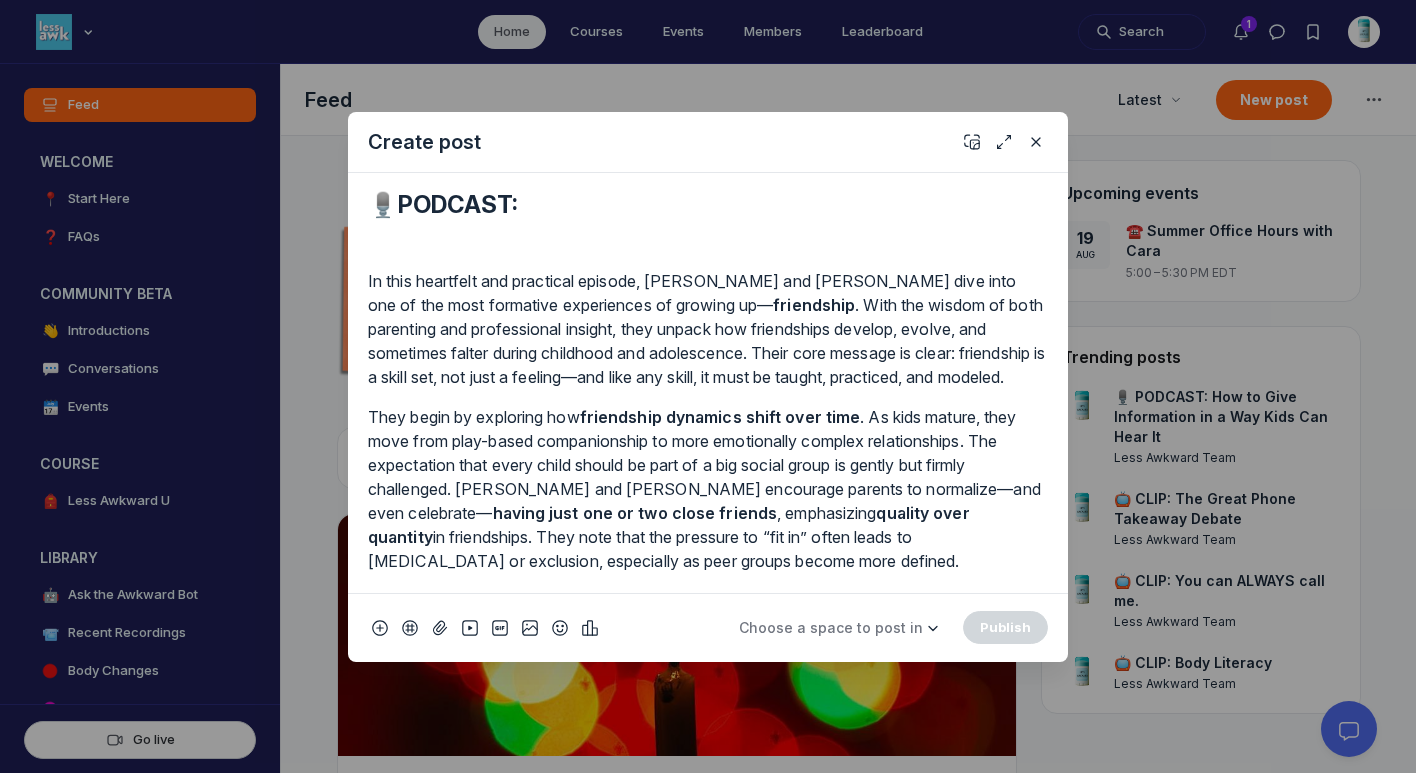 paste on "How to be a Friend" 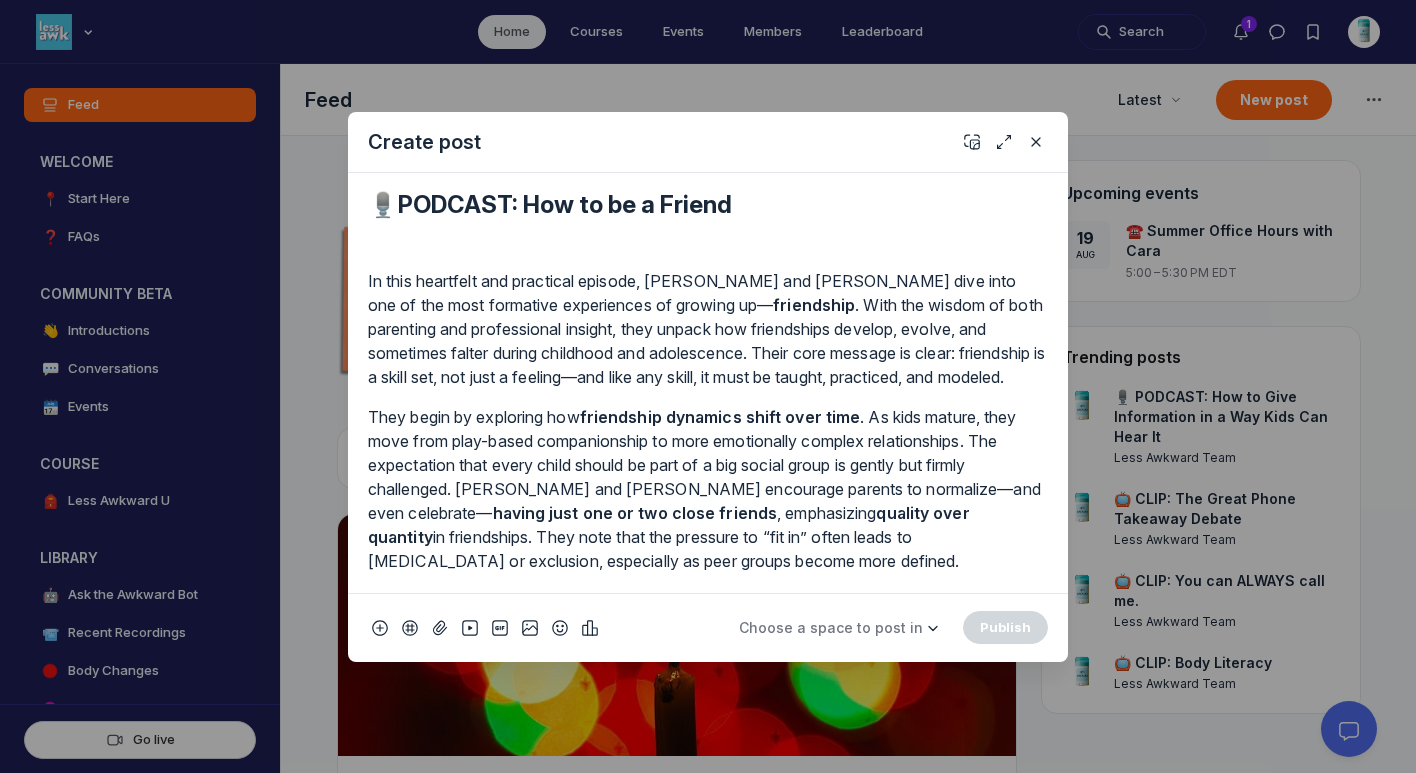 click on "🎙️PODCAST: How to be a Friend" at bounding box center [708, 205] 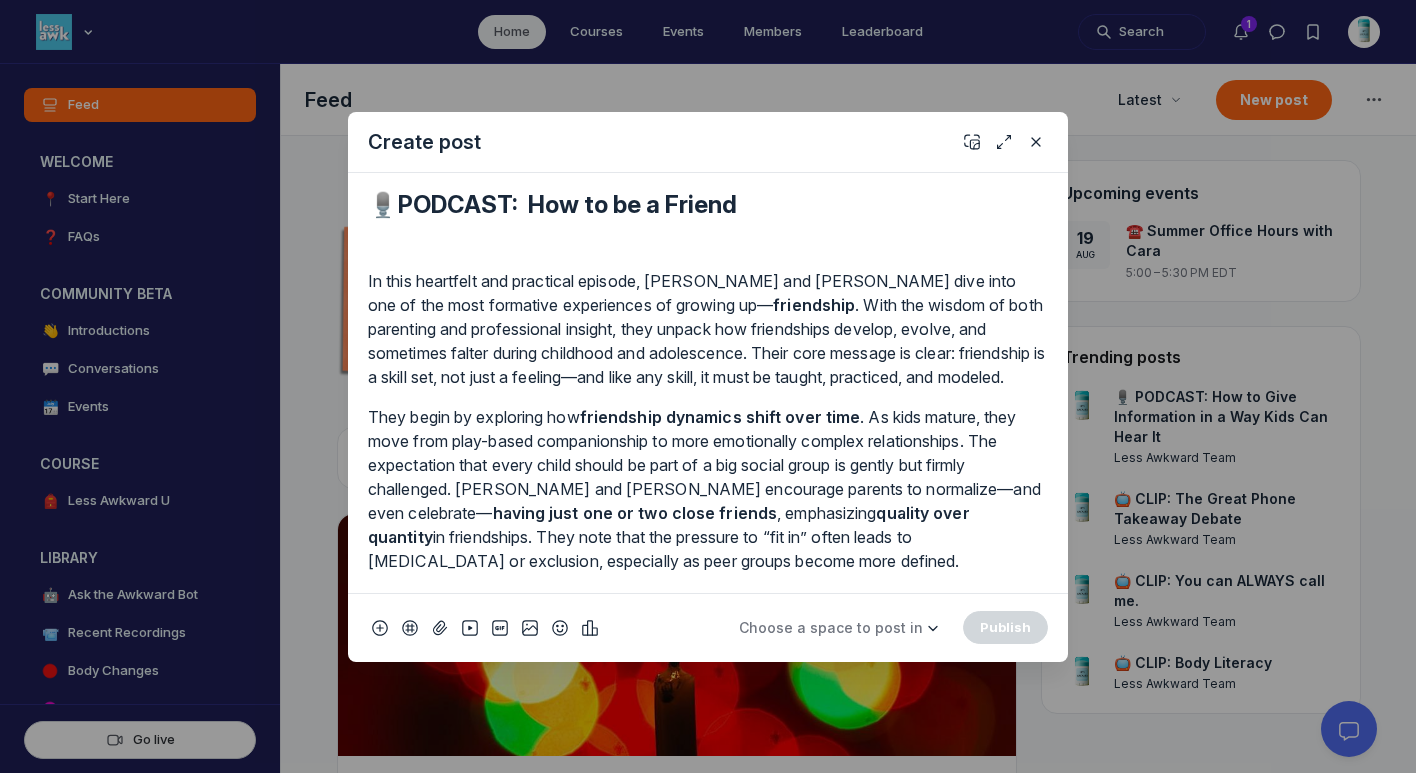 click on "🎙️PODCAST:  How to be a Friend" at bounding box center [708, 205] 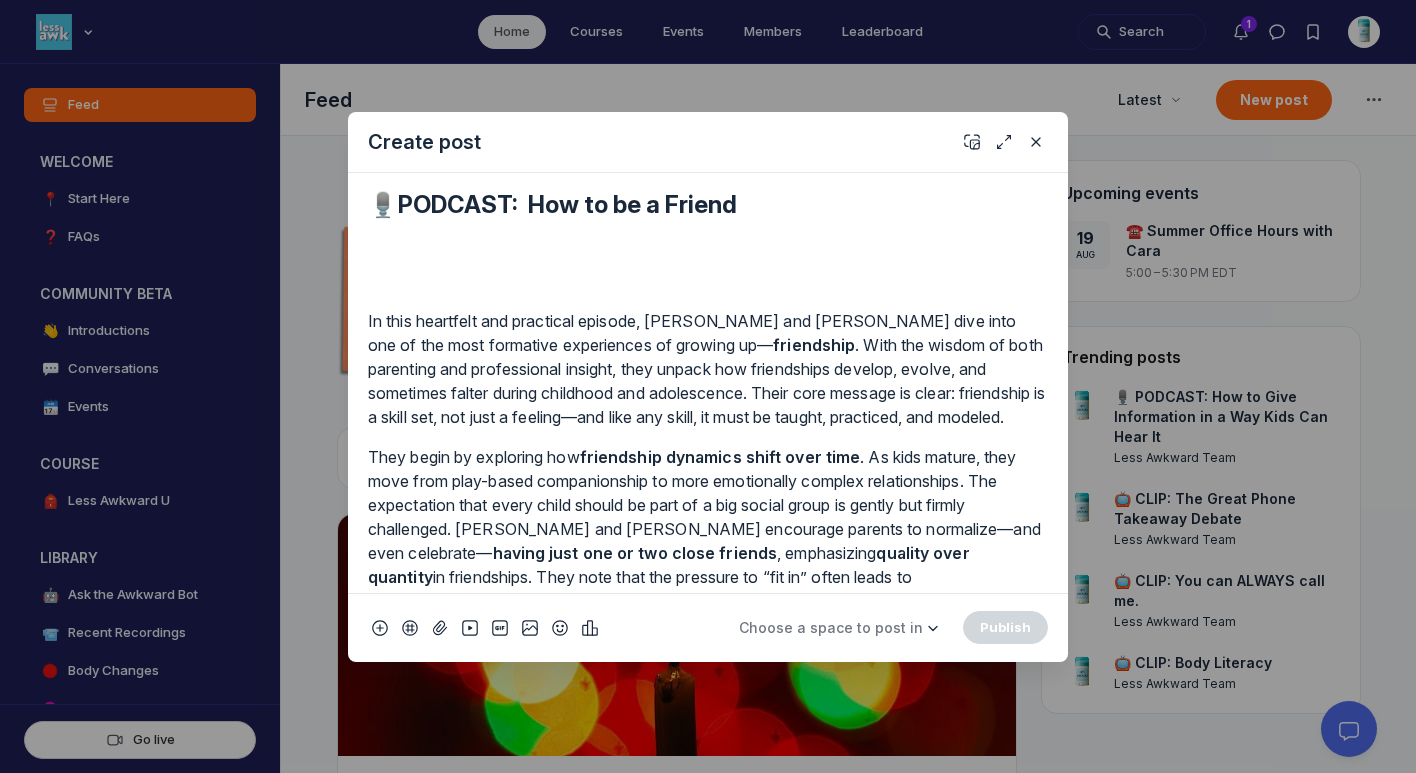 type 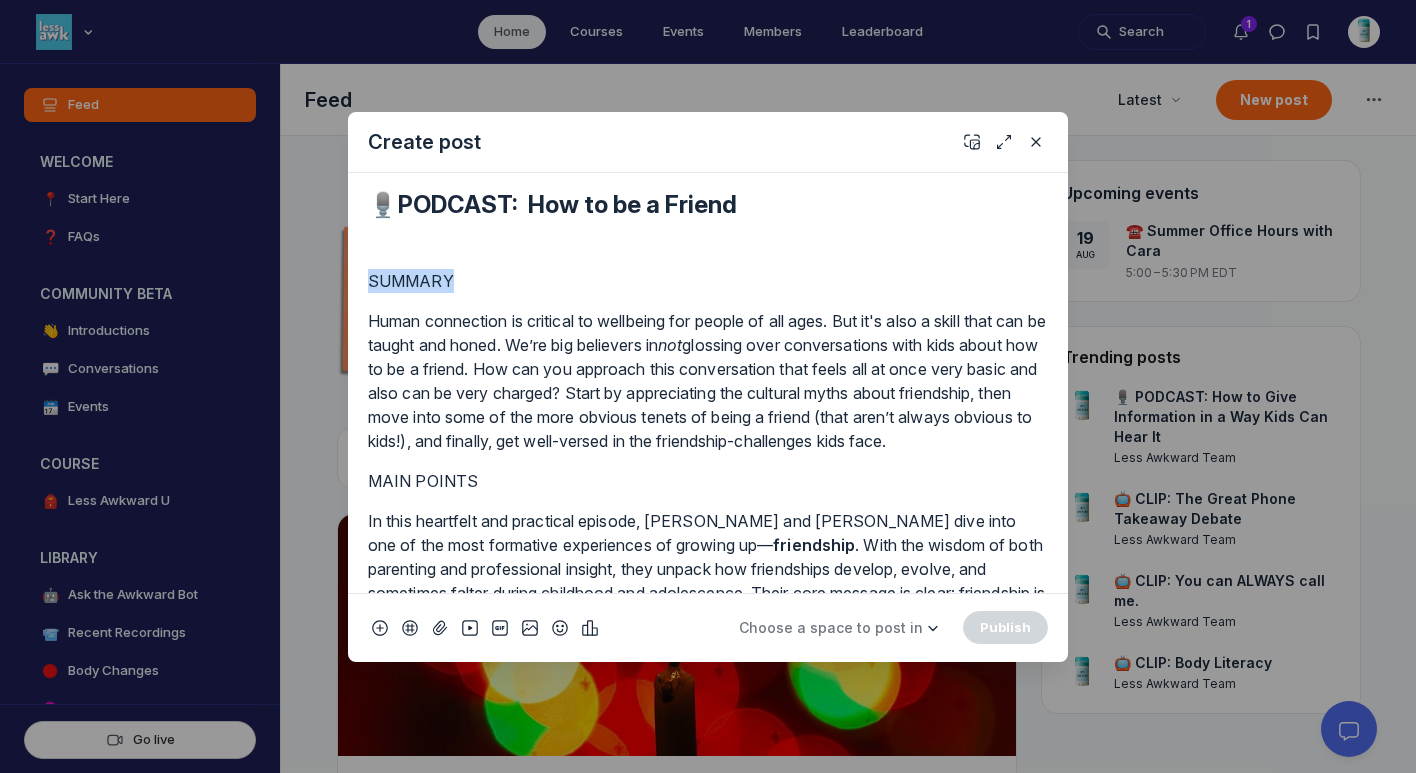 drag, startPoint x: 482, startPoint y: 278, endPoint x: 303, endPoint y: 283, distance: 179.06982 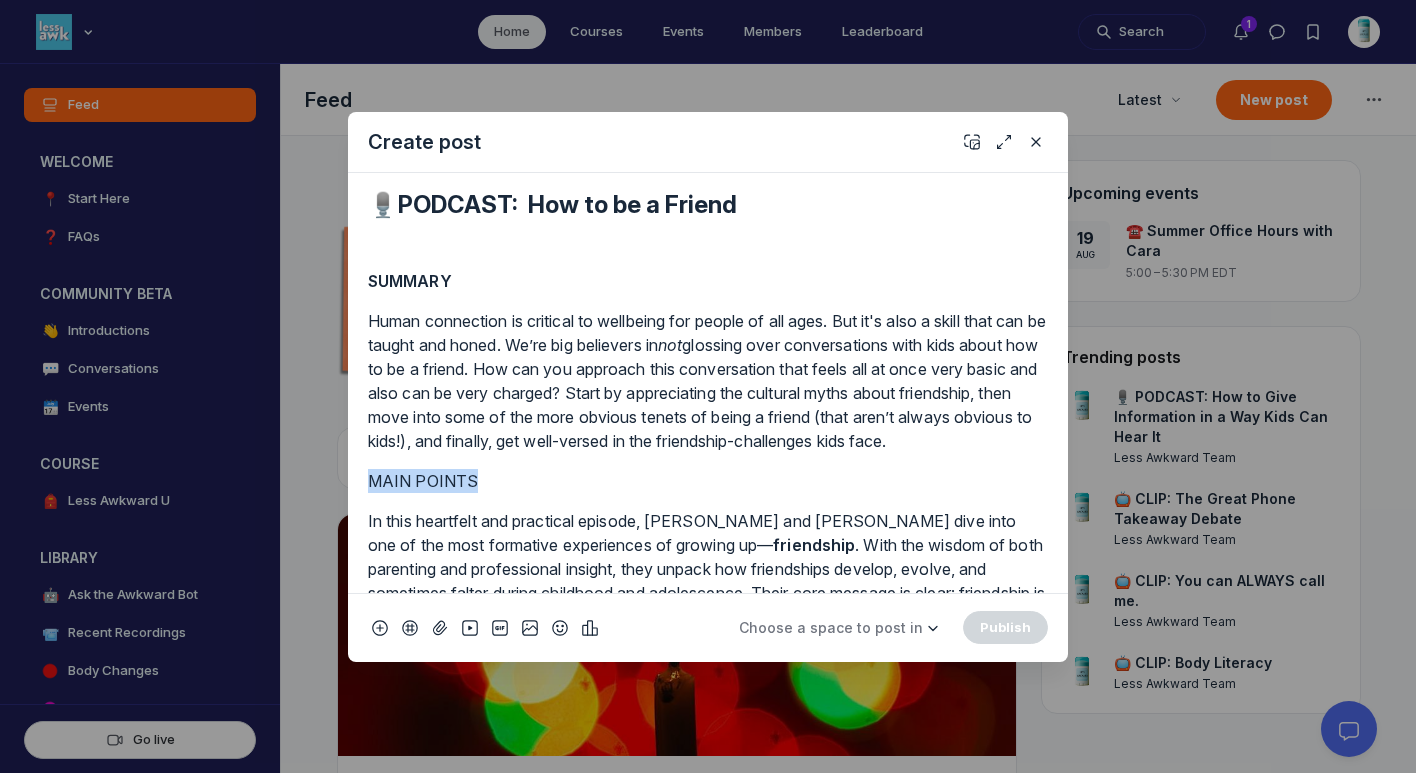 drag, startPoint x: 470, startPoint y: 503, endPoint x: 319, endPoint y: 513, distance: 151.33076 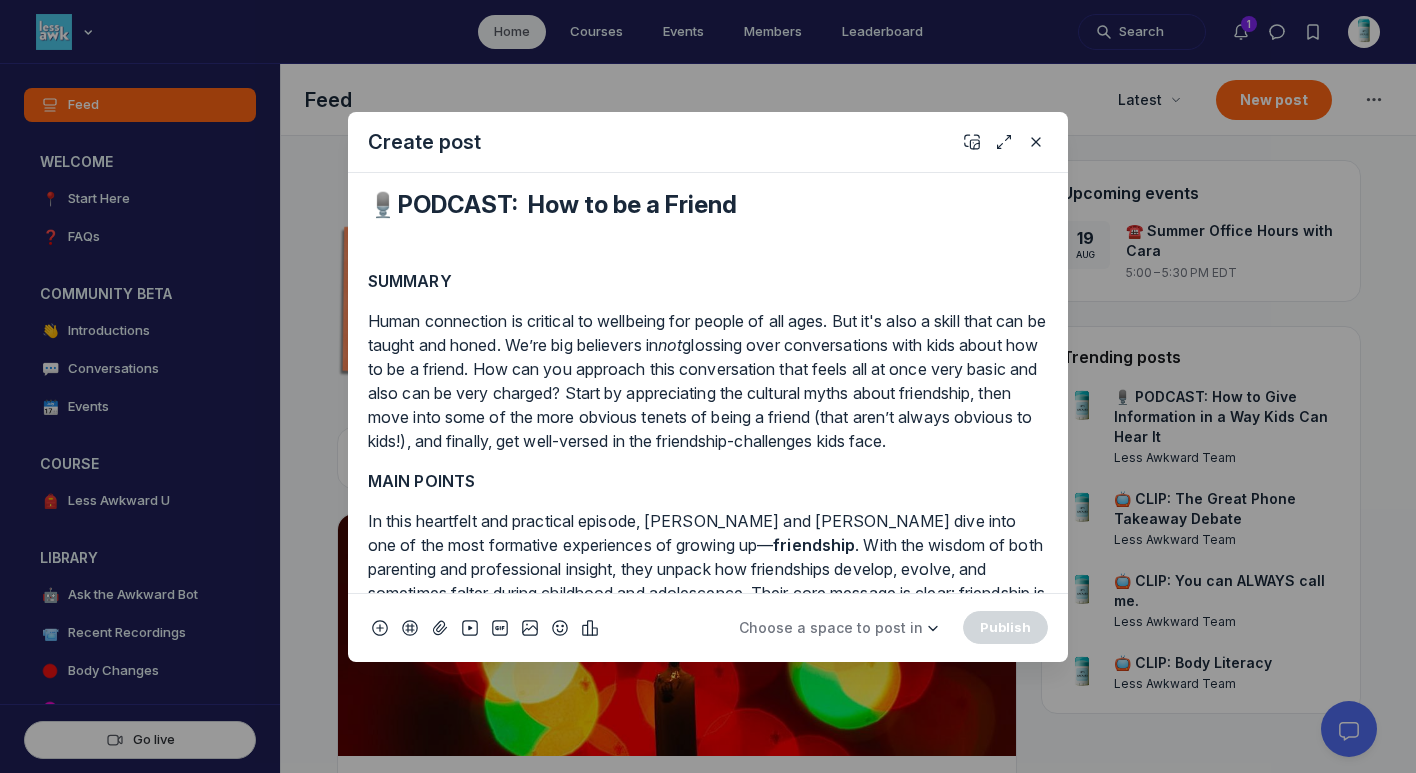 click on "Human connection is critical to wellbeing for people of all ages. But it's also a skill that can be taught and honed. We’re big believers in  not  glossing over conversations with kids about how to be a friend. How can you approach this conversation that feels all at once very basic and also can be very charged? Start by appreciating the cultural myths about friendship, then move into some of the more obvious tenets of being a friend (that aren’t always obvious to kids!), and finally, get well-versed in the friendship-challenges kids face." at bounding box center [708, 381] 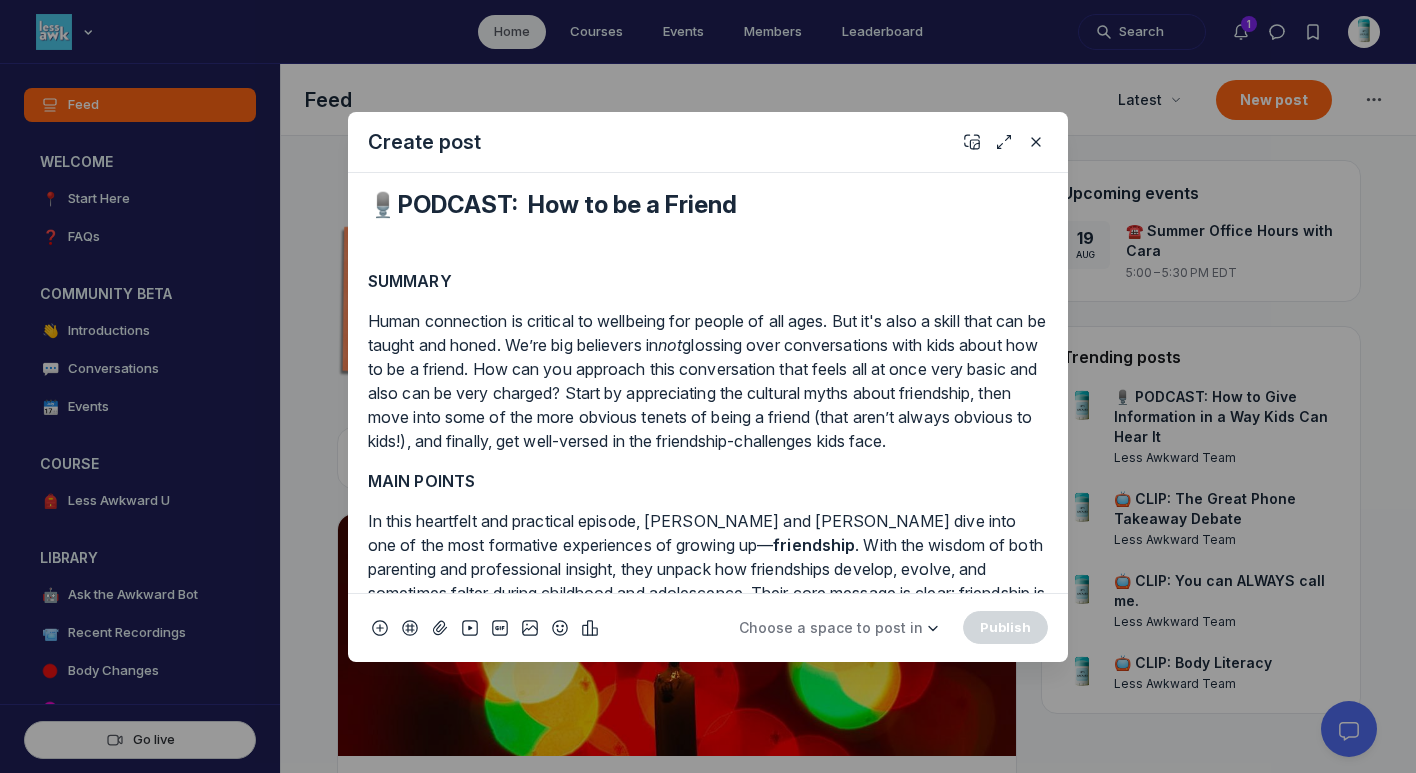 click on "Human connection is critical to wellbeing for people of all ages. But it's also a skill that can be taught and honed. We’re big believers in  not  glossing over conversations with kids about how to be a friend. How can you approach this conversation that feels all at once very basic and also can be very charged? Start by appreciating the cultural myths about friendship, then move into some of the more obvious tenets of being a friend (that aren’t always obvious to kids!), and finally, get well-versed in the friendship-challenges kids face." at bounding box center (708, 381) 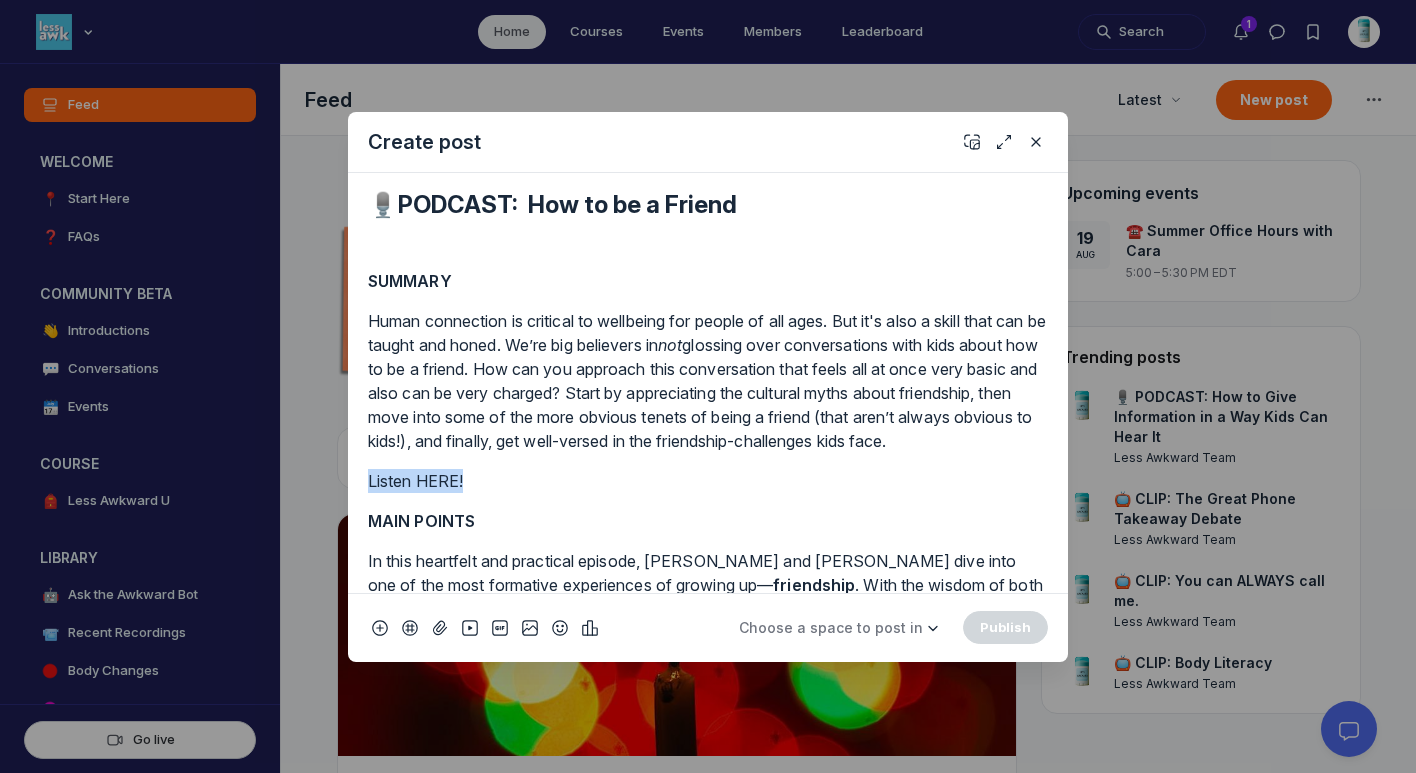 drag, startPoint x: 467, startPoint y: 506, endPoint x: 333, endPoint y: 506, distance: 134 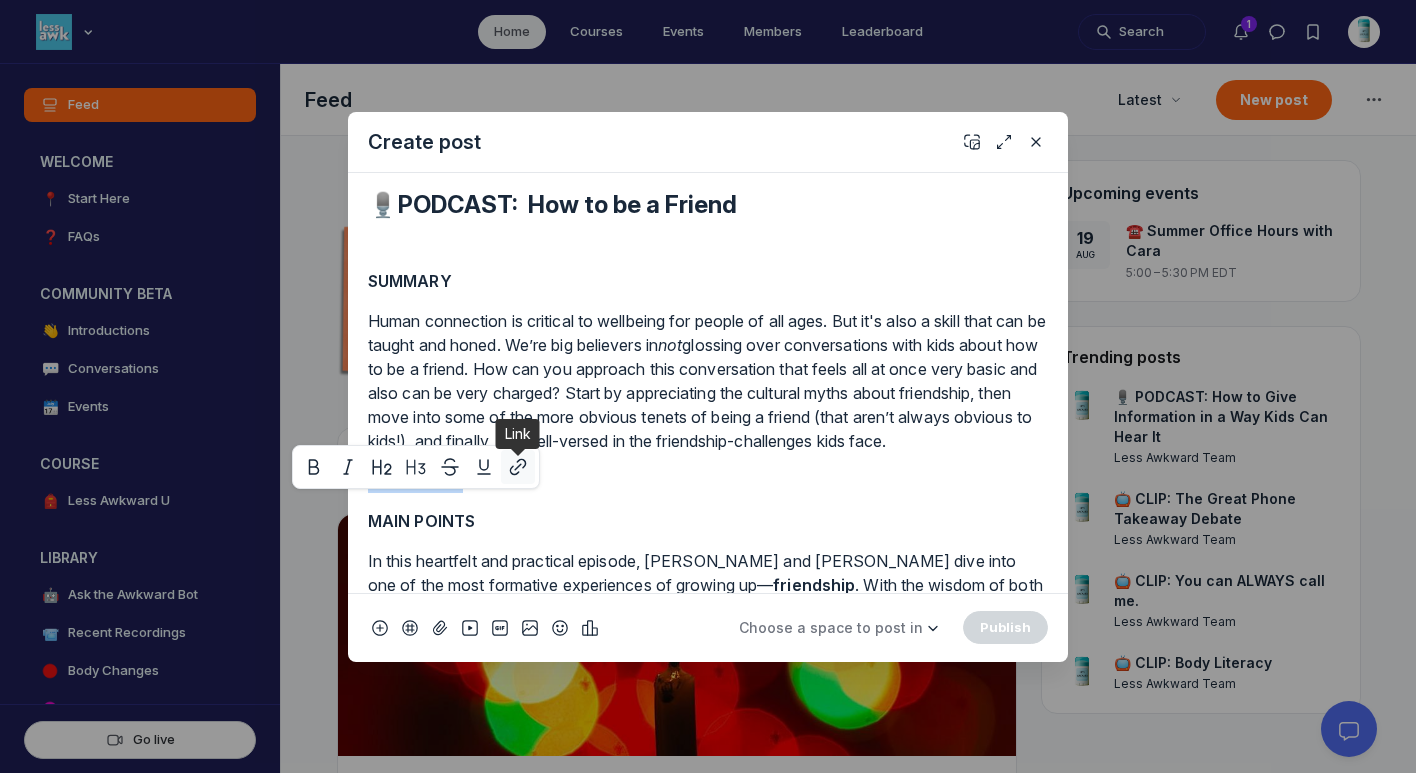 click 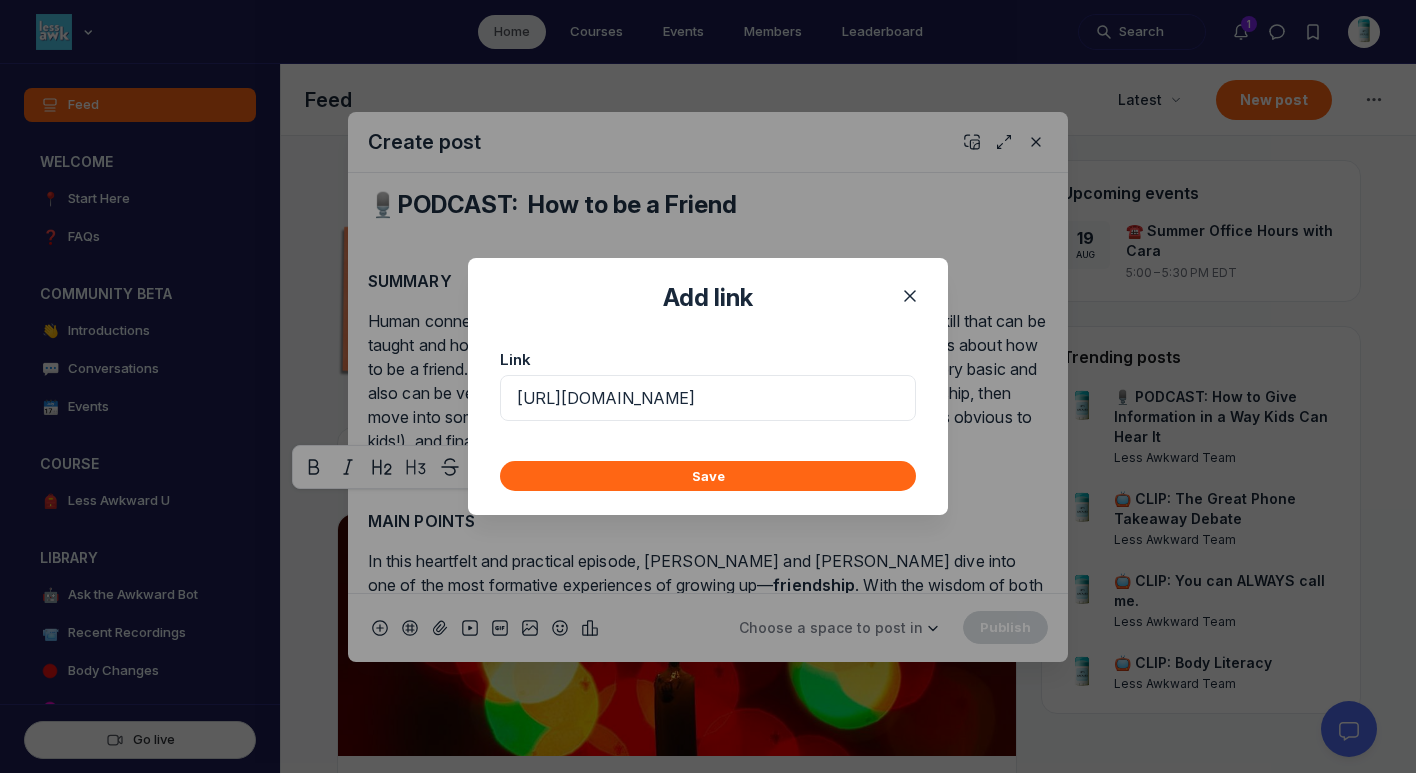 scroll, scrollTop: 0, scrollLeft: 314, axis: horizontal 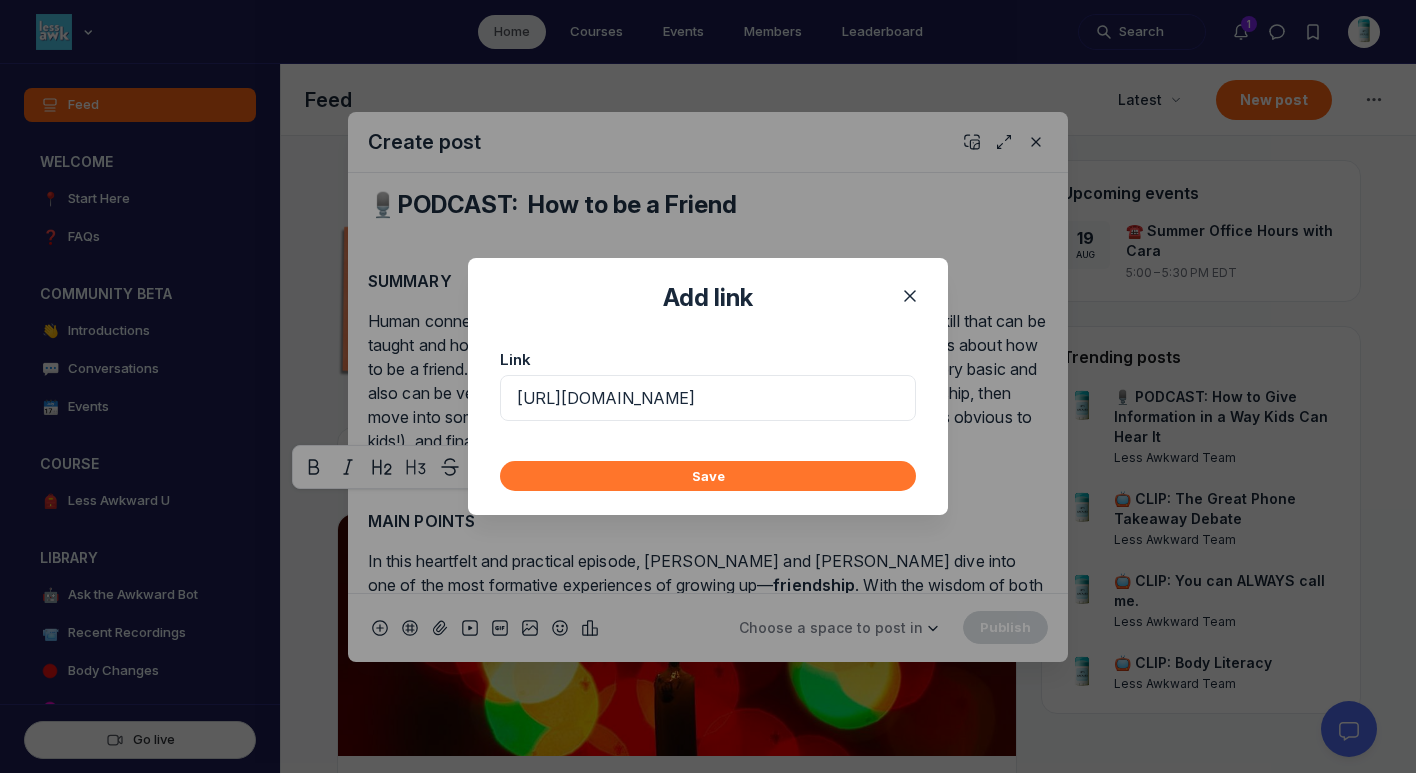 type on "[URL][DOMAIN_NAME]" 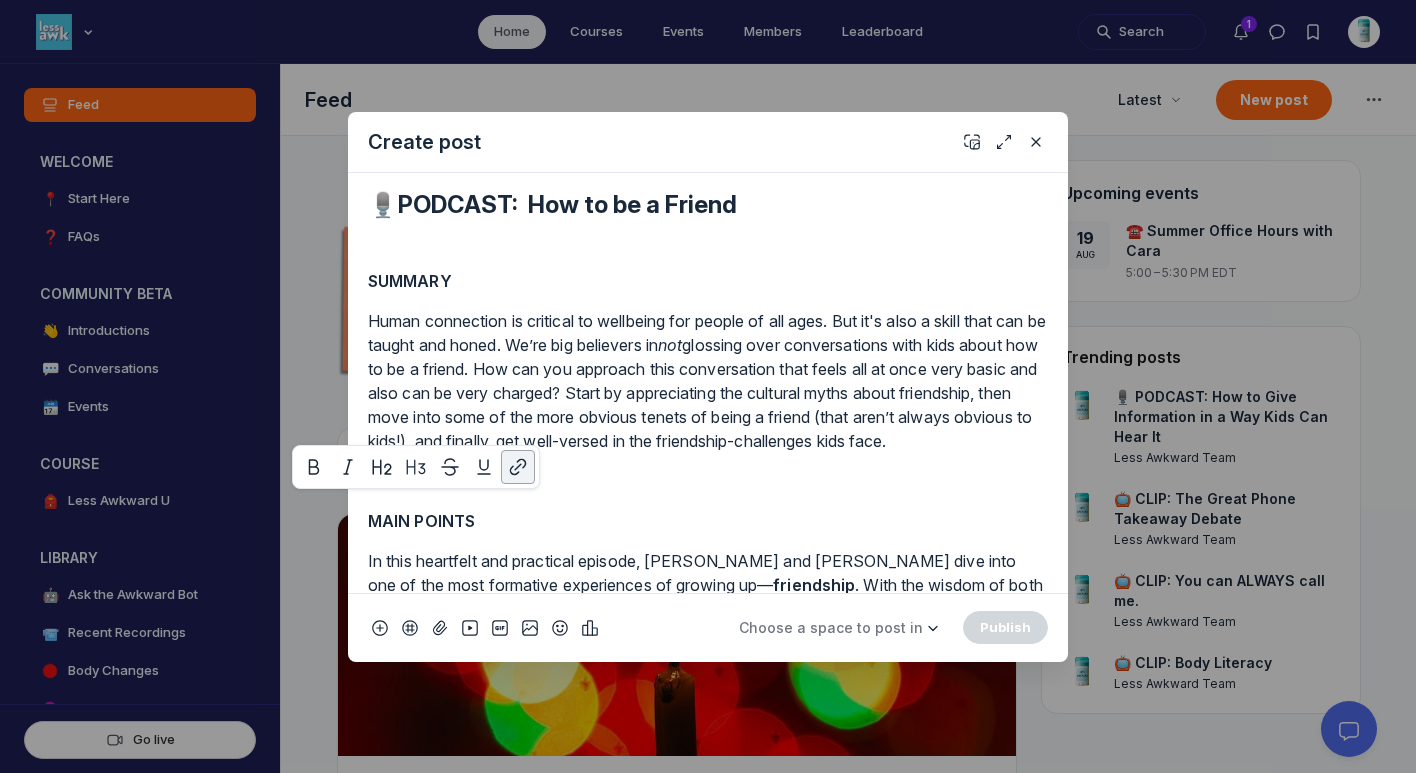 scroll, scrollTop: 0, scrollLeft: 0, axis: both 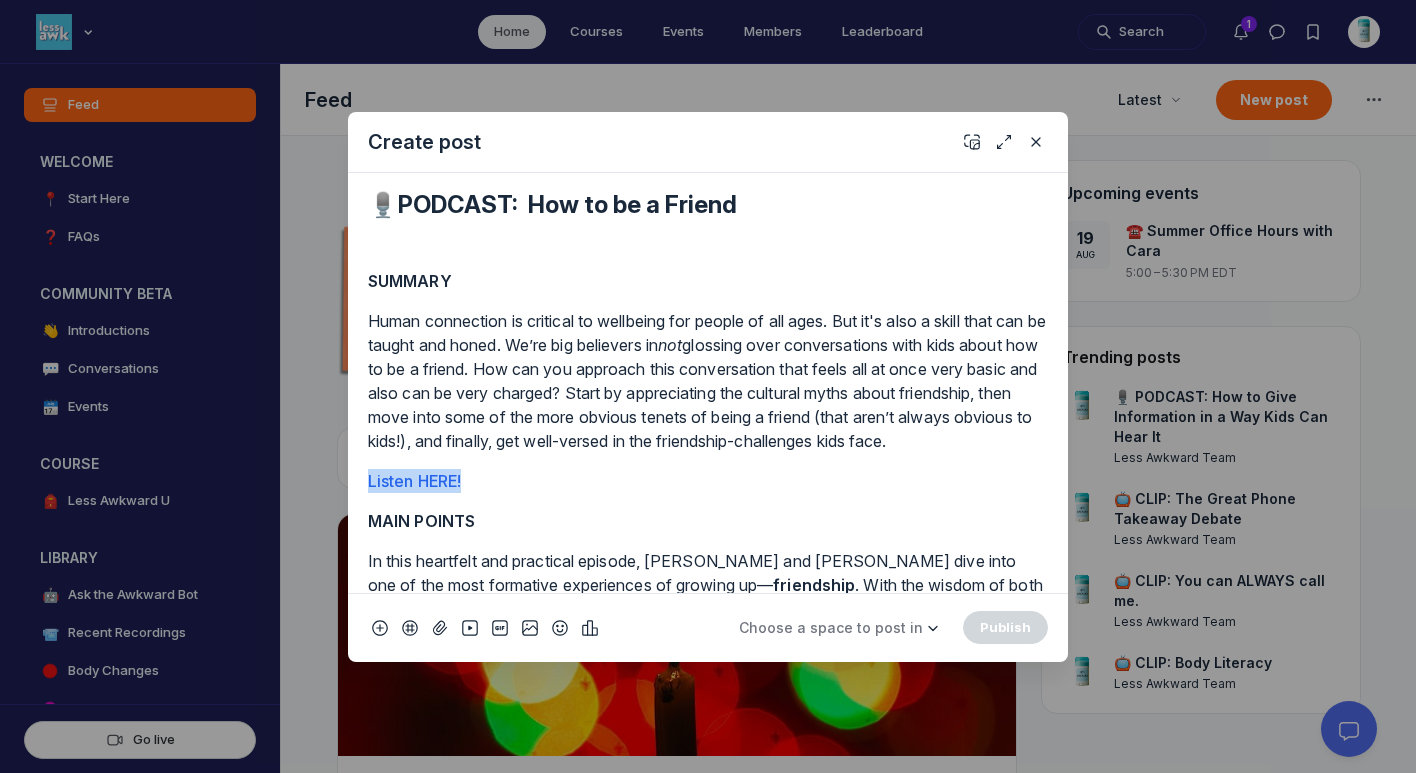 click on "Listen HERE!" at bounding box center (708, 481) 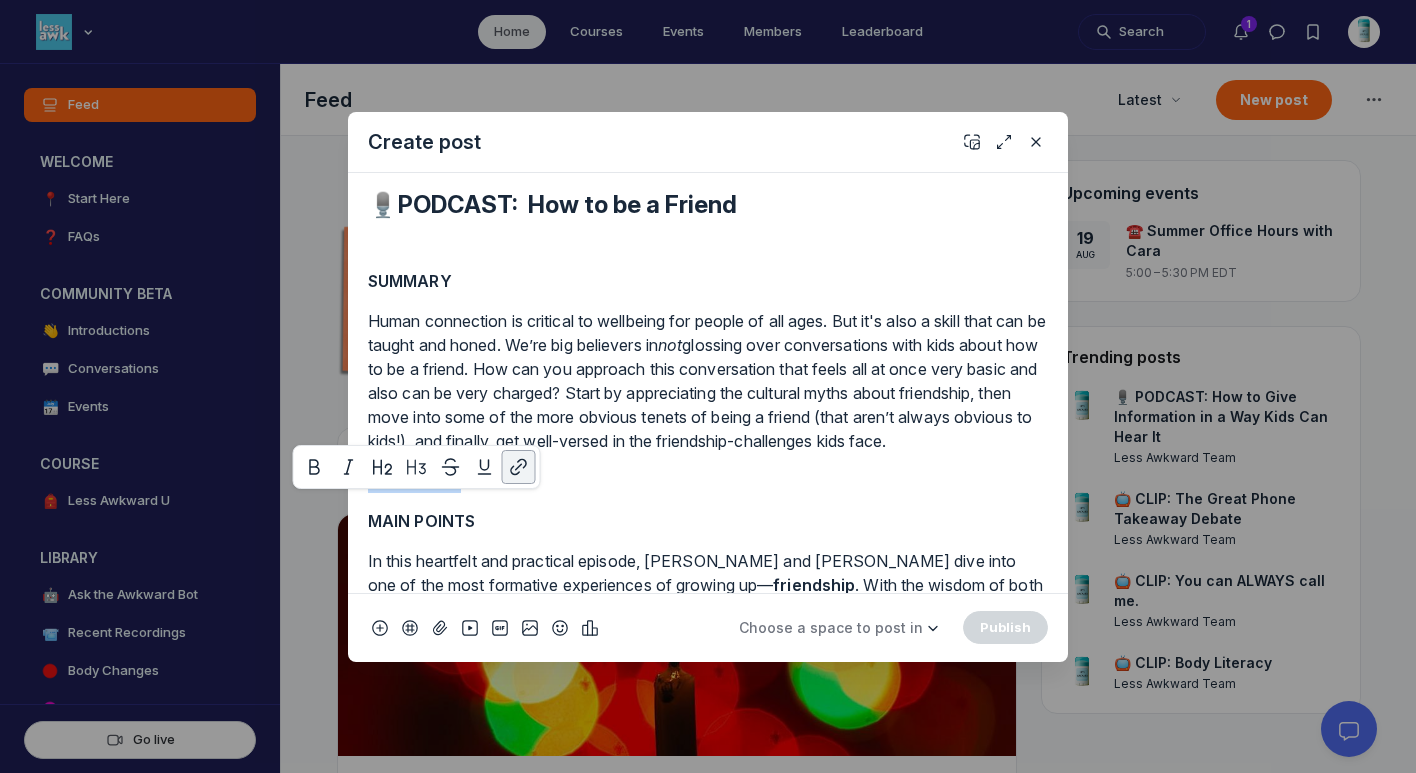 drag, startPoint x: 476, startPoint y: 507, endPoint x: 359, endPoint y: 506, distance: 117.00427 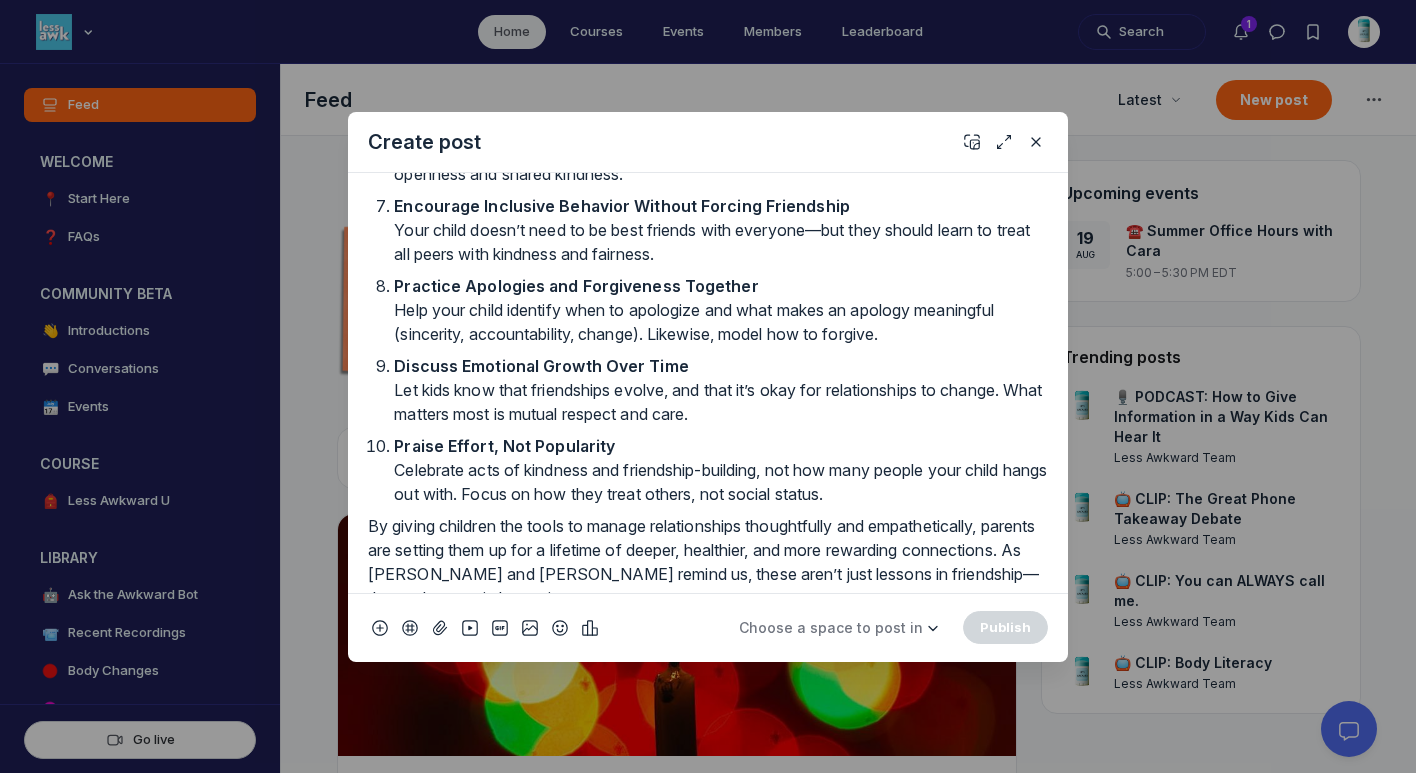 scroll, scrollTop: 2021, scrollLeft: 0, axis: vertical 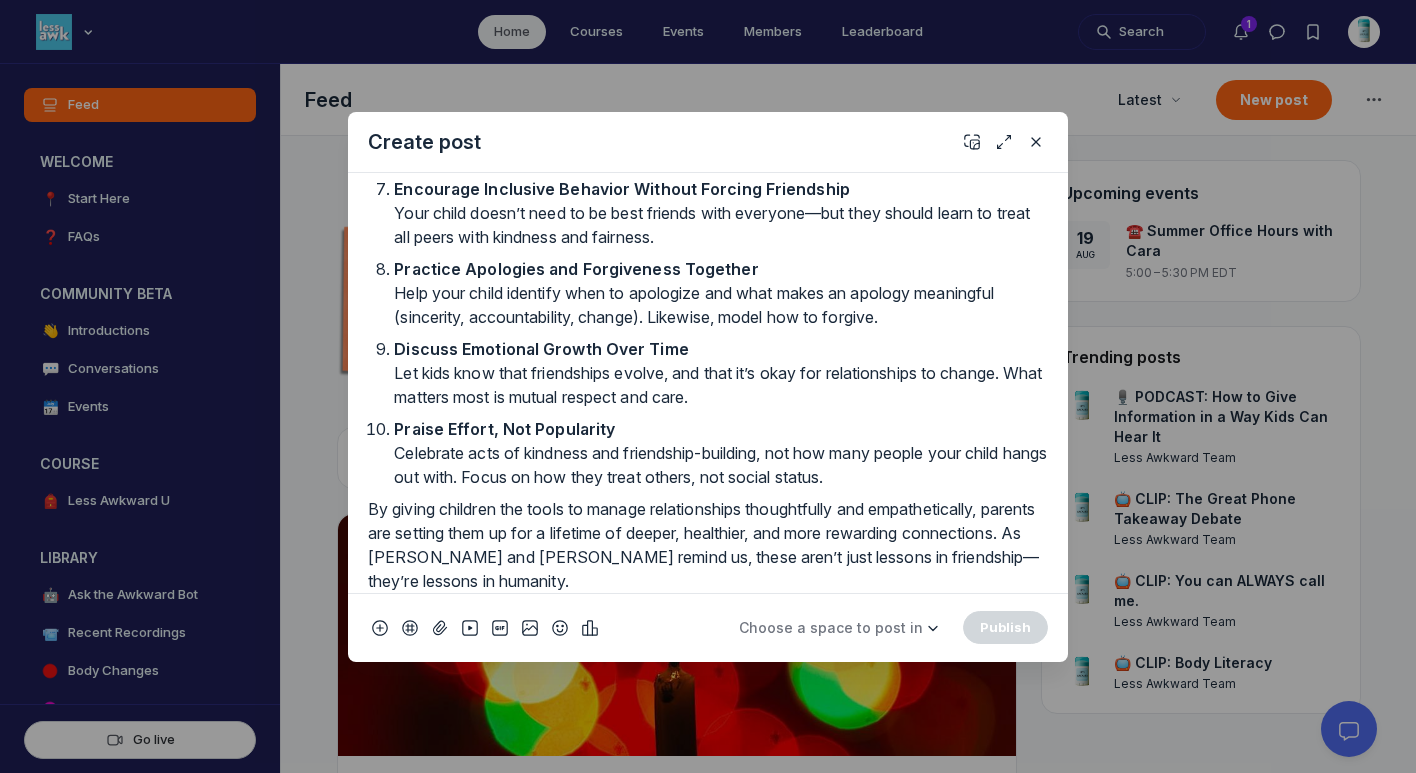 click on "By giving children the tools to manage relationships thoughtfully and empathetically, parents are setting them up for a lifetime of deeper, healthier, and more rewarding connections. As [PERSON_NAME] and [PERSON_NAME] remind us, these aren’t just lessons in friendship—they’re lessons in humanity." at bounding box center (708, 545) 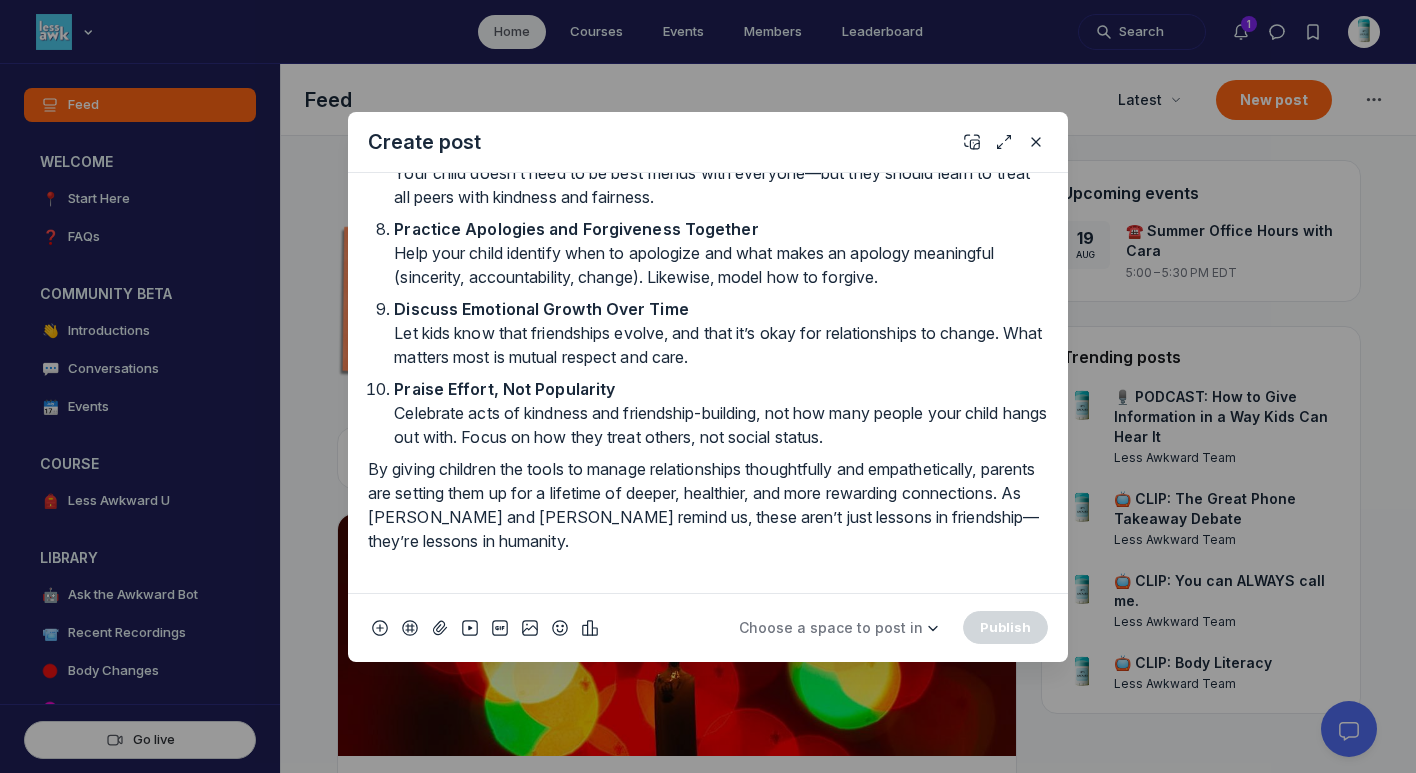 scroll, scrollTop: 2061, scrollLeft: 0, axis: vertical 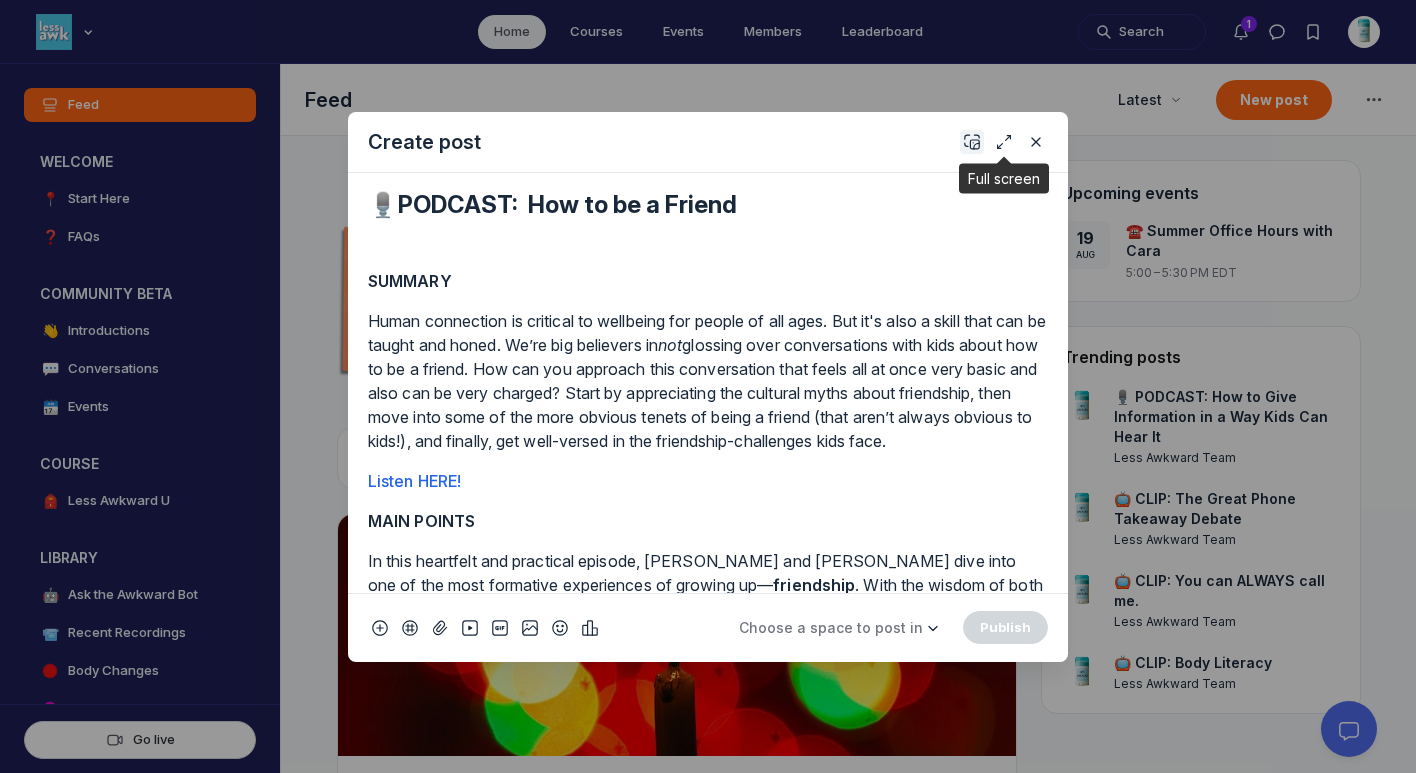 click 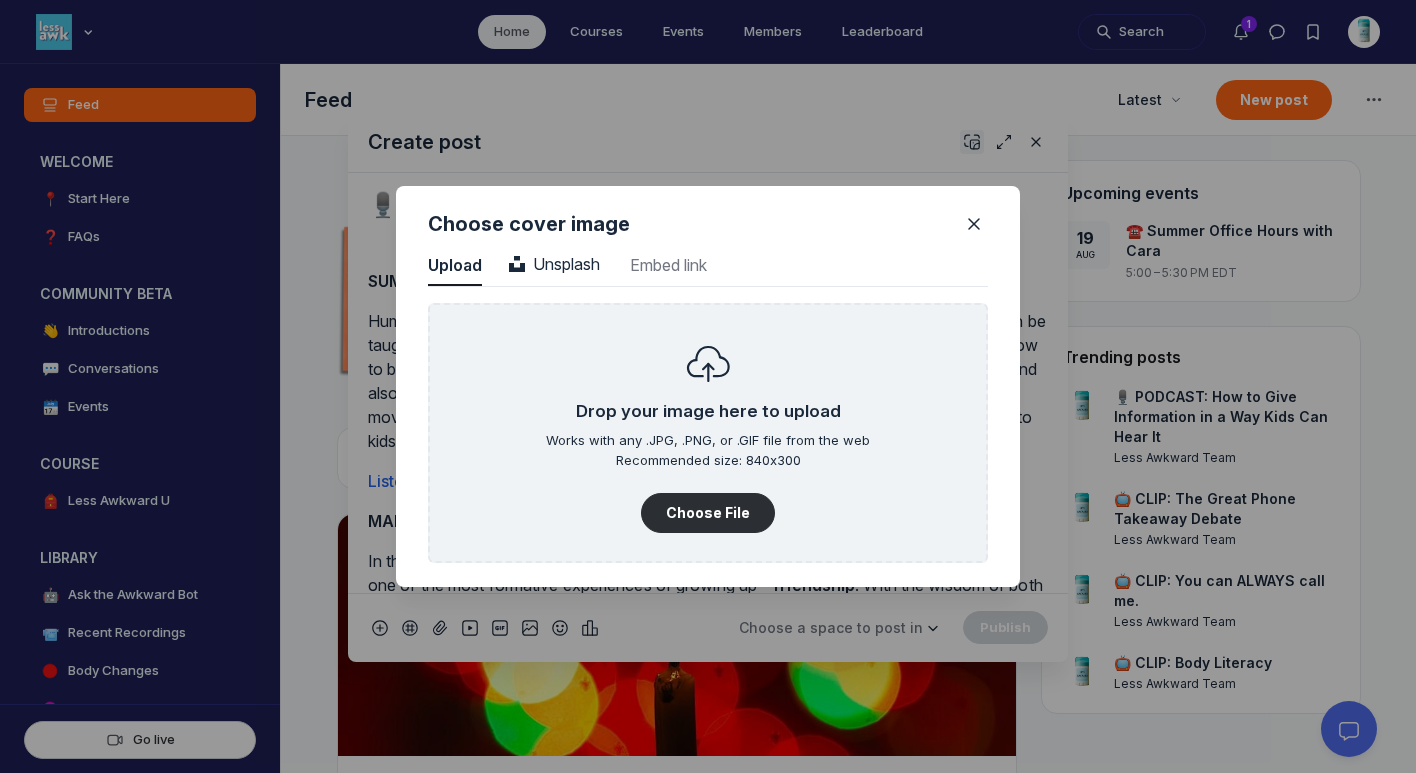 scroll, scrollTop: 2702, scrollLeft: 5090, axis: both 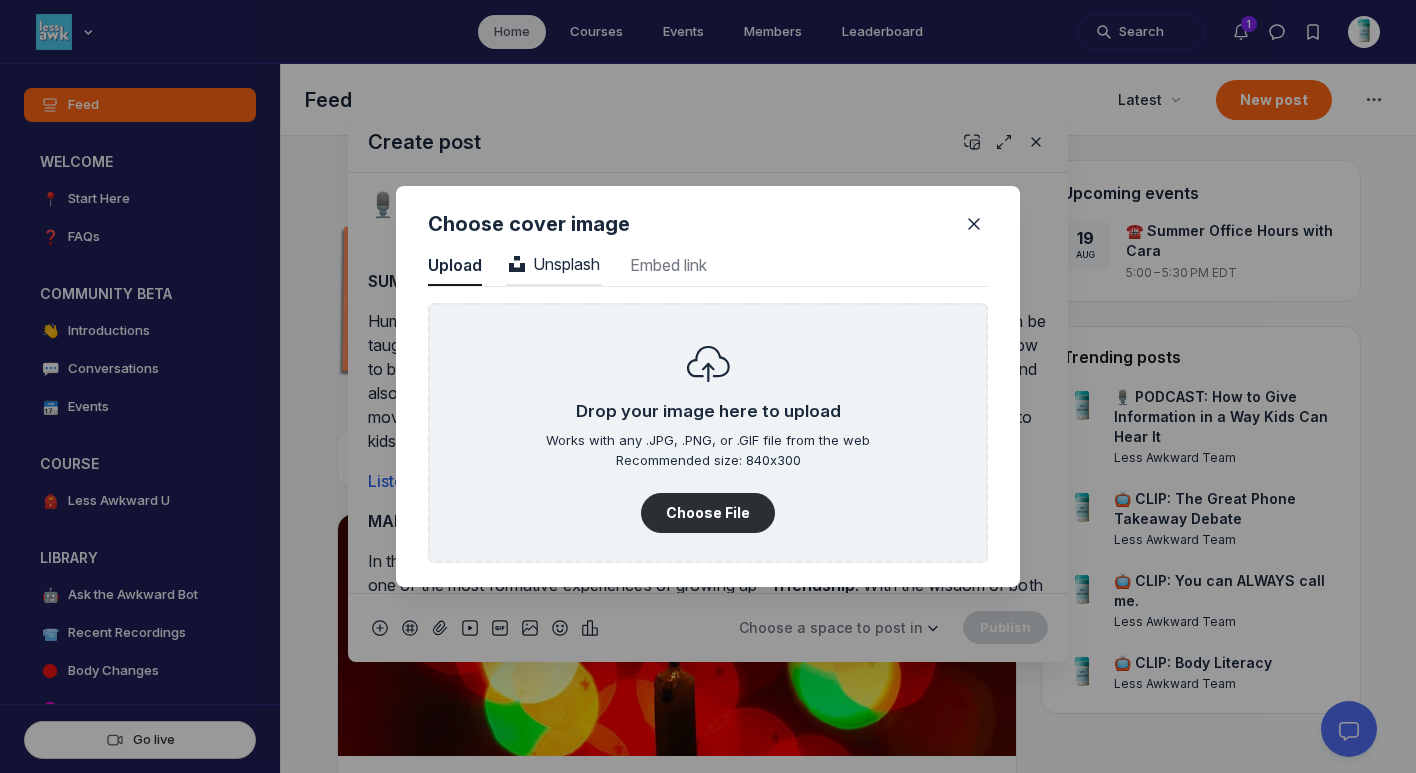 click on "Unsplash" at bounding box center [554, 264] 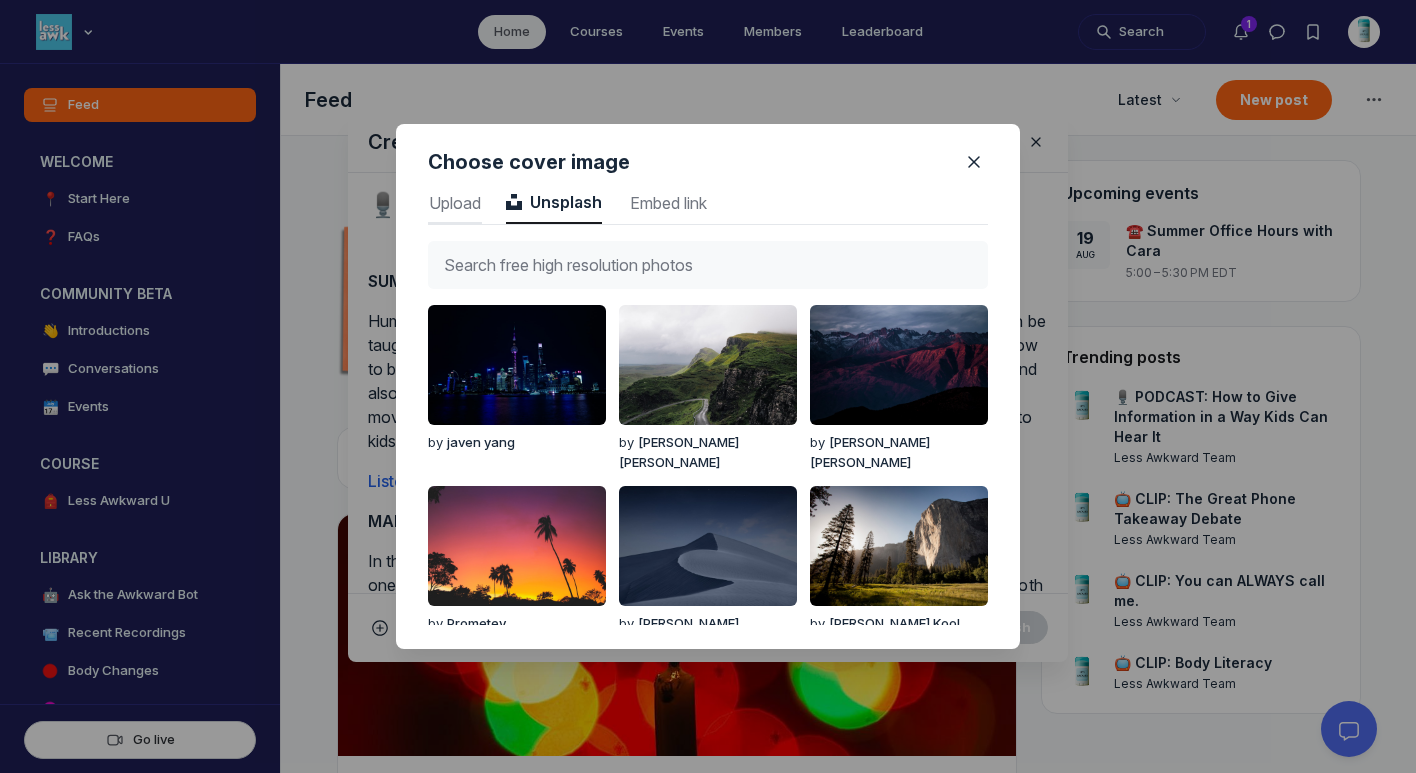 click on "Upload" at bounding box center (455, 203) 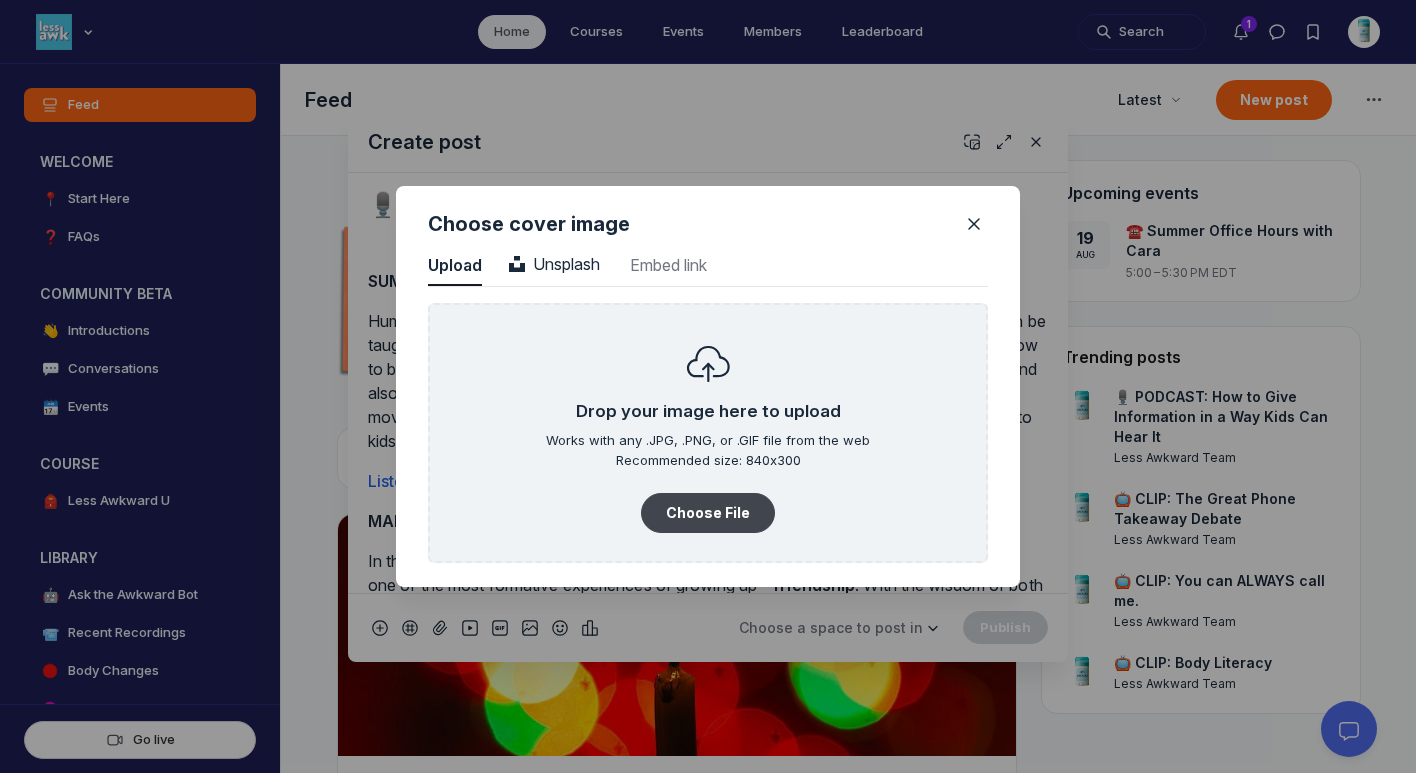 click on "Choose File" at bounding box center (708, 513) 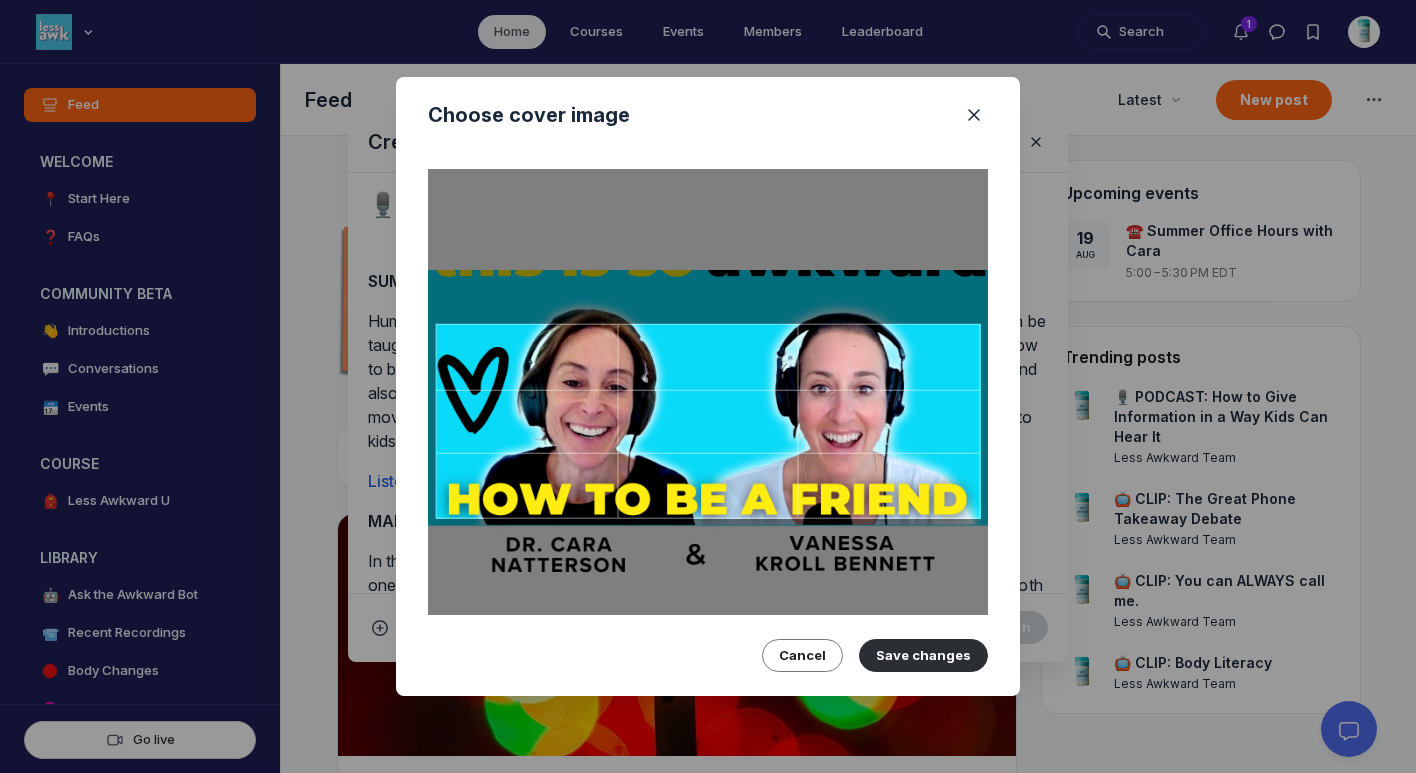 click at bounding box center [708, 421] 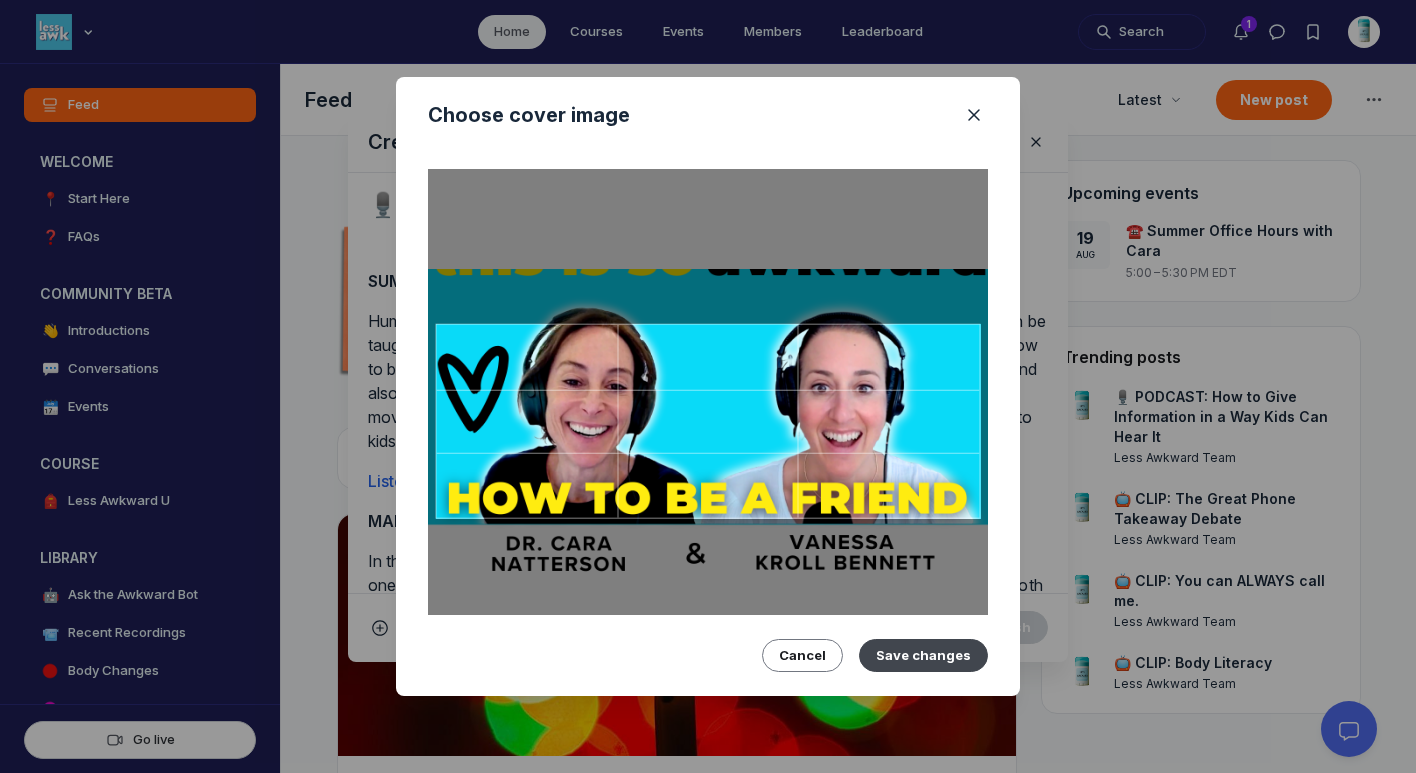click on "Save changes" at bounding box center [923, 655] 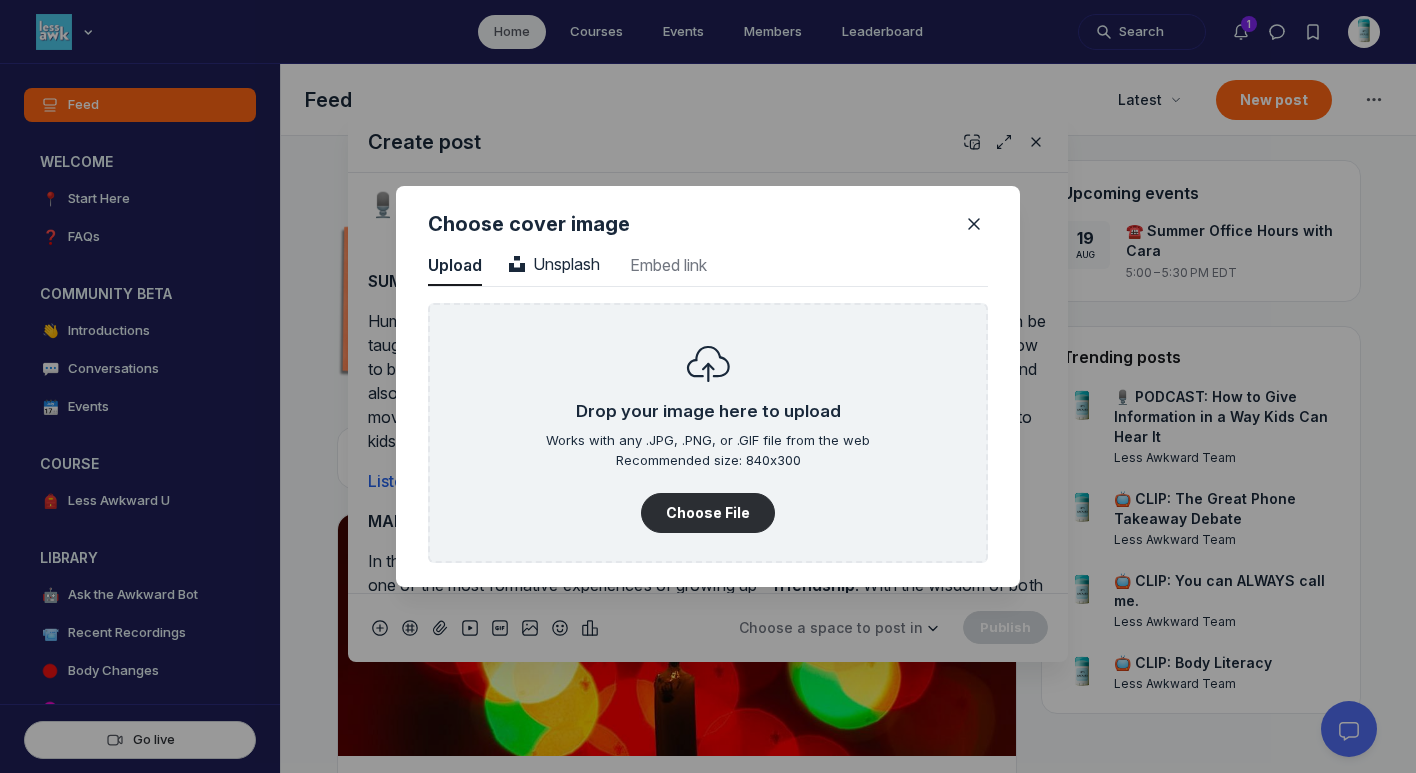 scroll, scrollTop: 2702, scrollLeft: 5090, axis: both 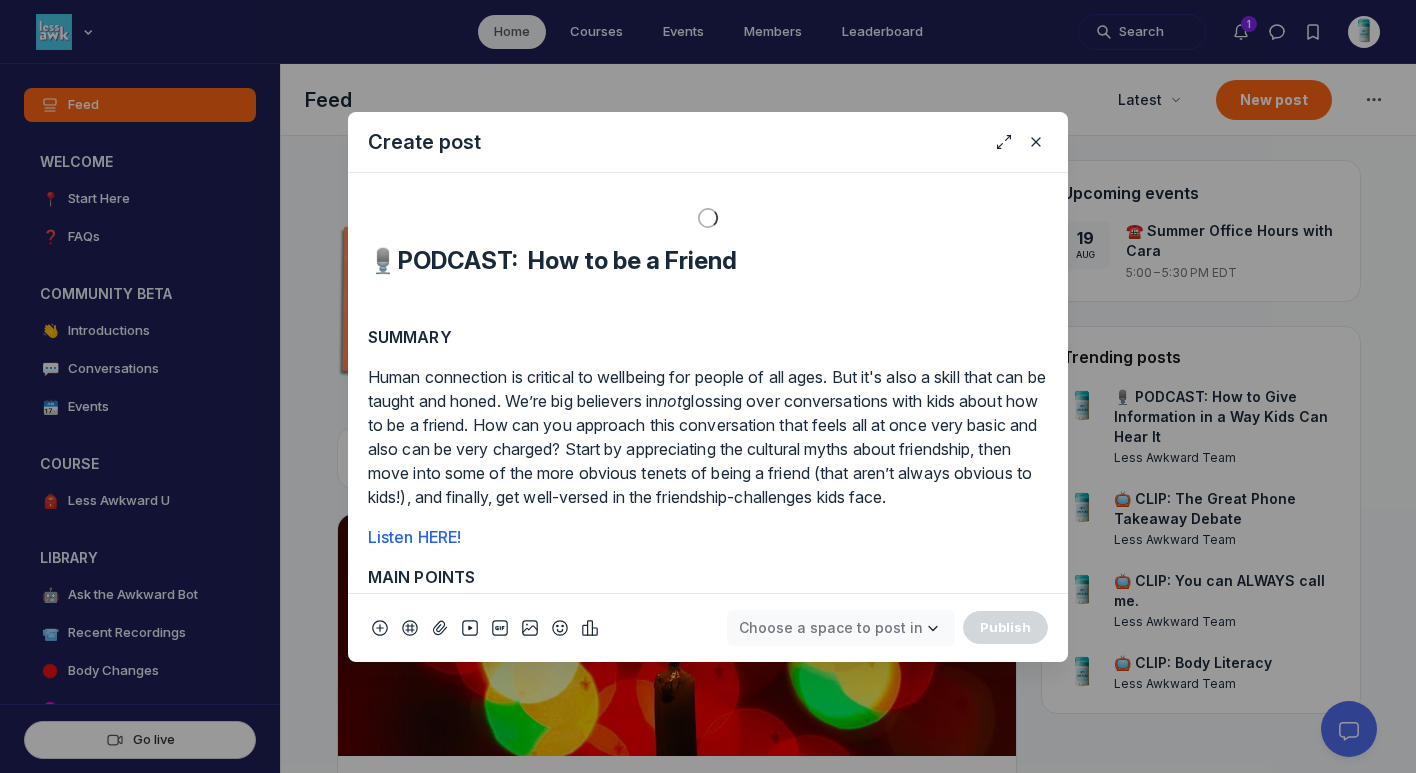 click 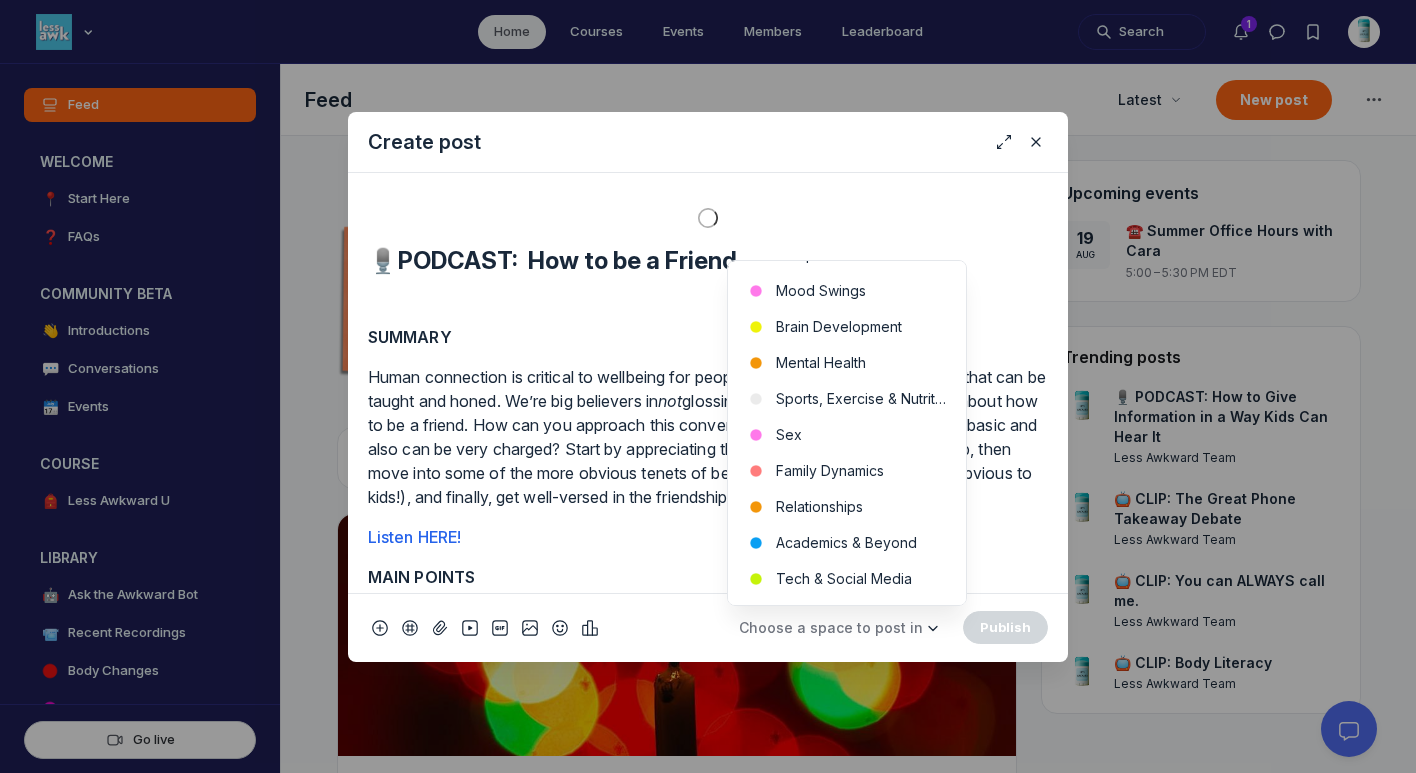 scroll, scrollTop: 580, scrollLeft: 0, axis: vertical 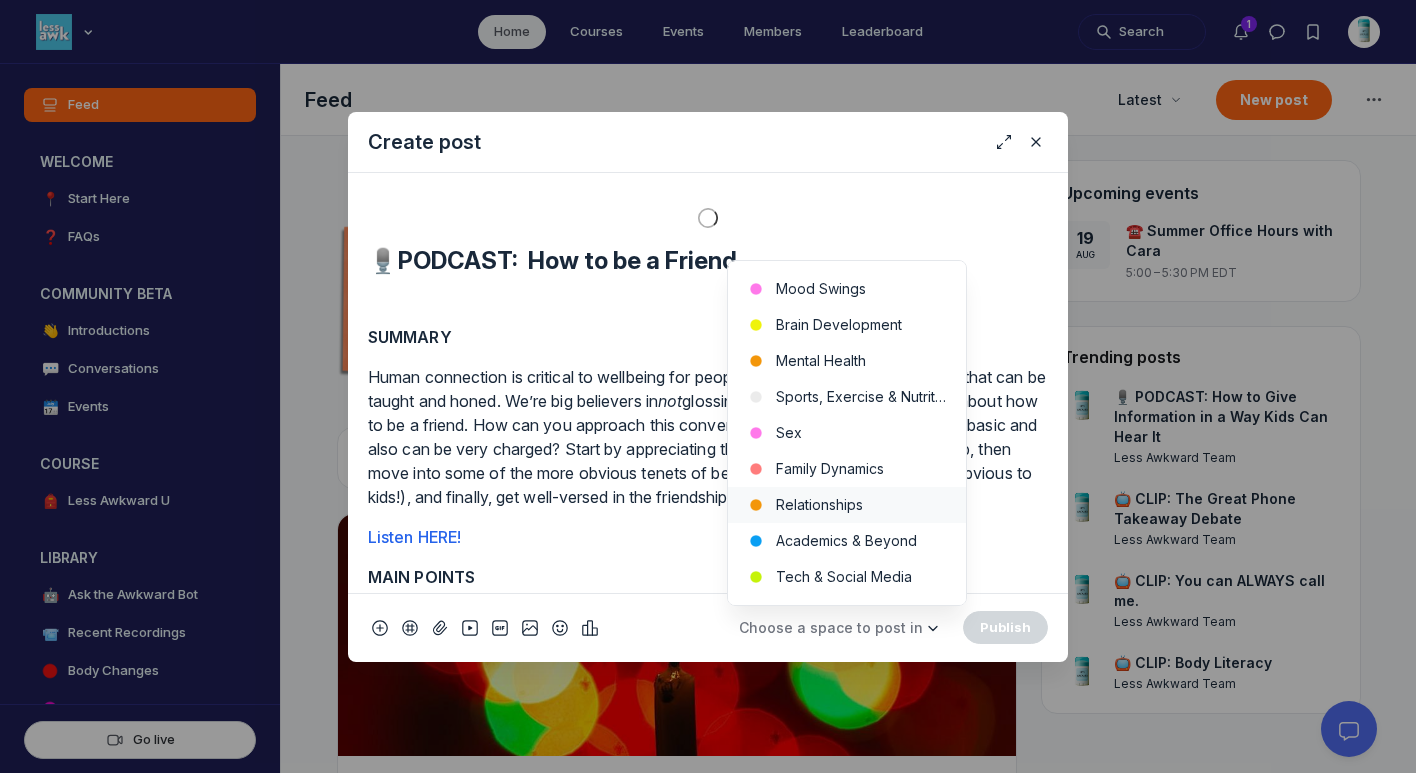 click on "Relationships" at bounding box center (847, 505) 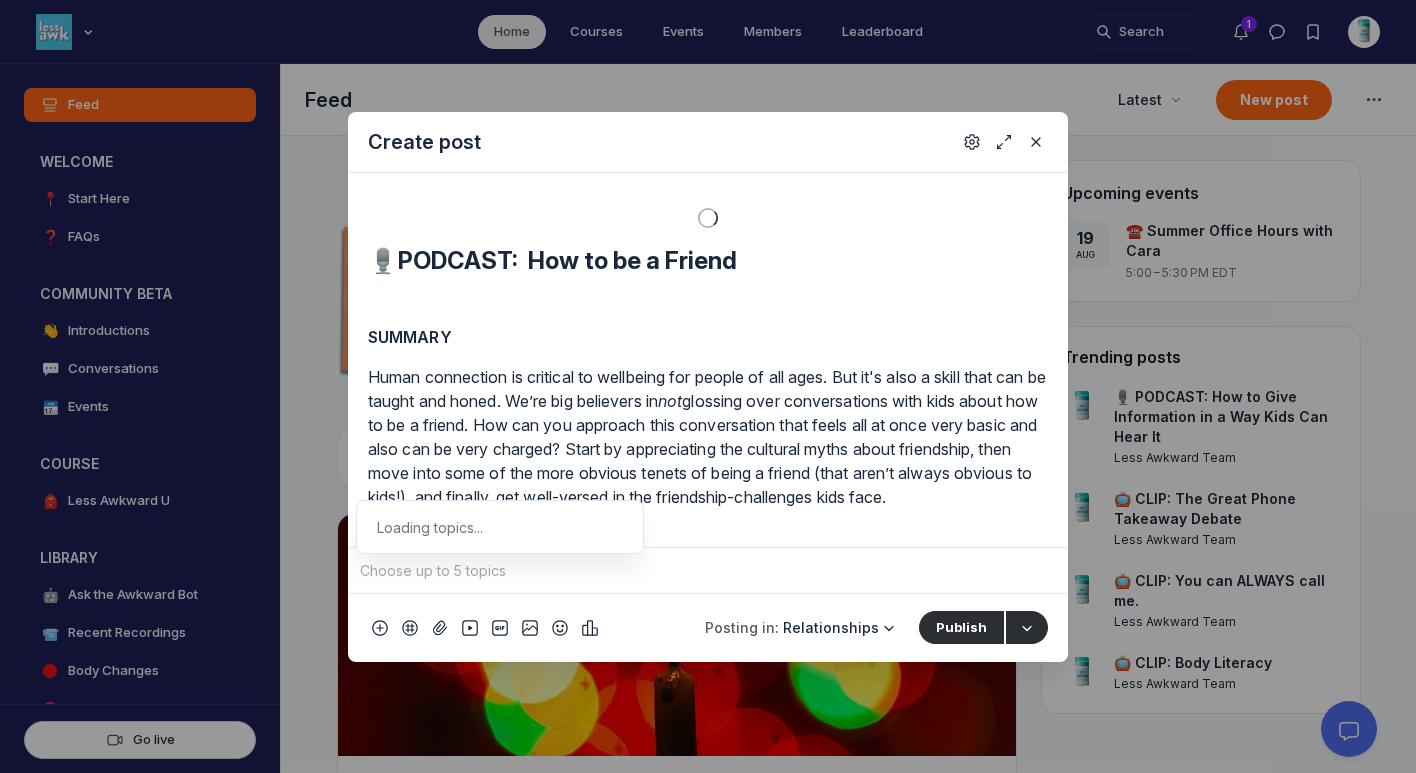 click at bounding box center [708, 571] 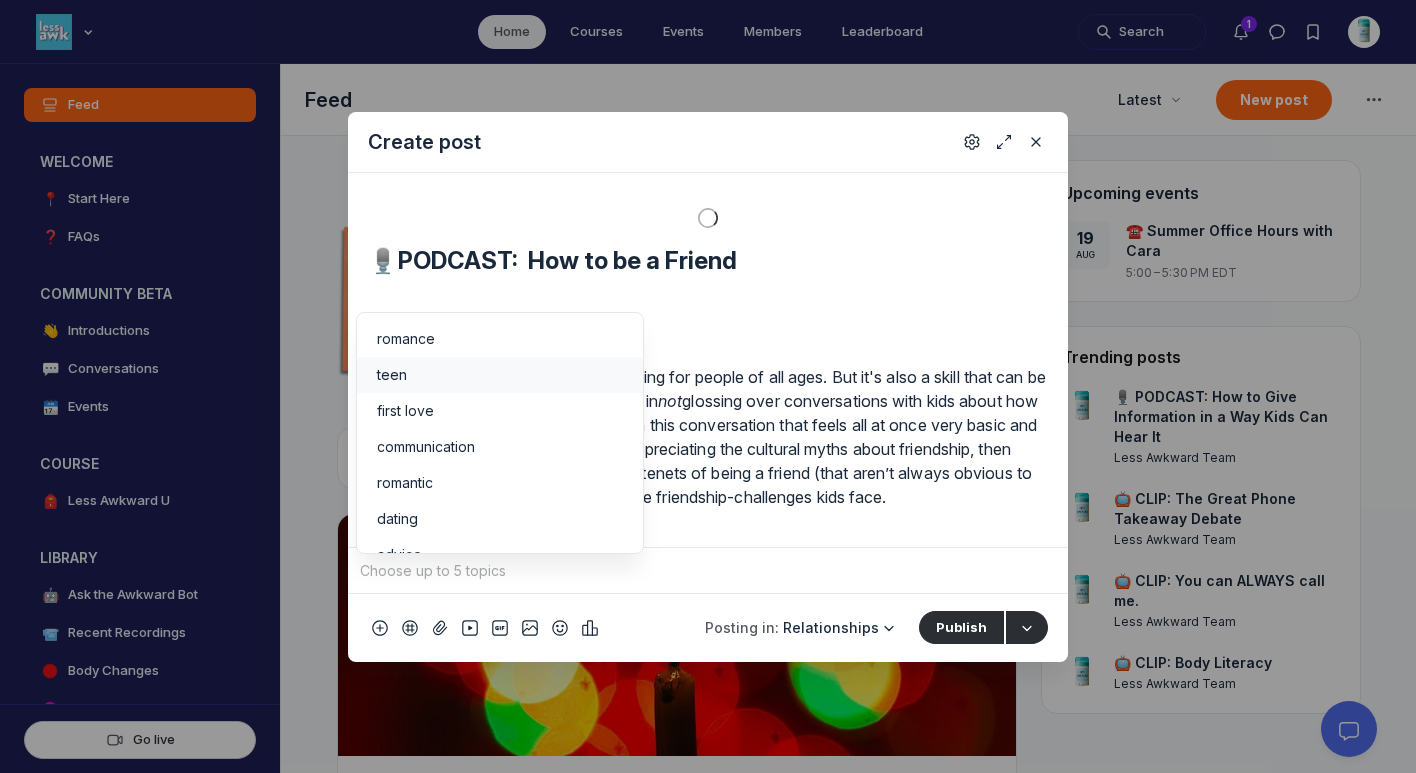 click on "teen" at bounding box center (392, 375) 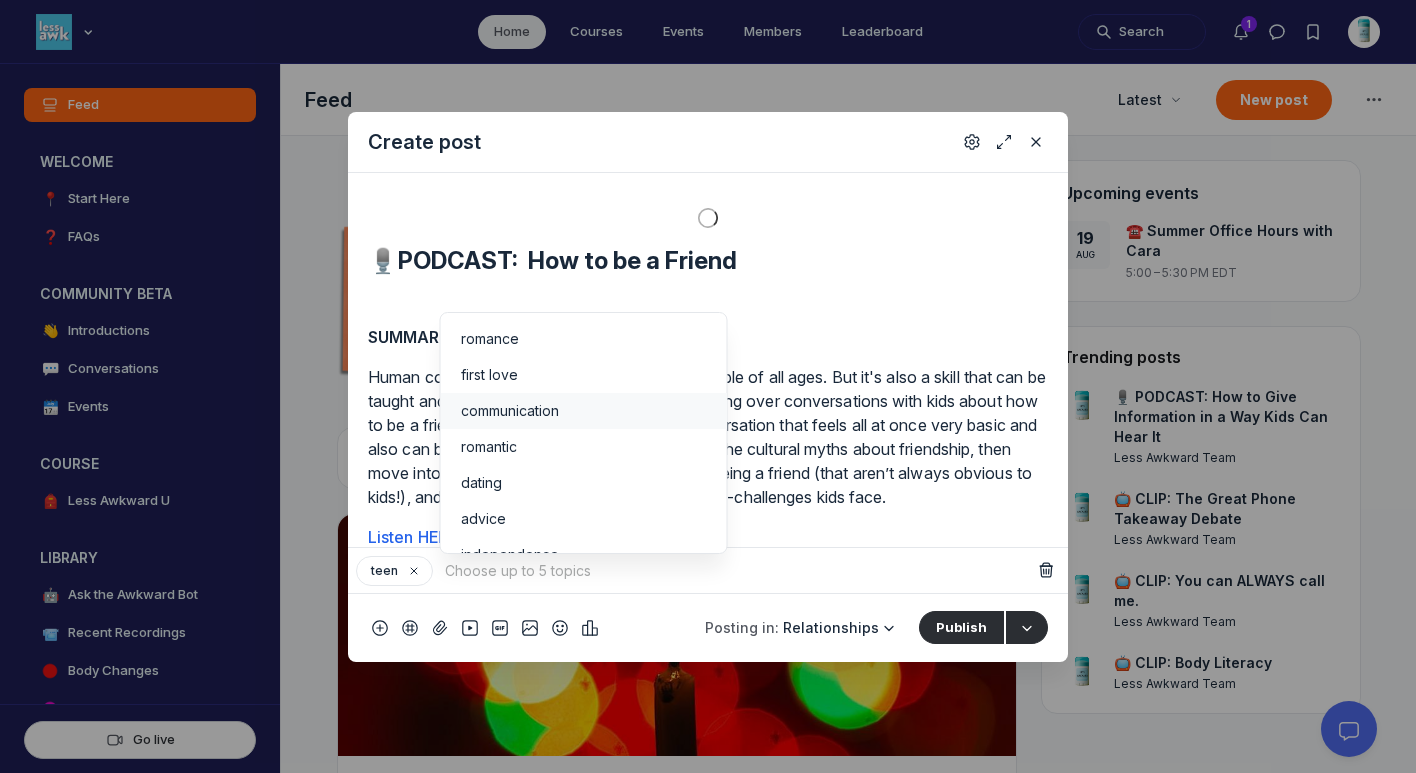 click on "communication" at bounding box center (584, 411) 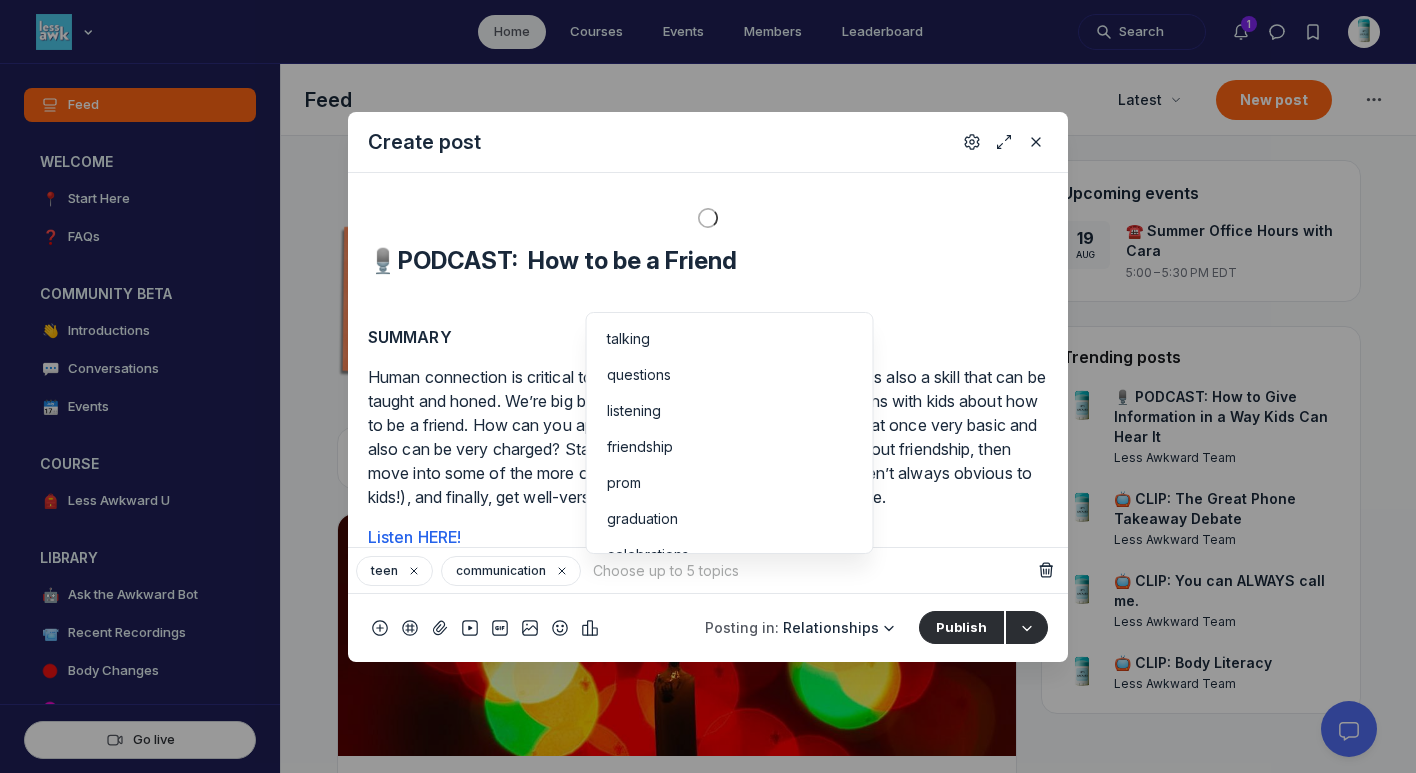 scroll, scrollTop: 368, scrollLeft: 0, axis: vertical 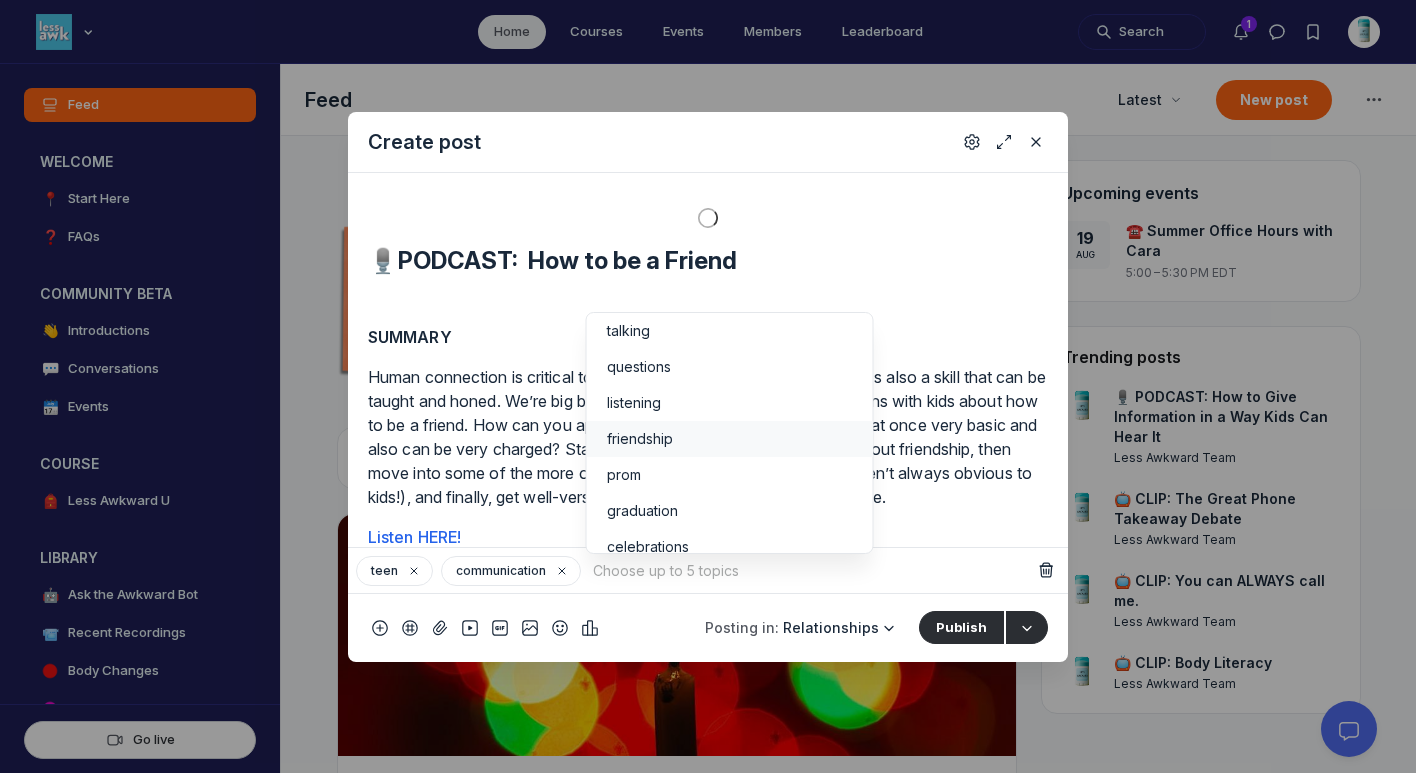 click on "friendship" at bounding box center [730, 439] 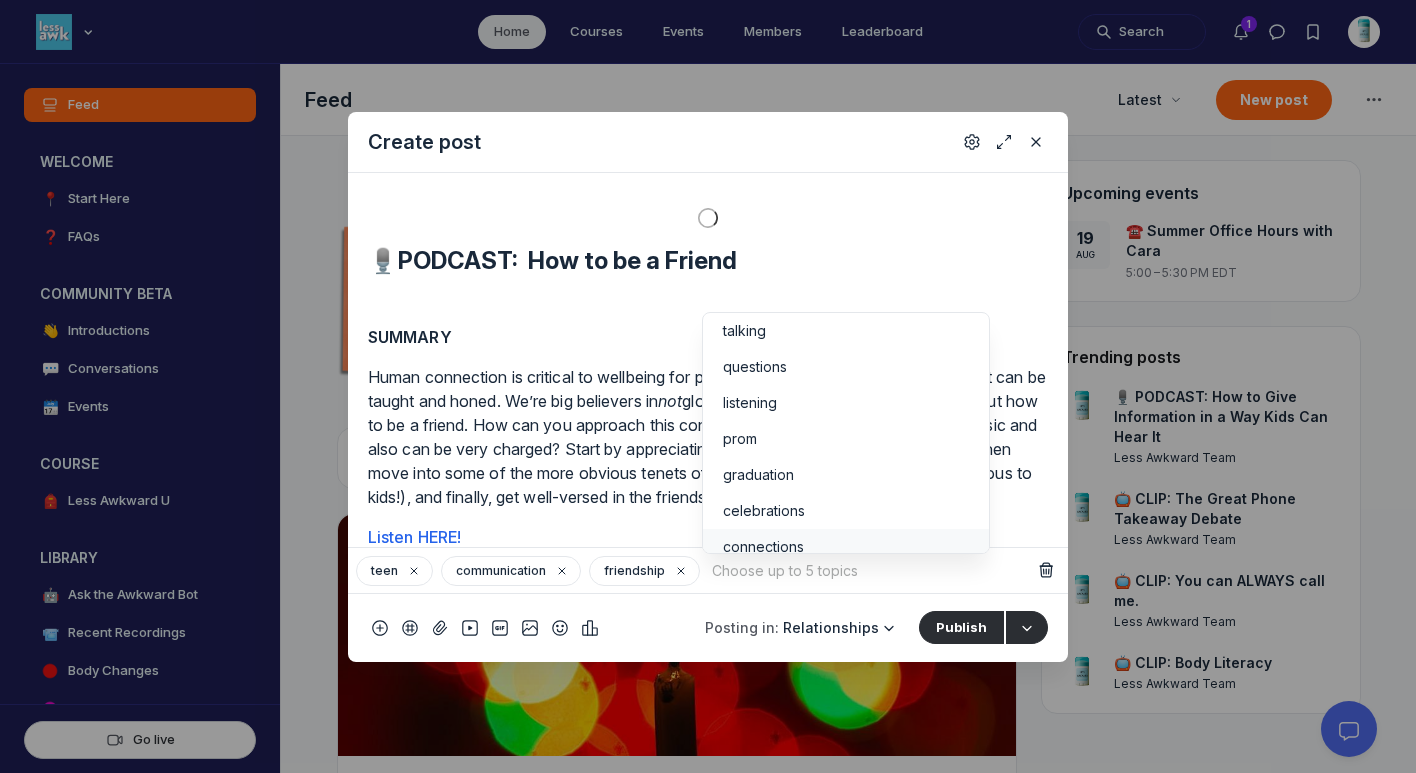 click on "connections" at bounding box center [846, 547] 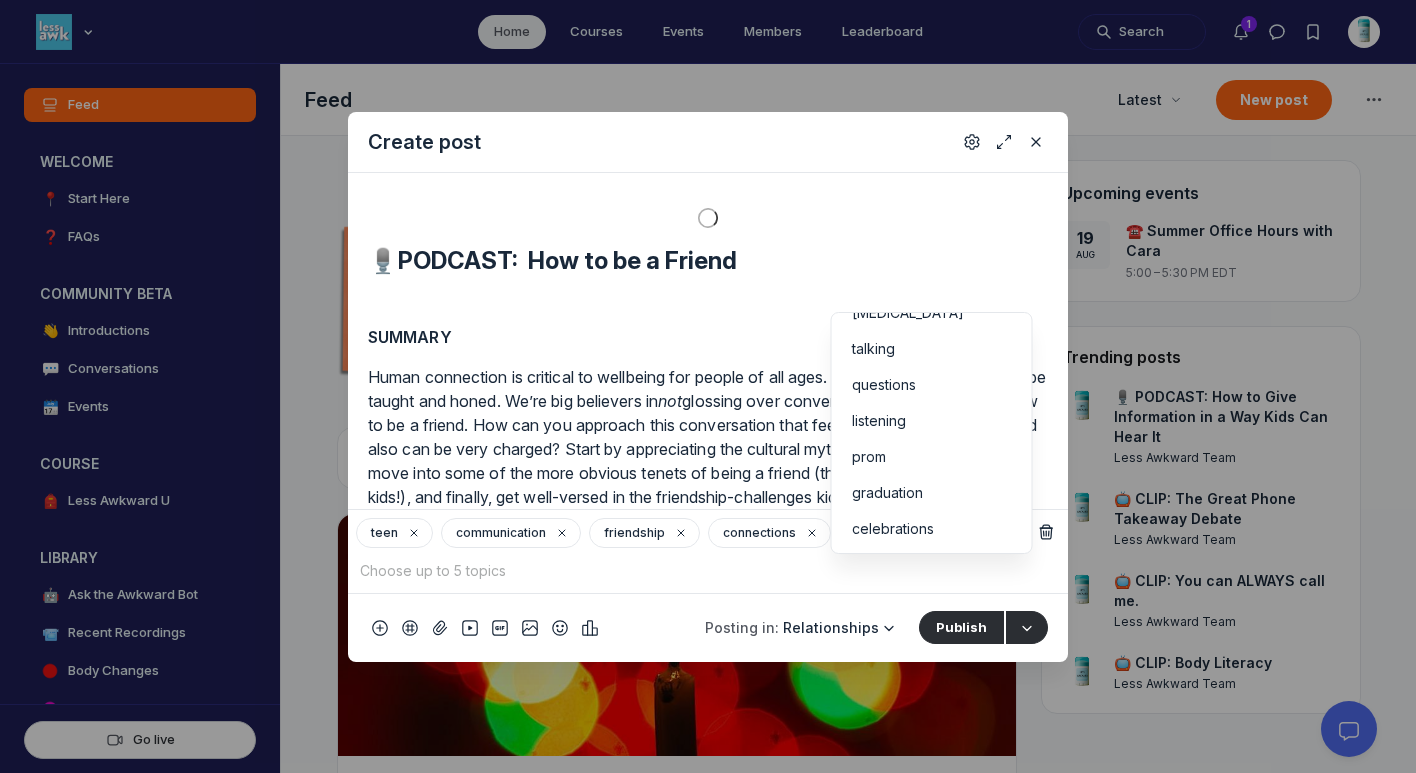 scroll, scrollTop: 349, scrollLeft: 0, axis: vertical 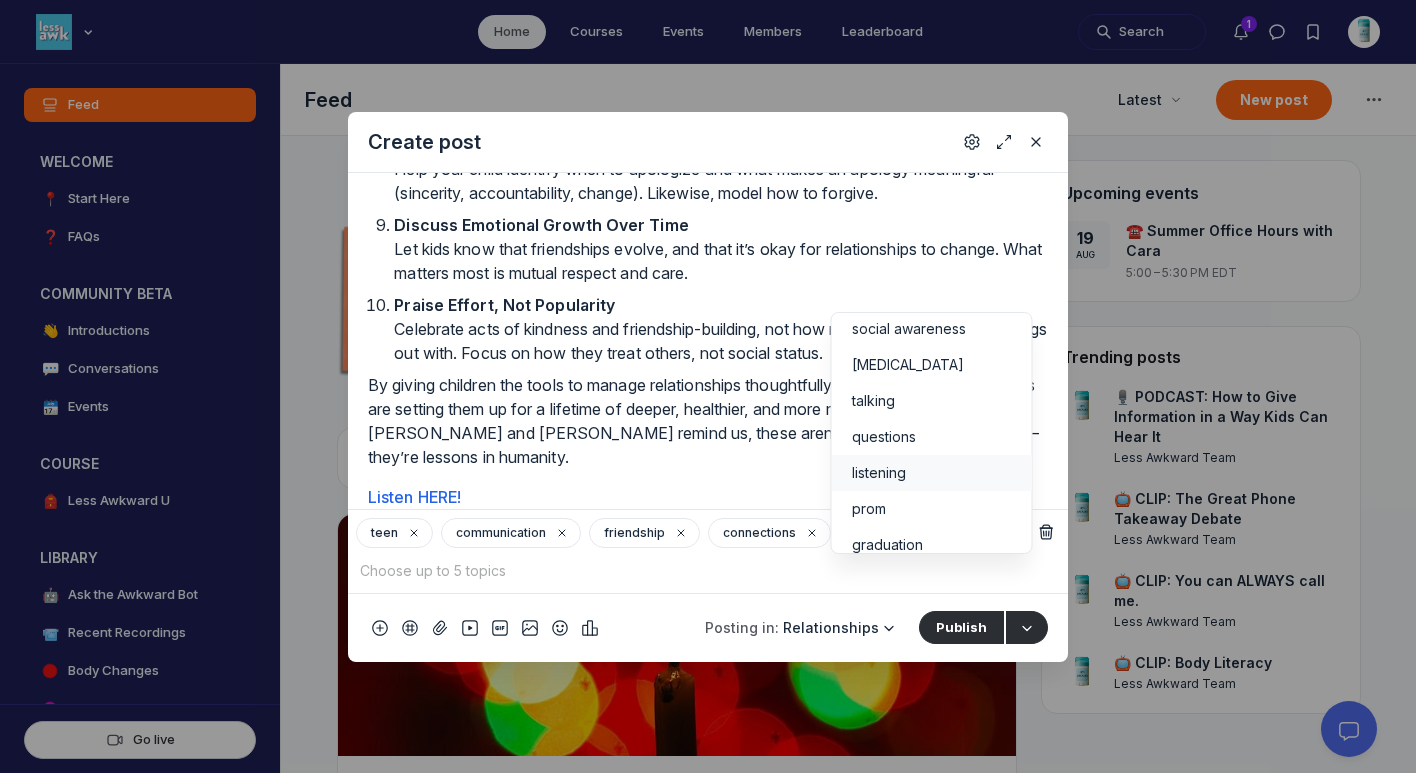 click on "listening" at bounding box center (932, 473) 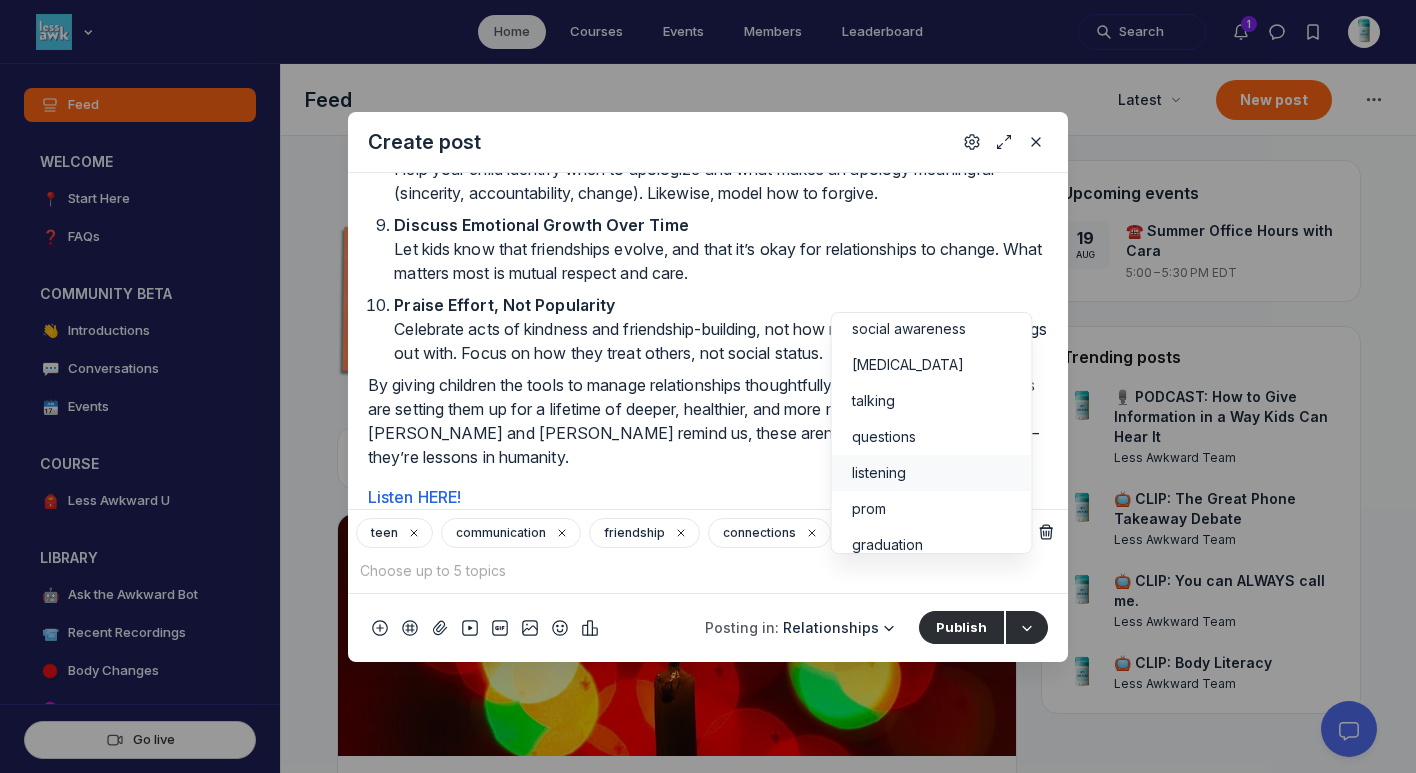 scroll, scrollTop: 338, scrollLeft: 0, axis: vertical 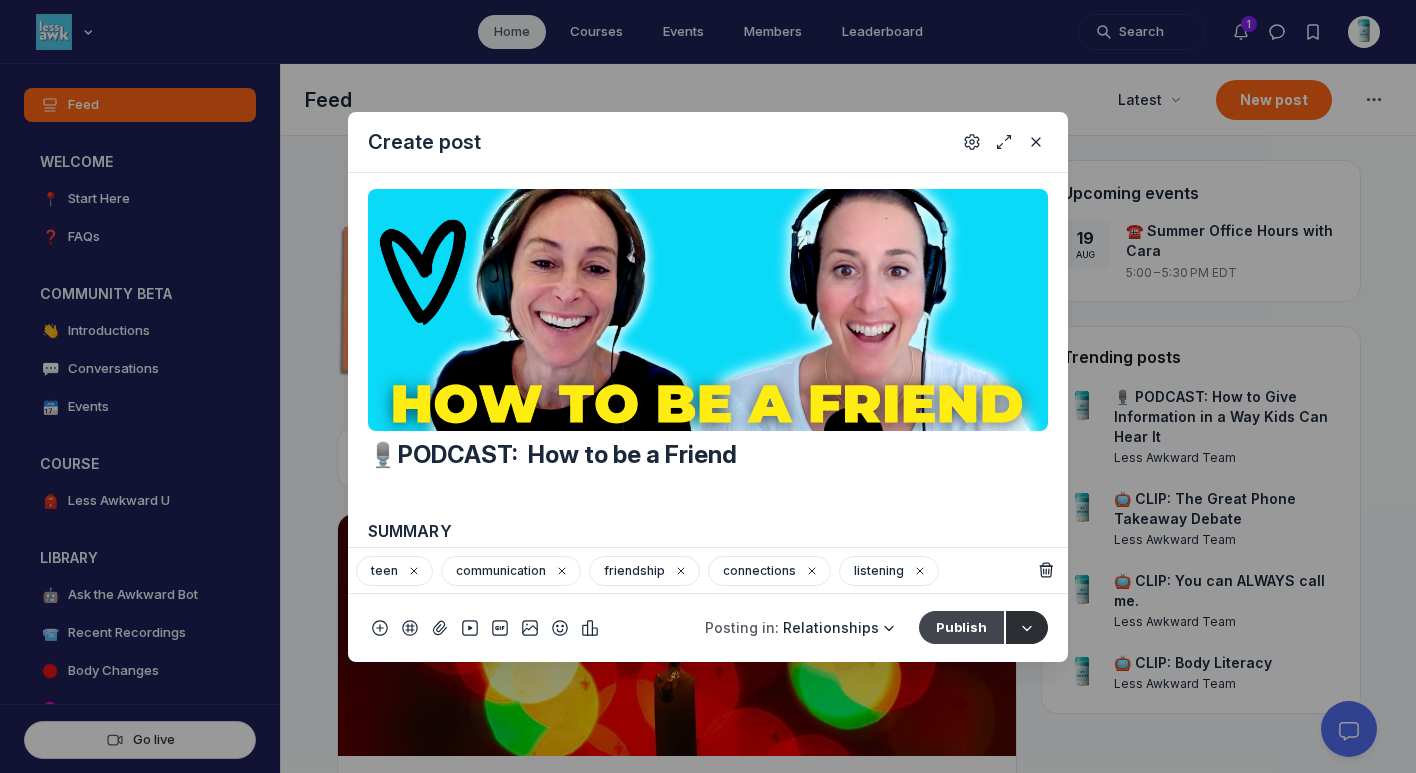 click on "Publish" at bounding box center [961, 627] 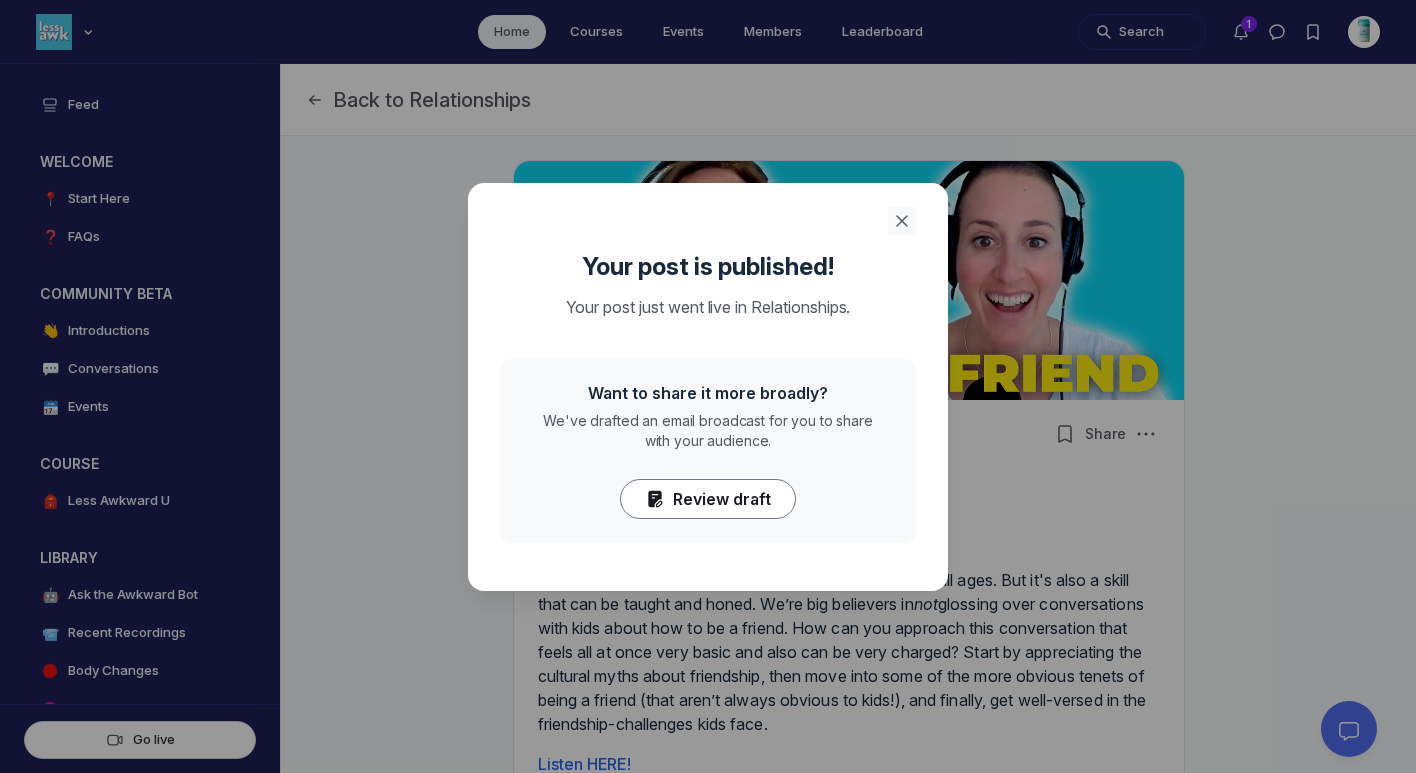 click 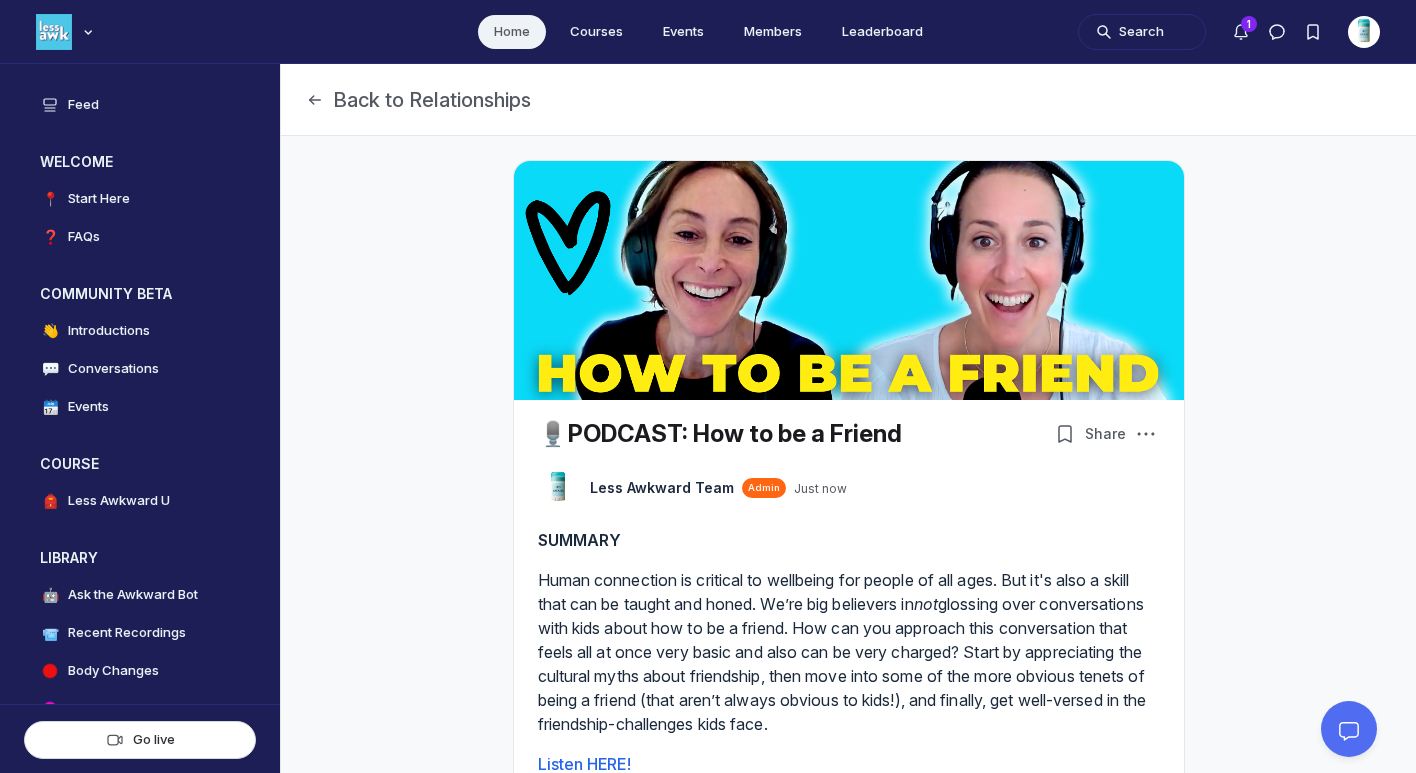 click on "Home" at bounding box center [512, 32] 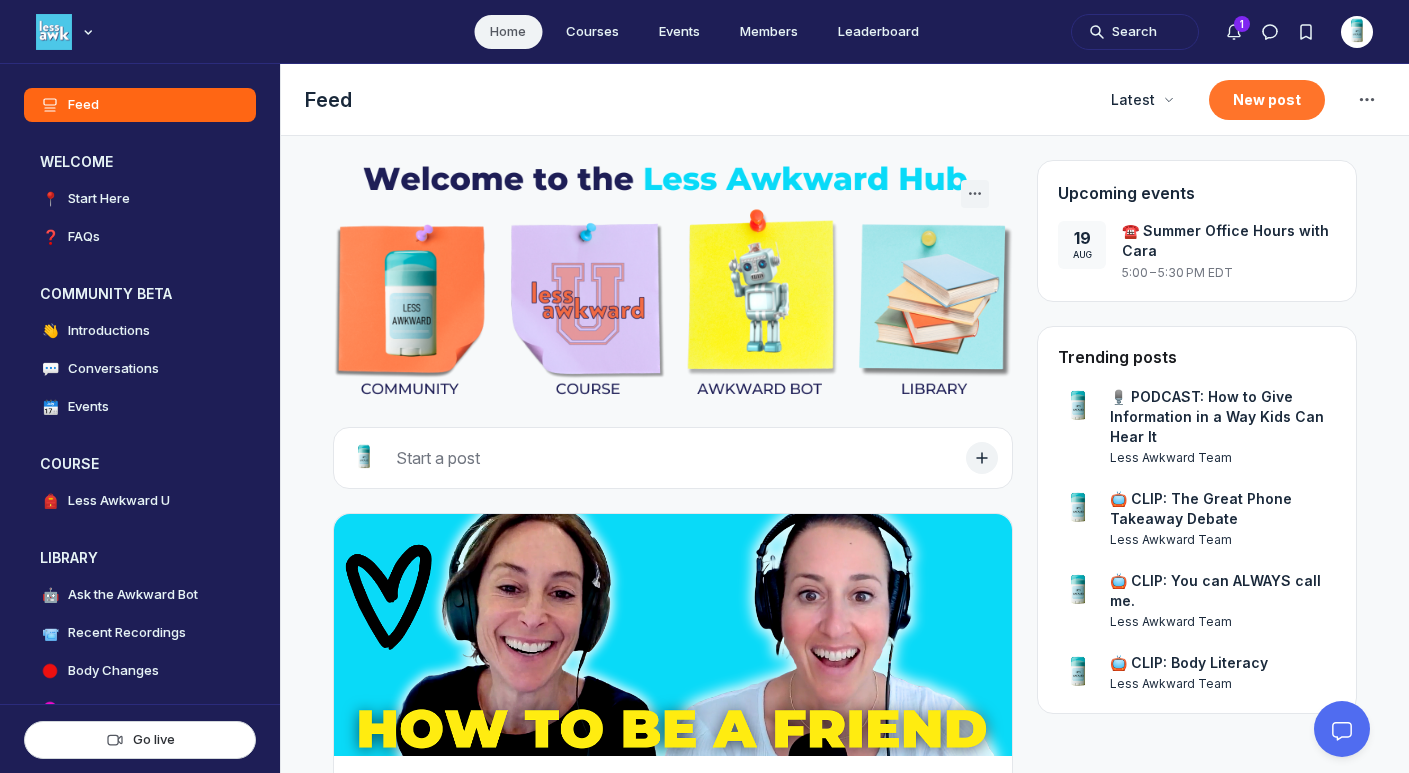 click on "New post" at bounding box center (1267, 100) 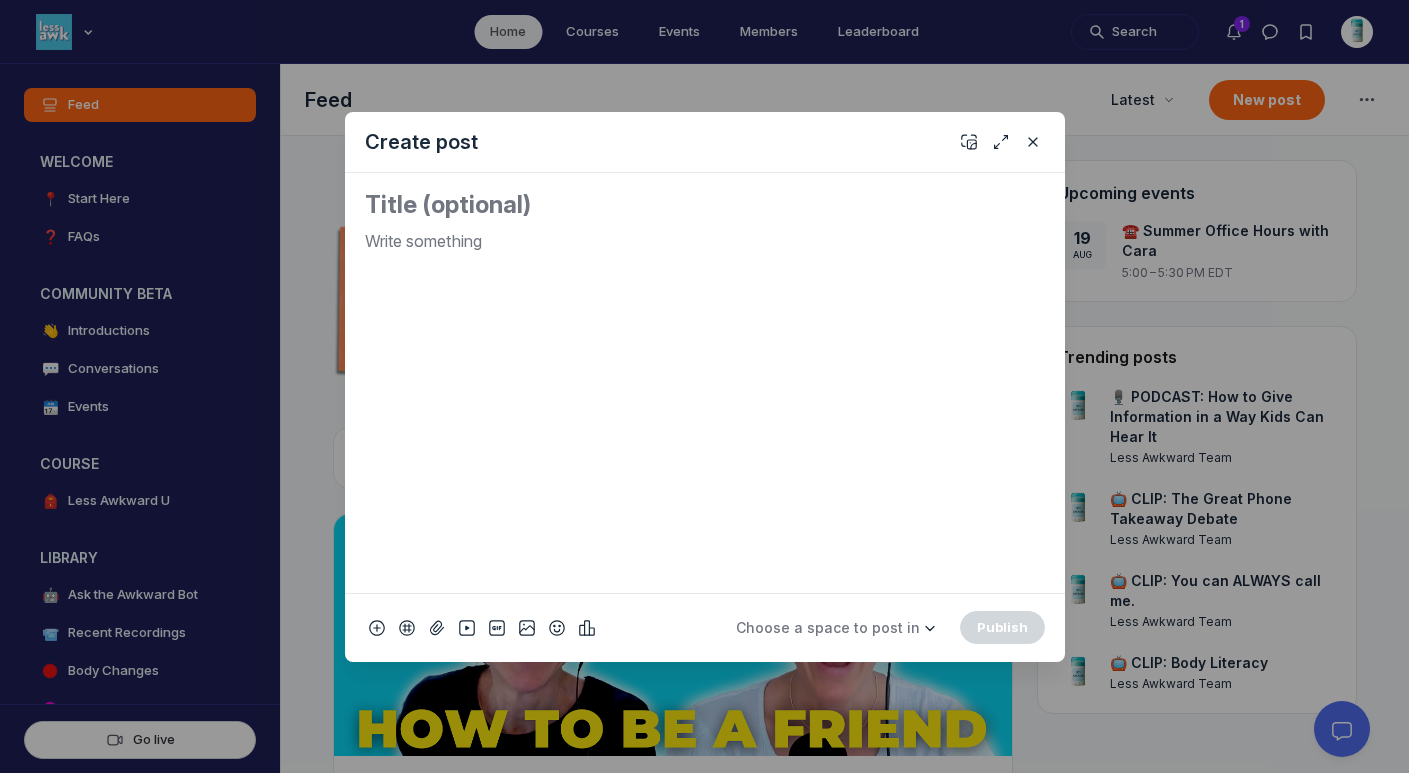 click at bounding box center [705, 205] 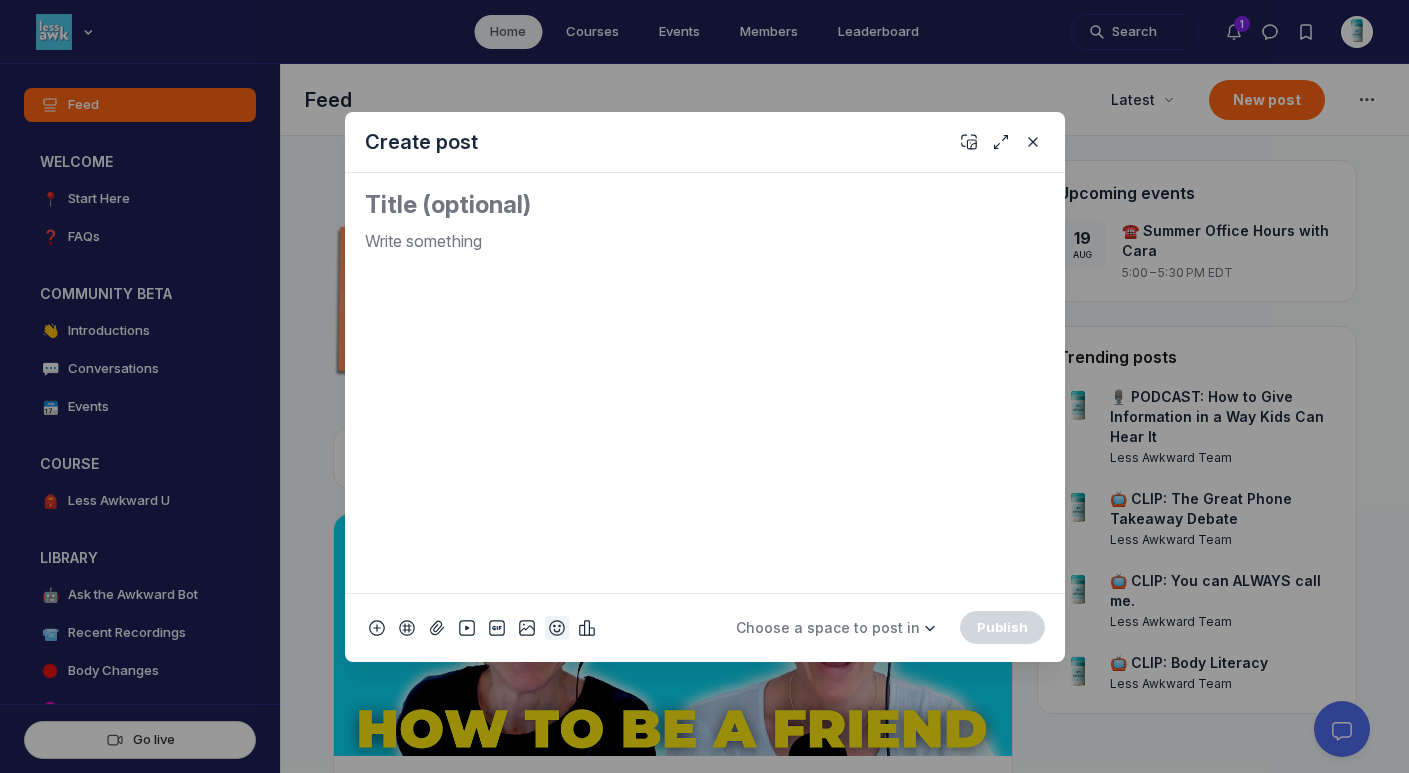 click 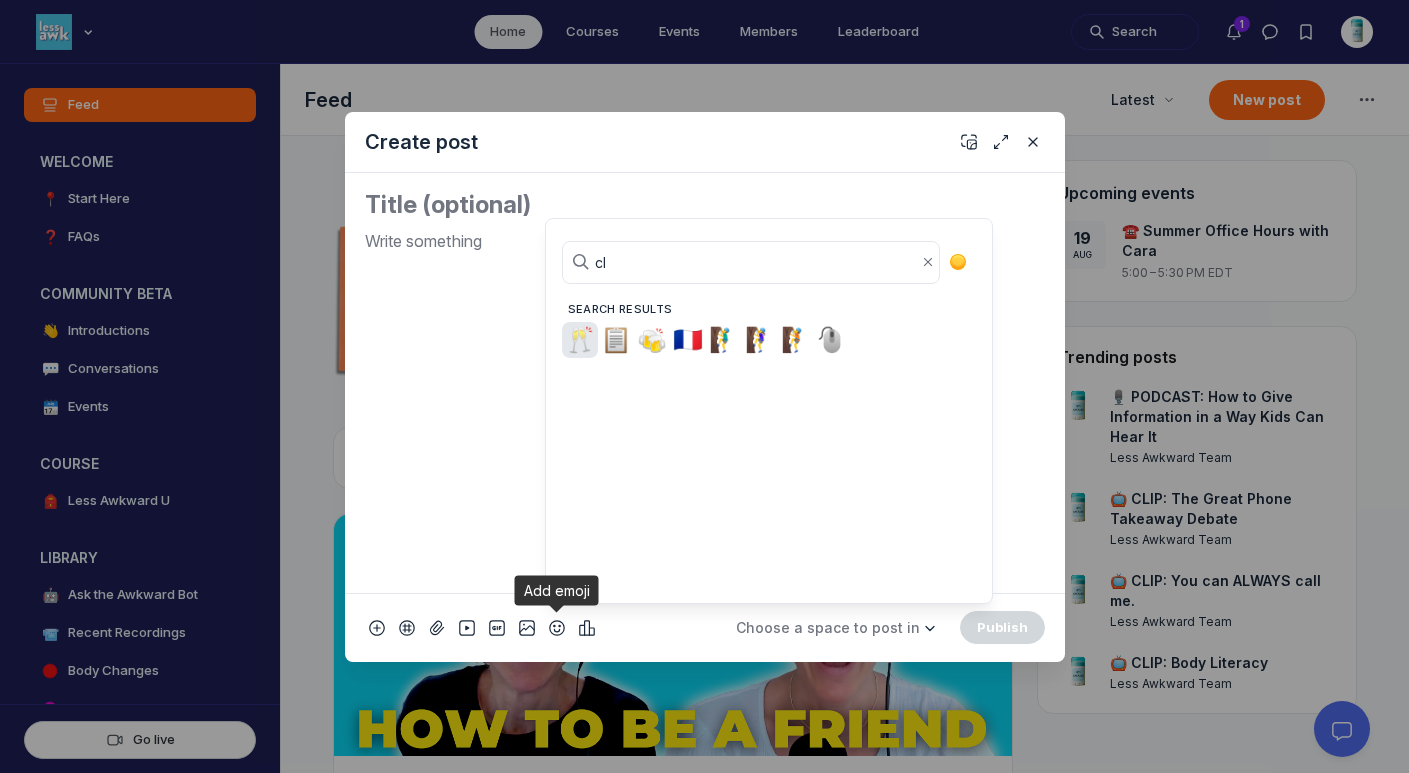 type on "c" 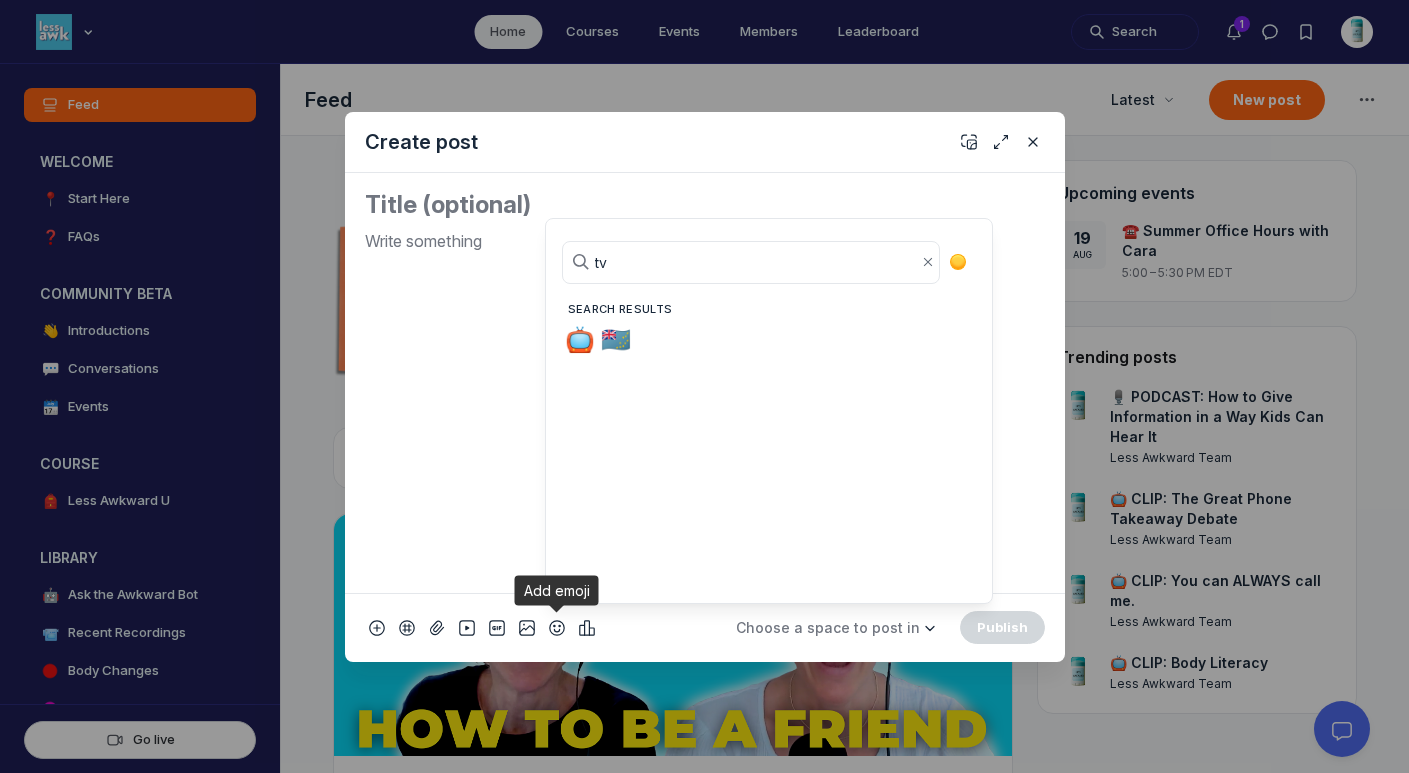 type on "tv" 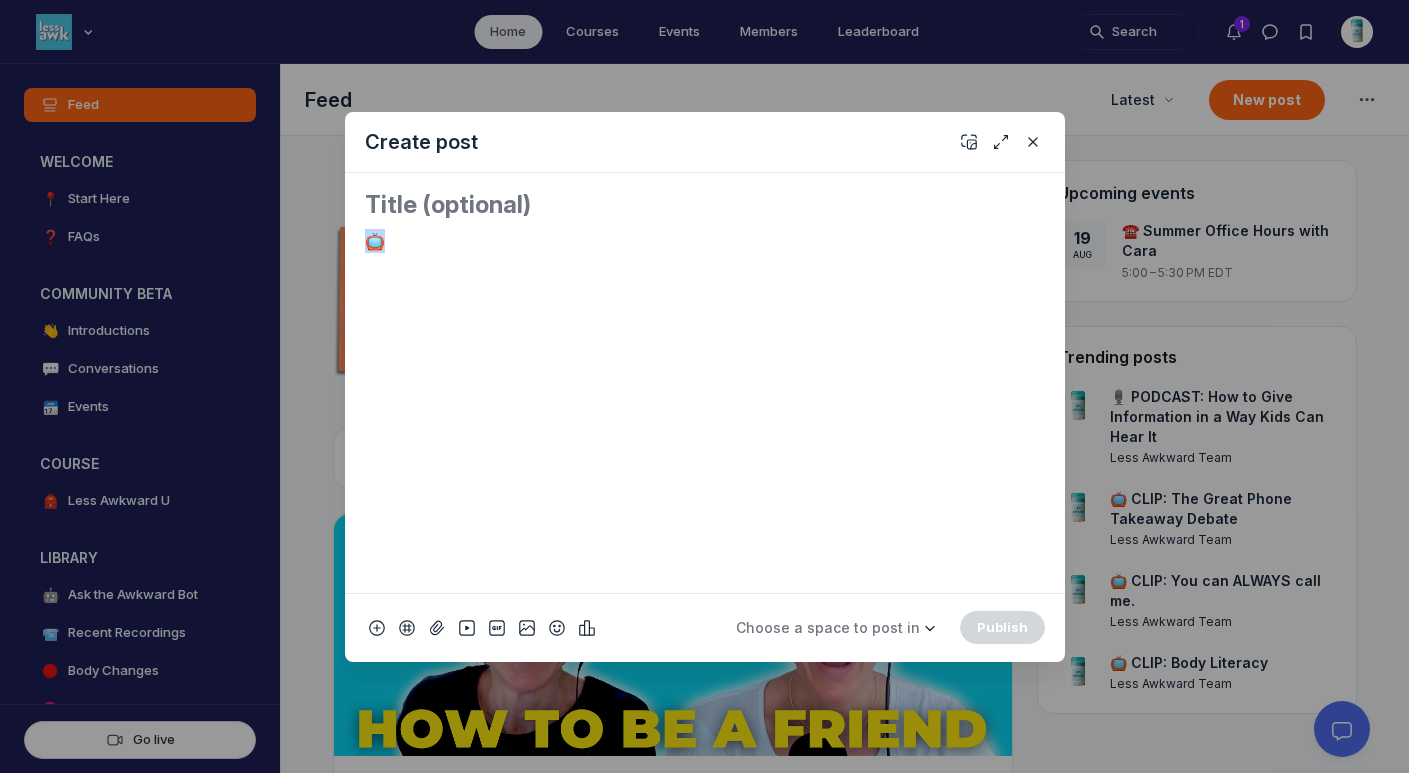 drag, startPoint x: 426, startPoint y: 243, endPoint x: 324, endPoint y: 230, distance: 102.825096 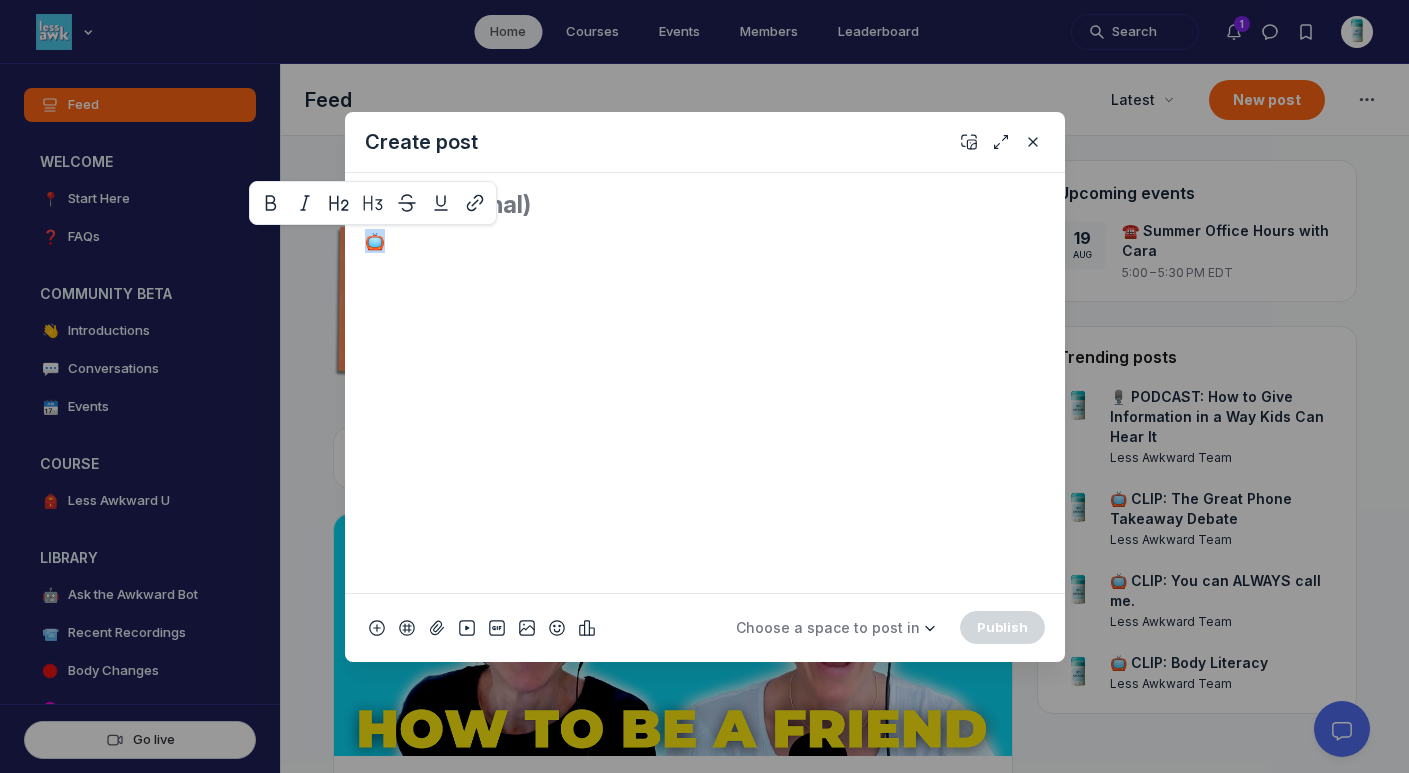 copy on "📺" 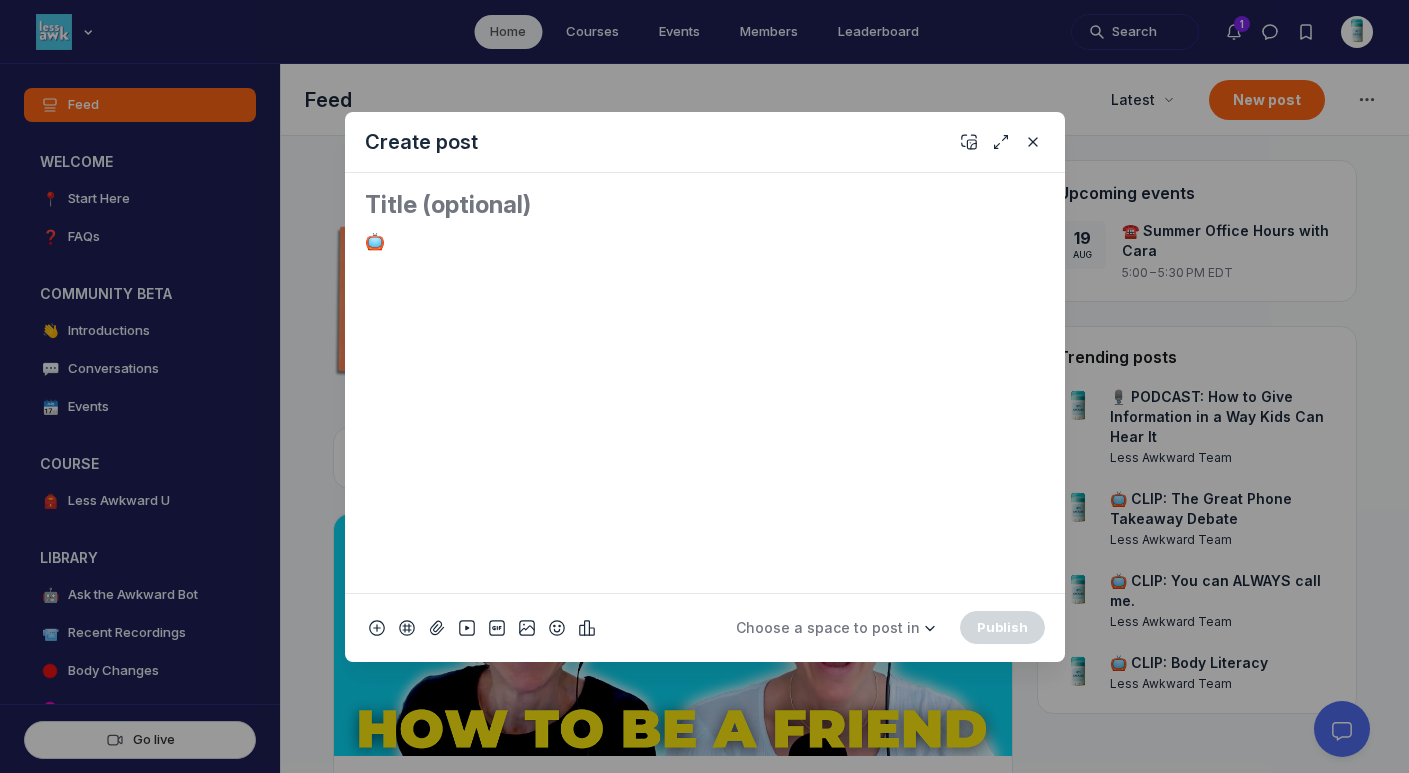 click on "📺" at bounding box center (705, 383) 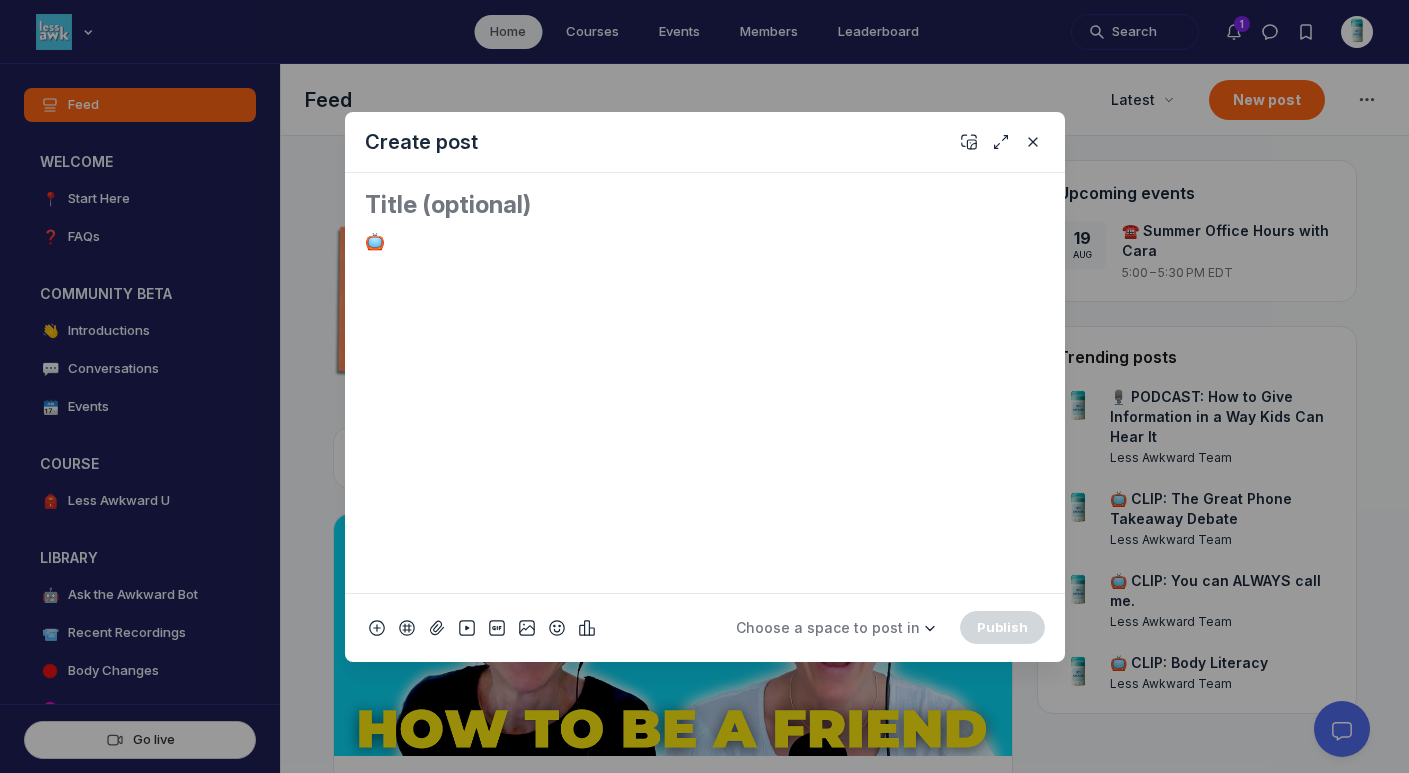 click at bounding box center (705, 205) 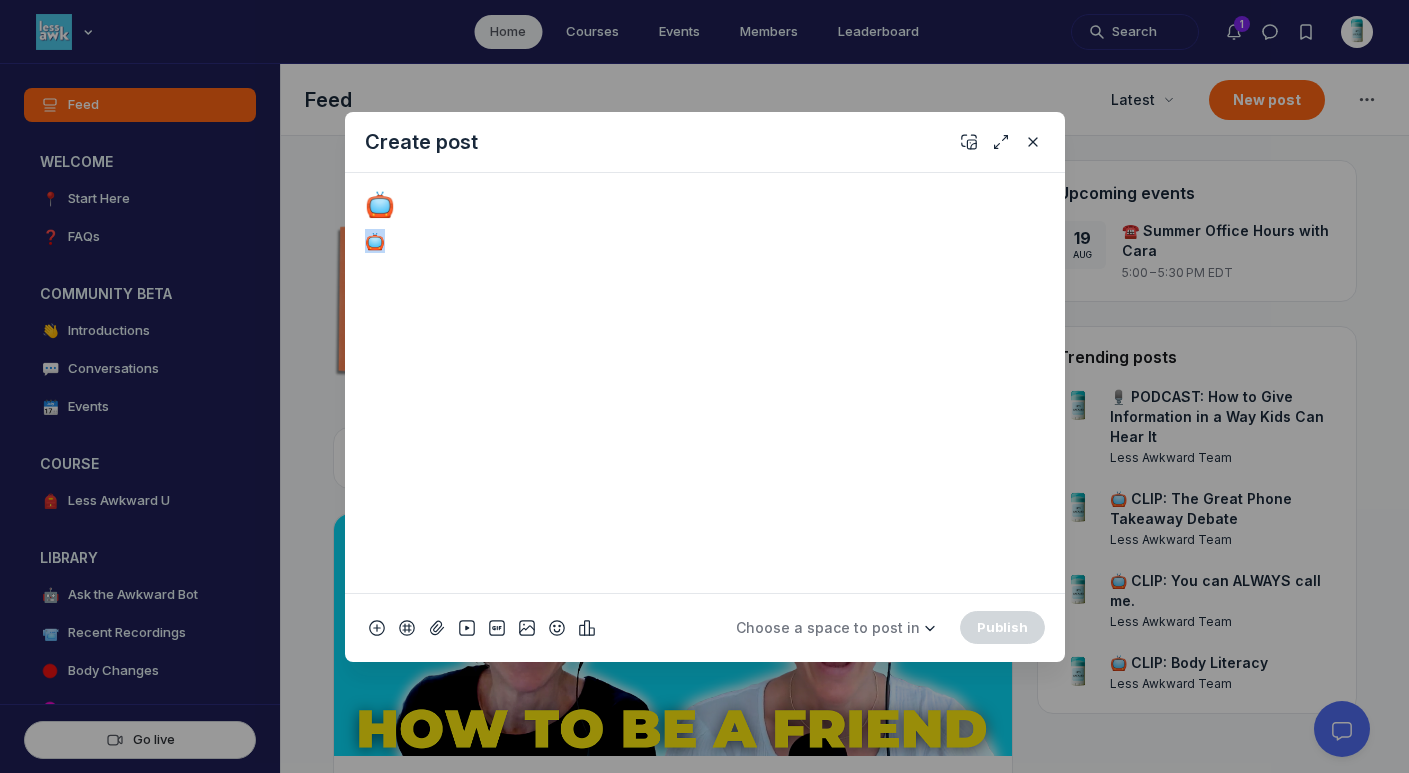 drag, startPoint x: 402, startPoint y: 237, endPoint x: 315, endPoint y: 237, distance: 87 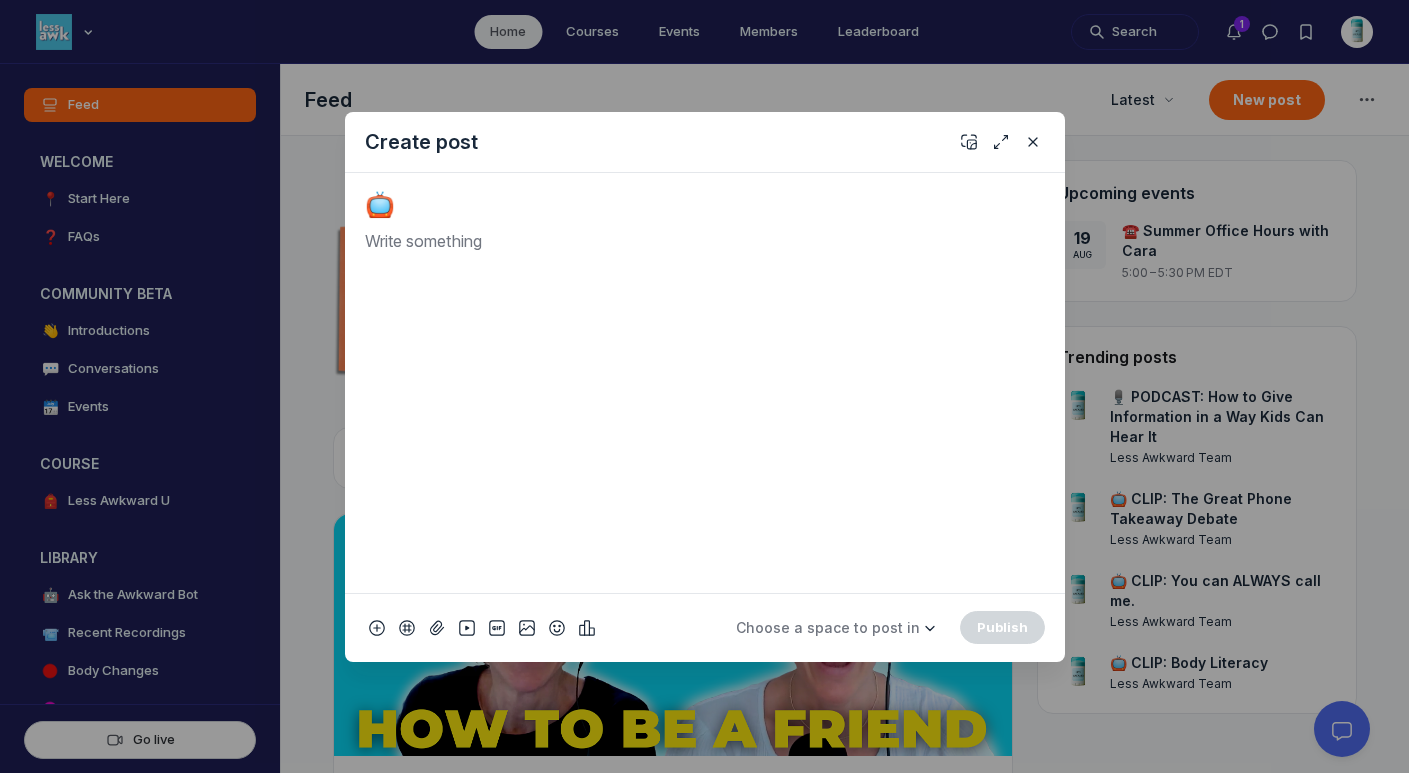 click on "📺" at bounding box center (705, 205) 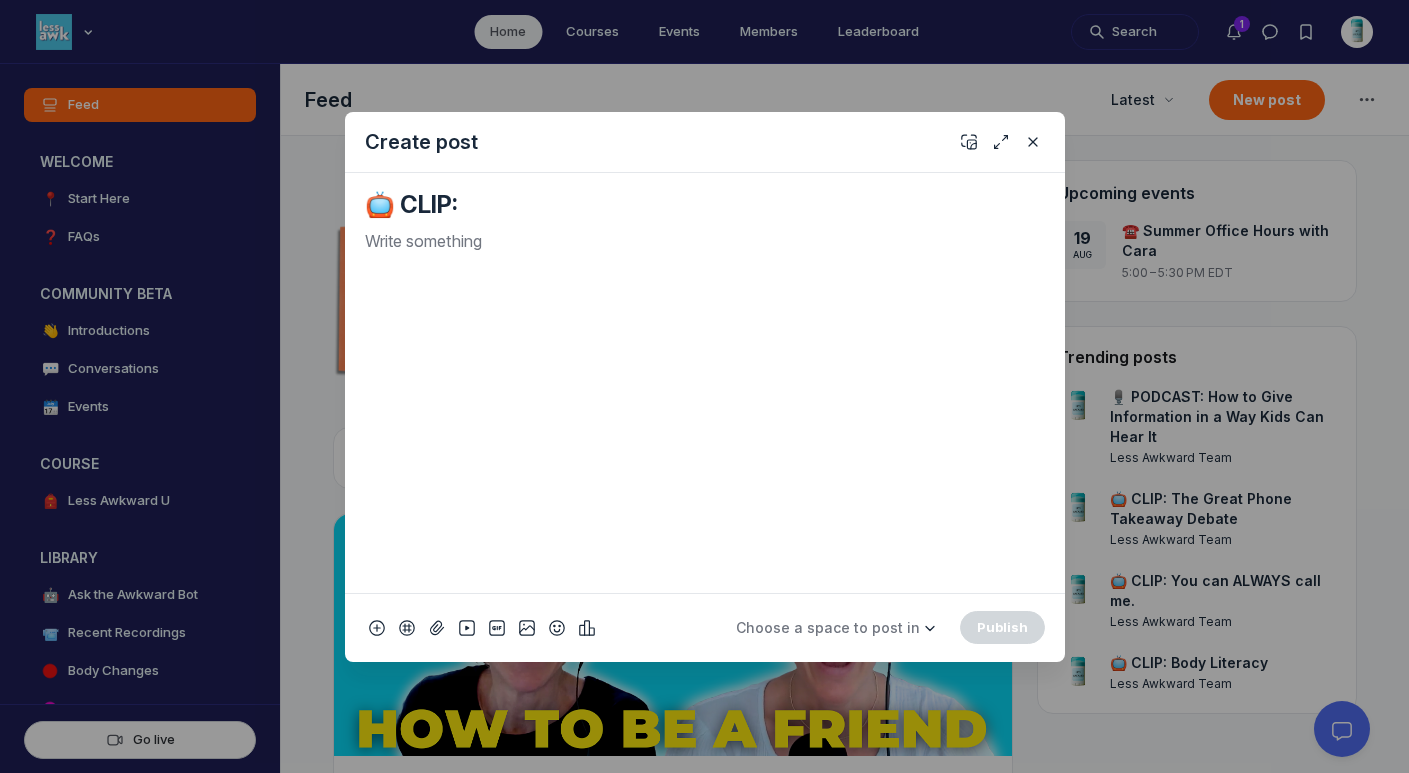 paste on "📺" 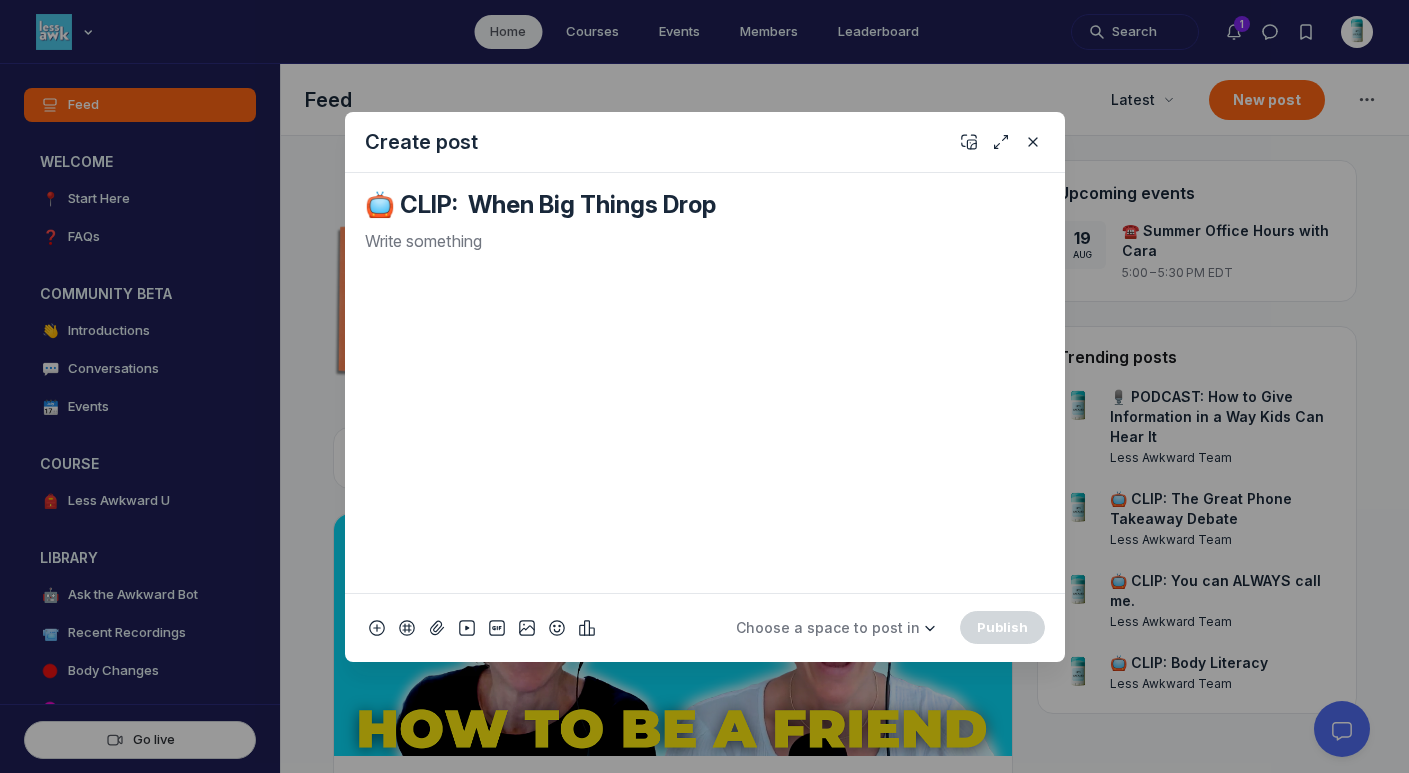 type on "📺 CLIP:  When Big Things Drop" 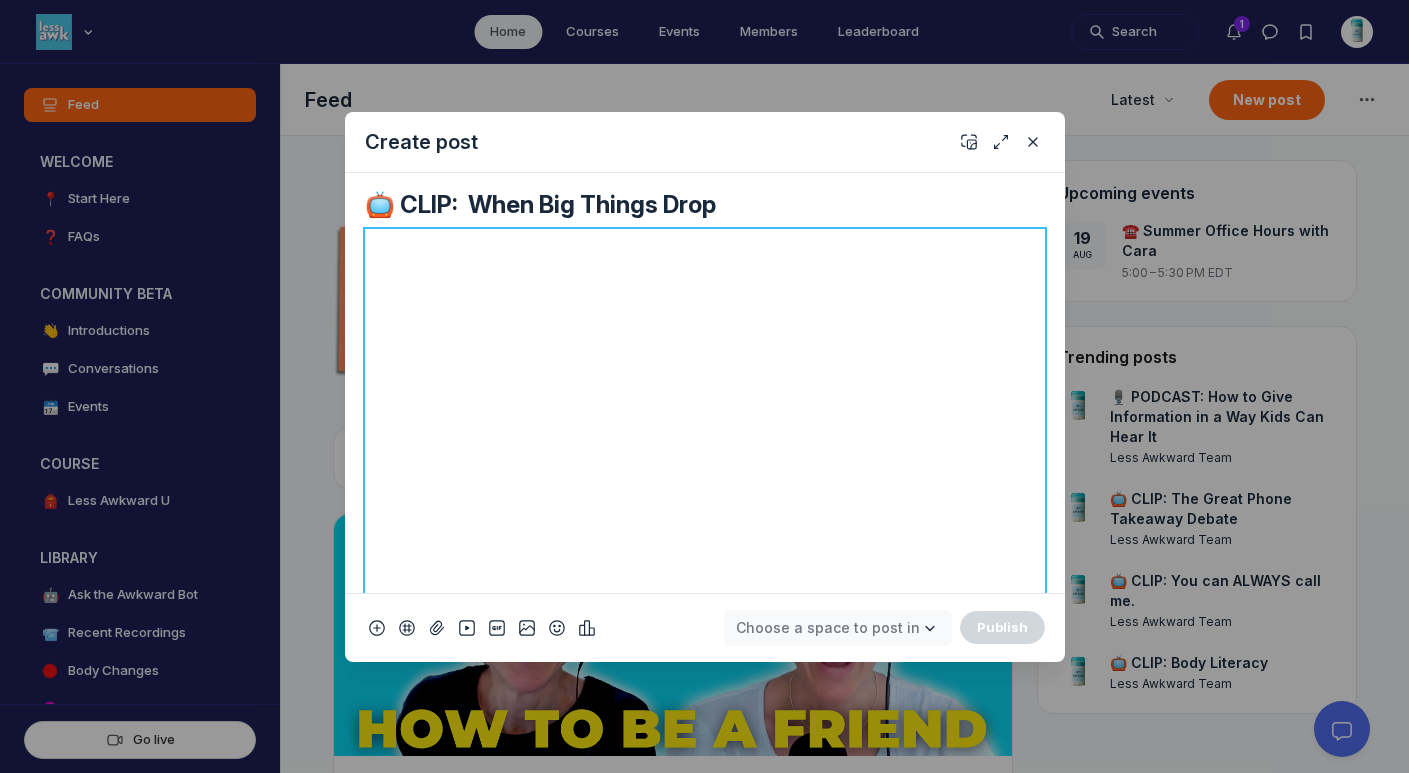 click on "Choose a space to post in" at bounding box center (828, 627) 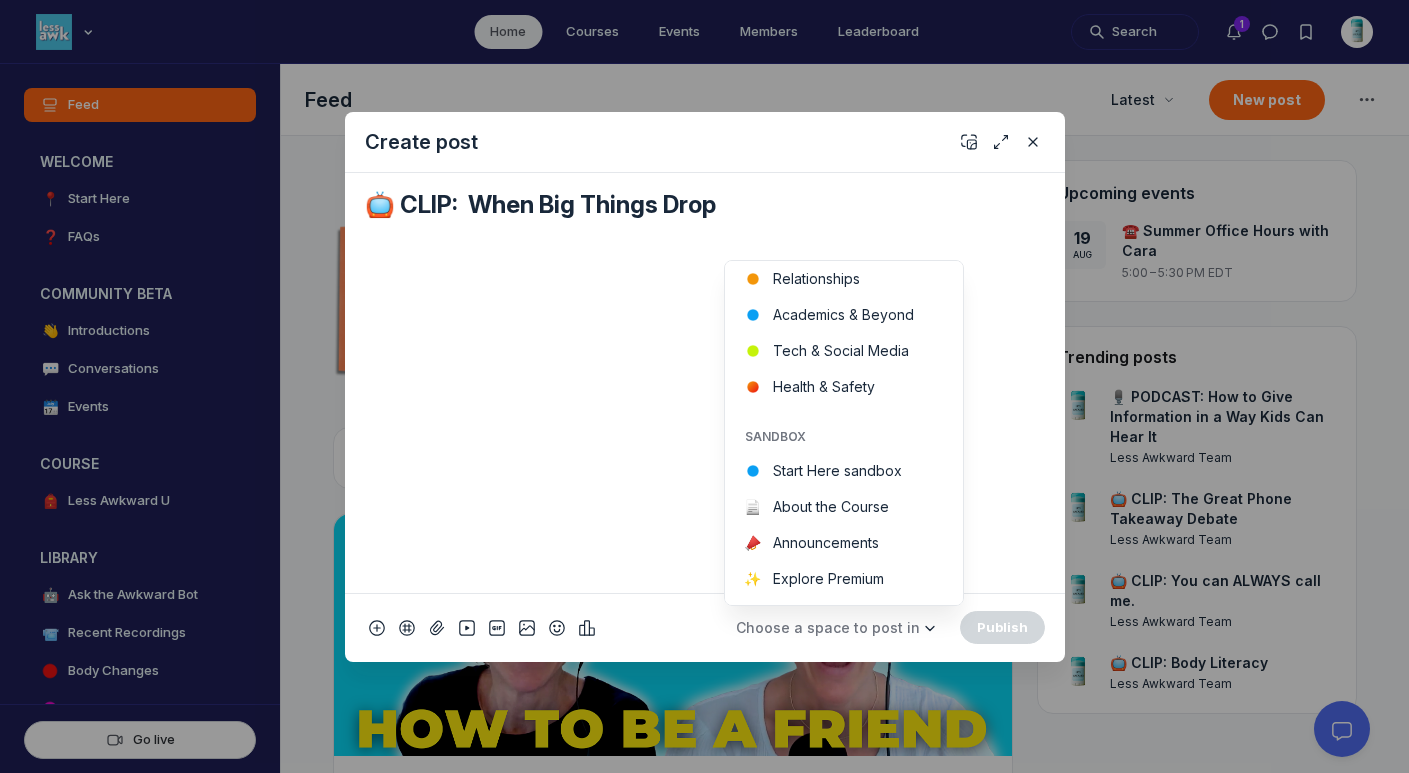 scroll, scrollTop: 689, scrollLeft: 0, axis: vertical 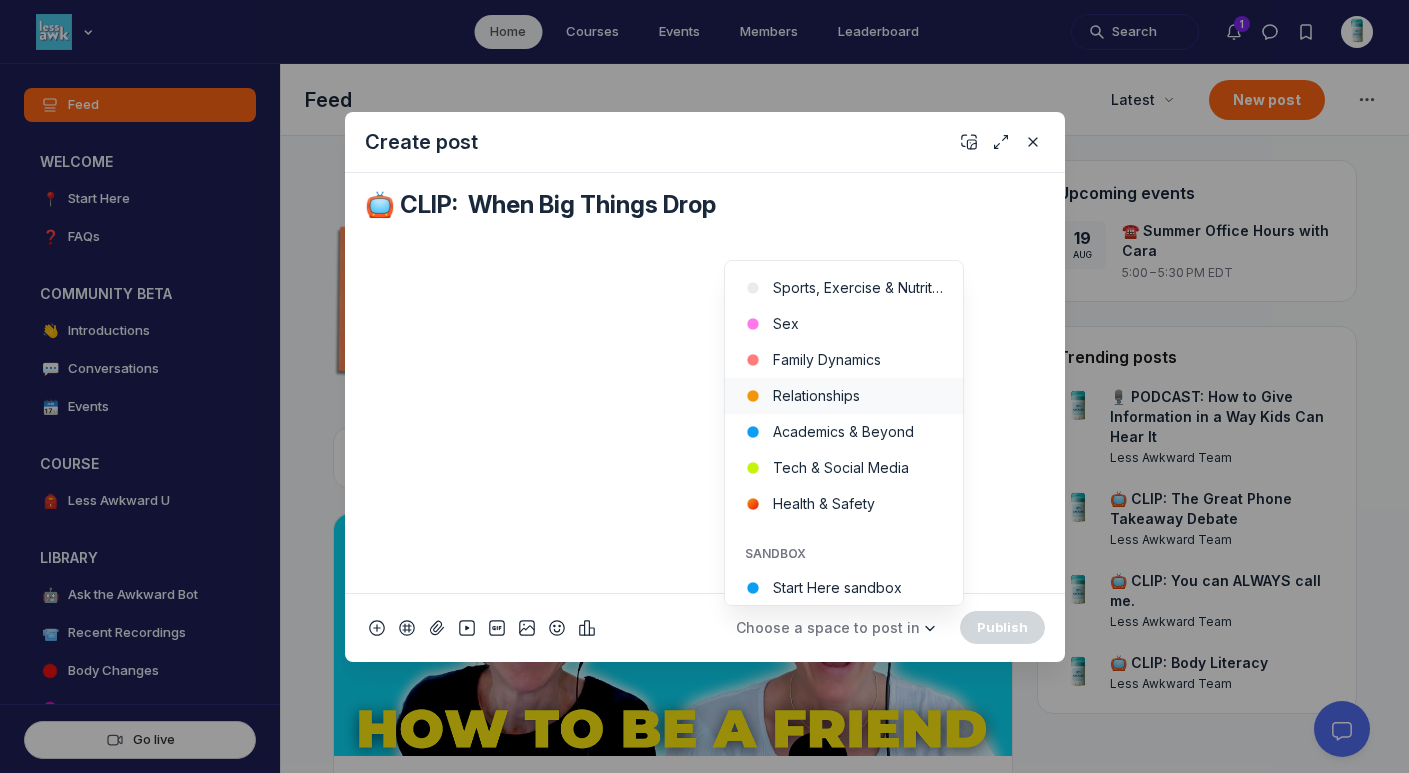 click on "Relationships" at bounding box center [844, 396] 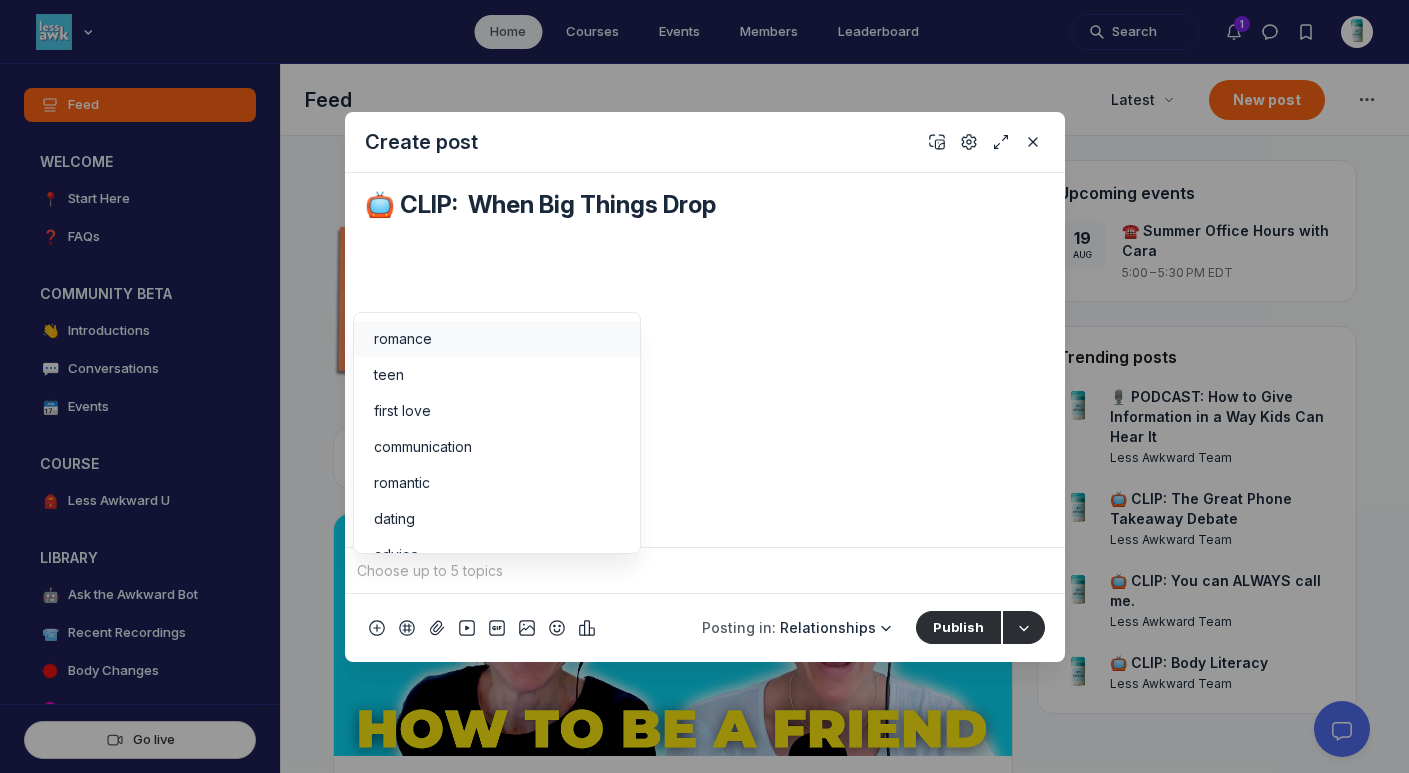 click at bounding box center [705, 571] 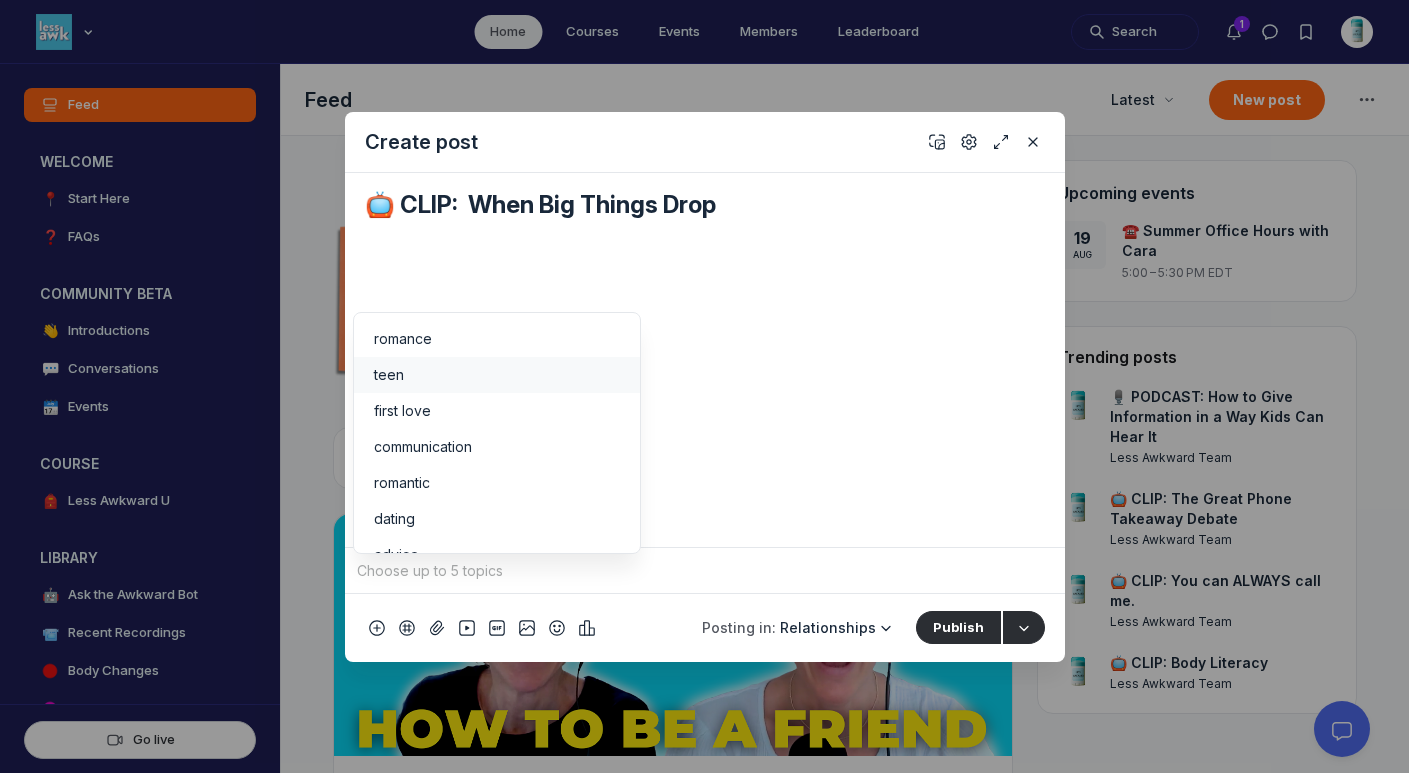 click on "teen" at bounding box center (497, 375) 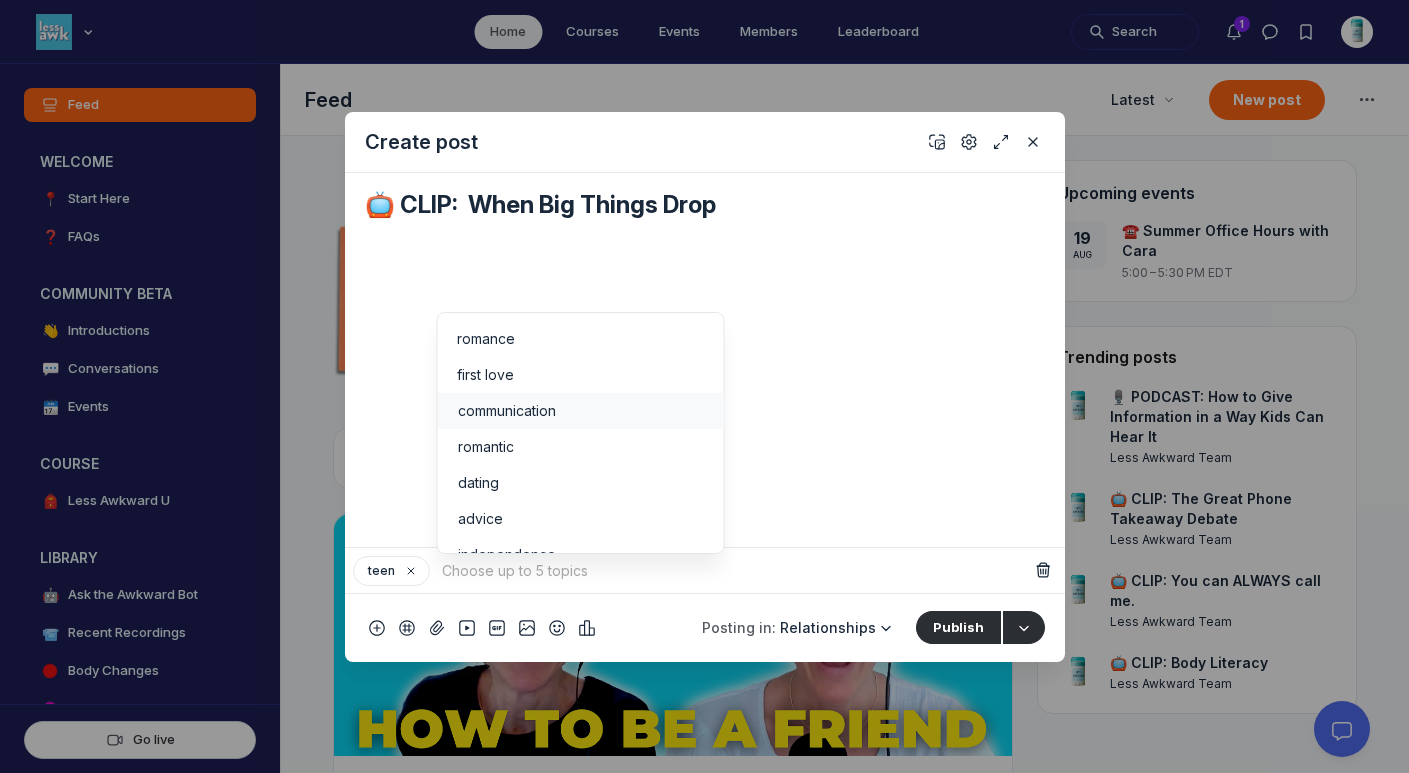 click on "communication" at bounding box center (506, 411) 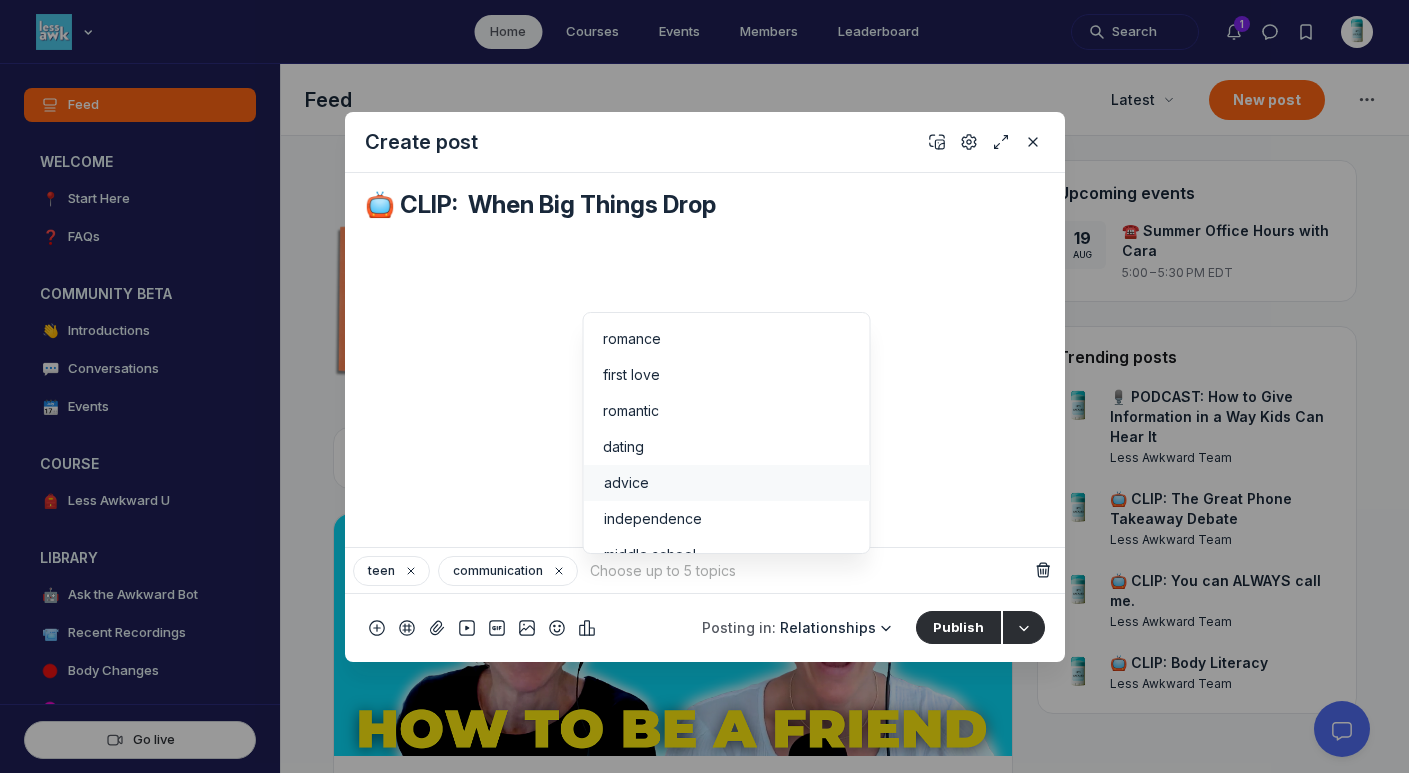 click on "advice" at bounding box center (726, 483) 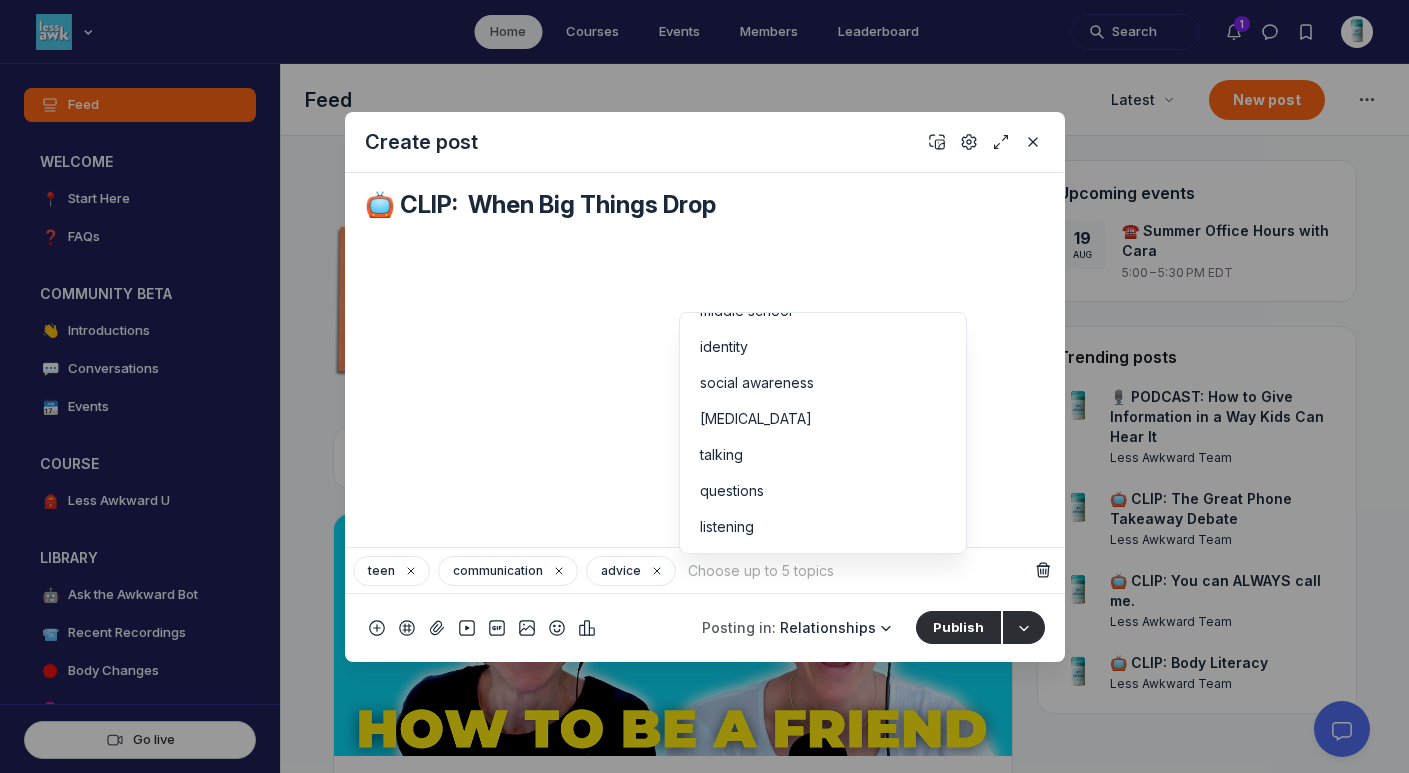 scroll, scrollTop: 225, scrollLeft: 0, axis: vertical 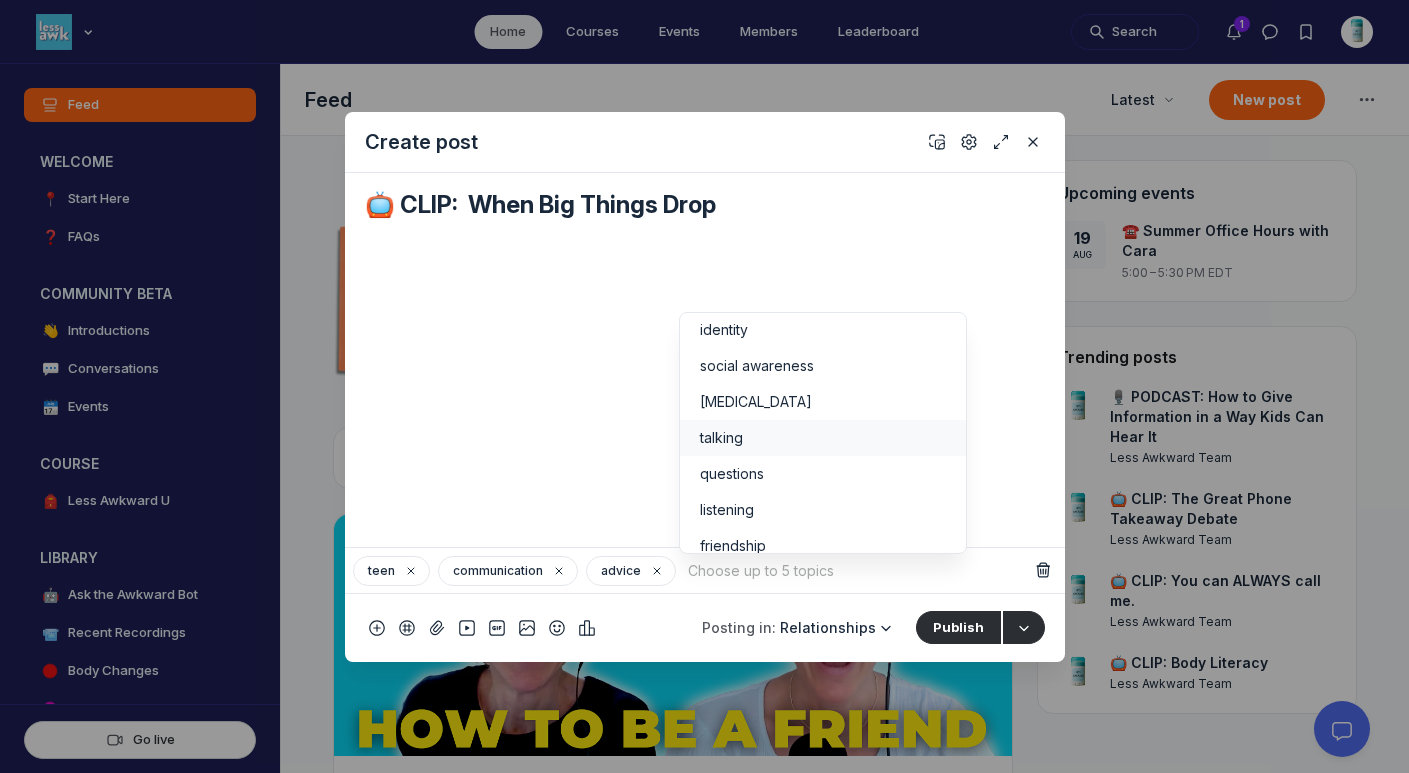 click on "talking" at bounding box center (823, 438) 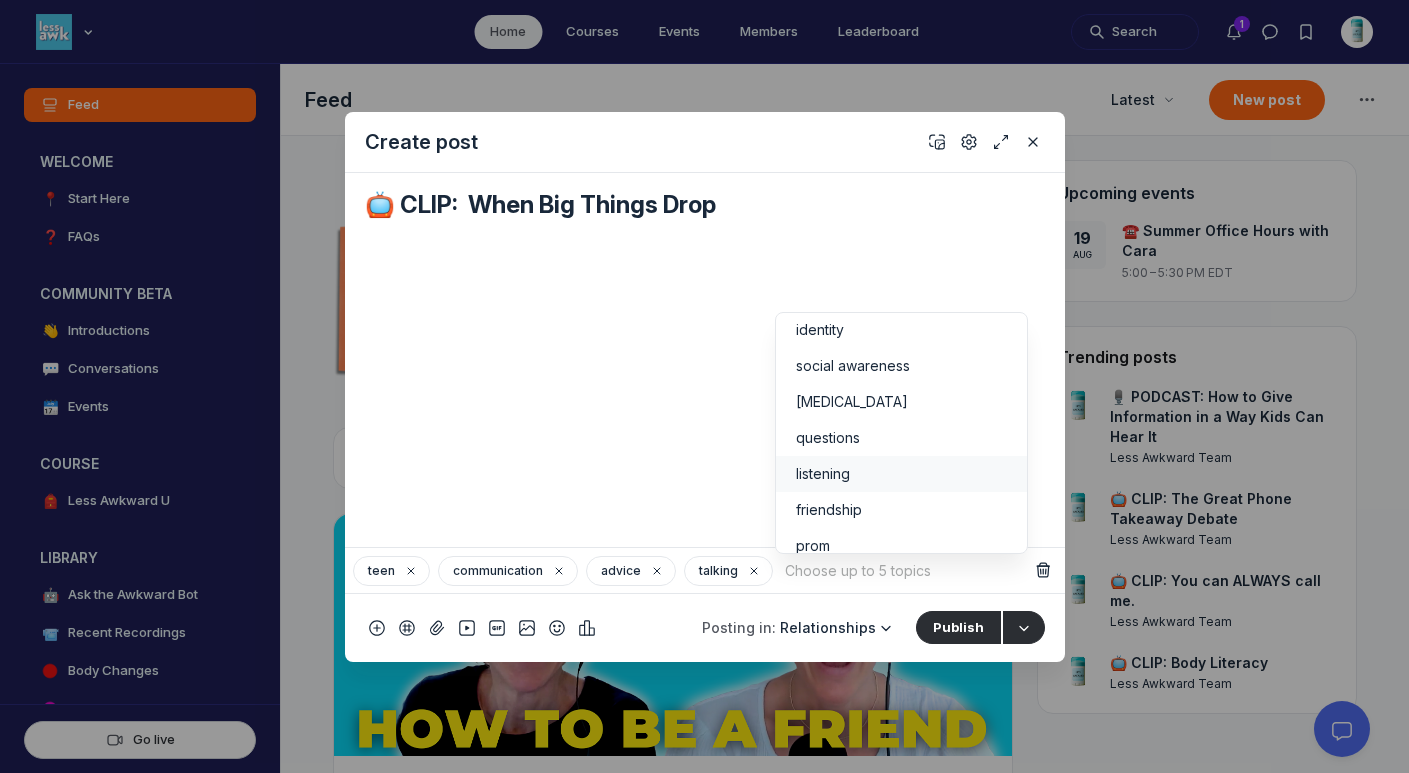 click on "listening" at bounding box center [823, 474] 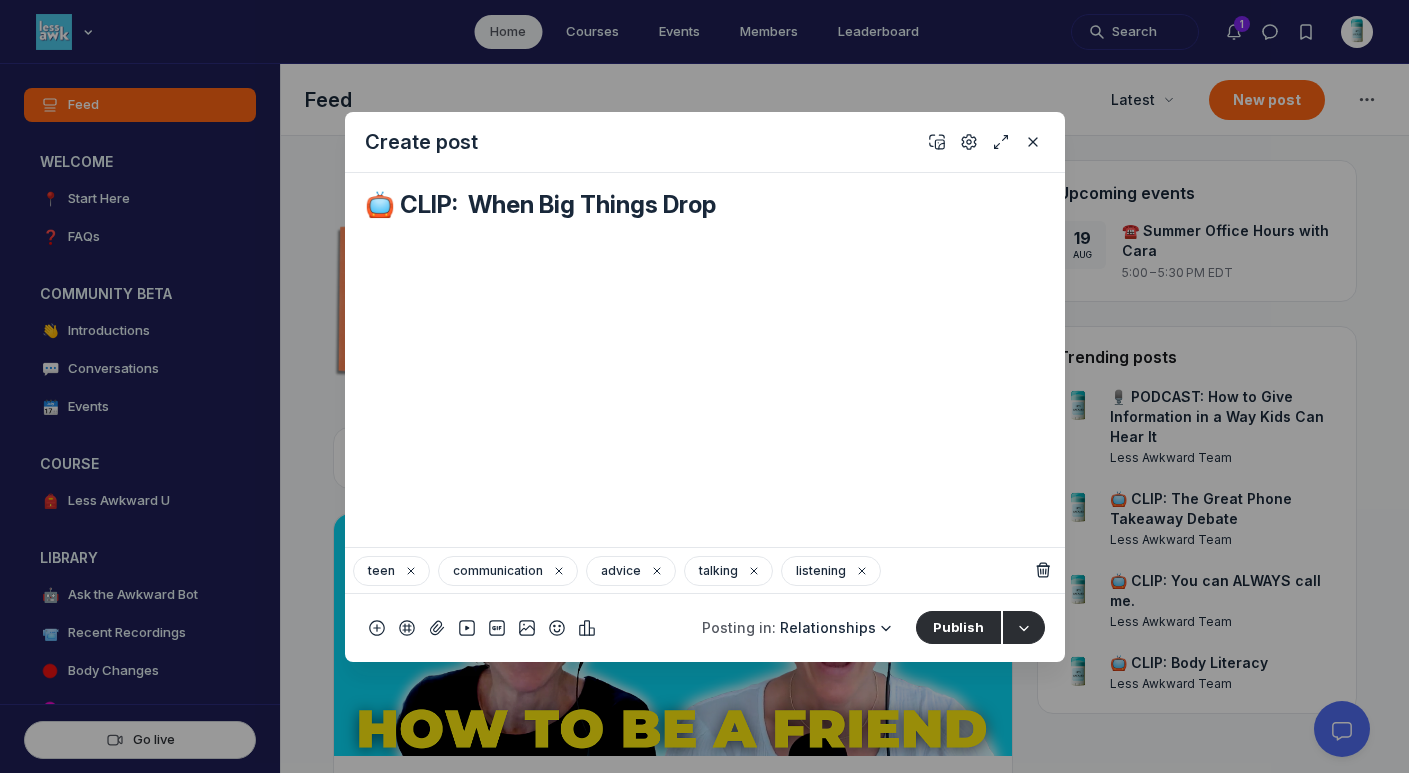 scroll, scrollTop: 265, scrollLeft: 0, axis: vertical 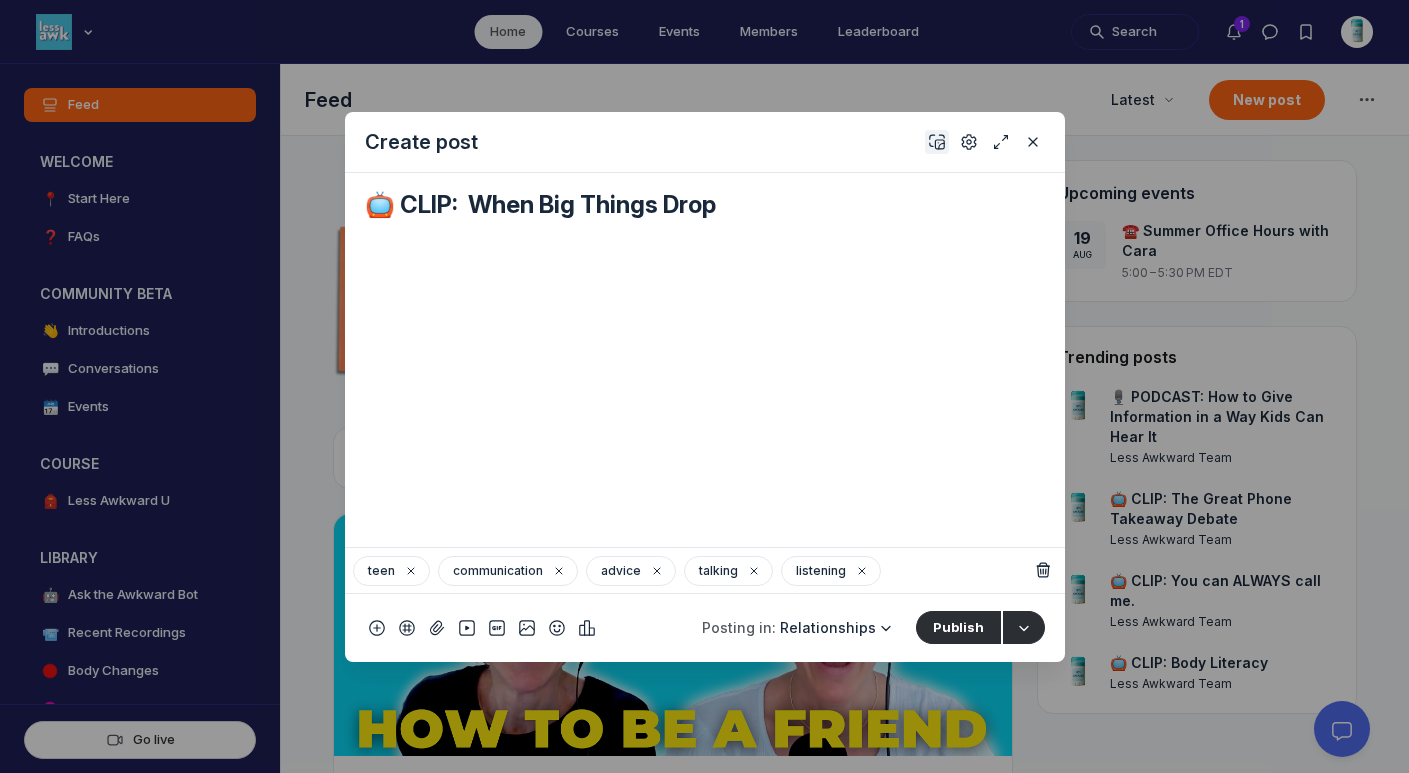 click 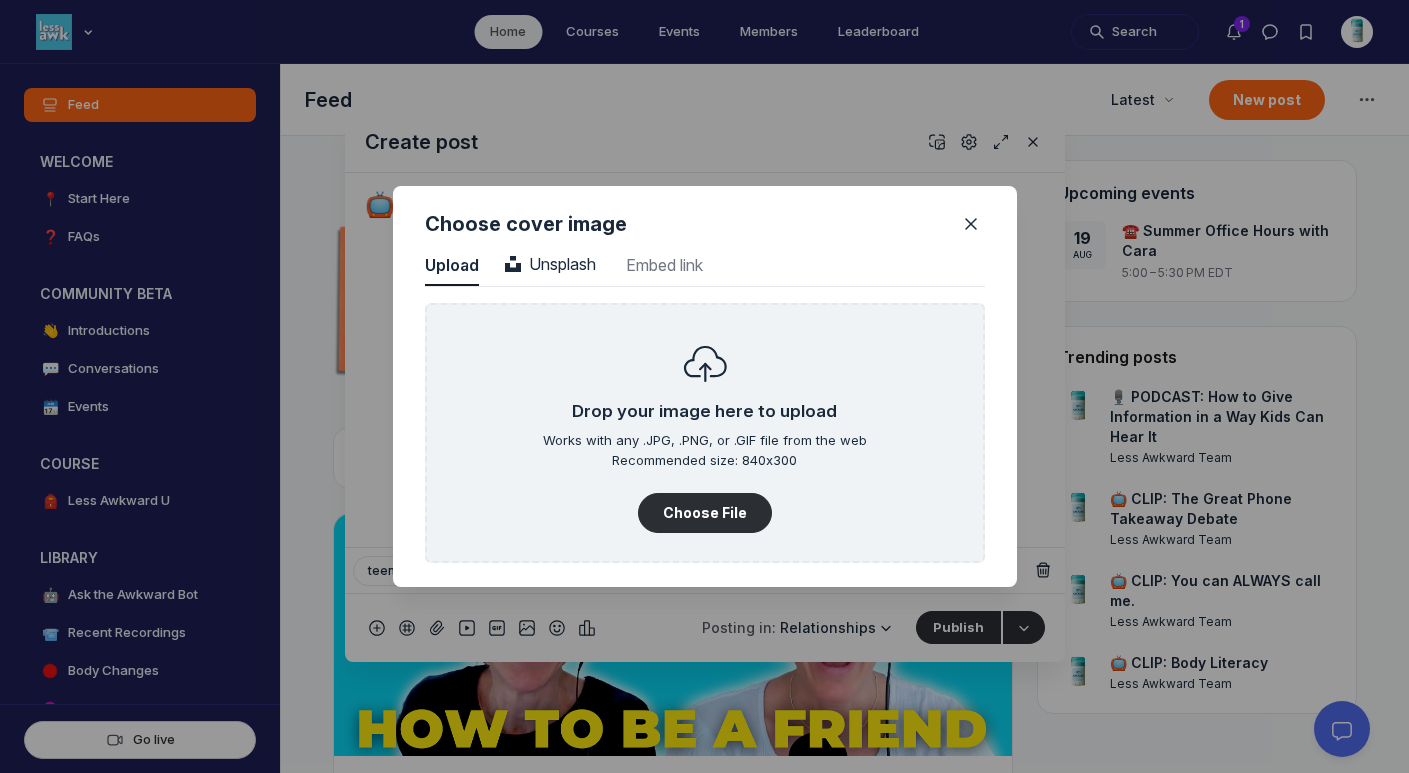 scroll, scrollTop: 2702, scrollLeft: 5090, axis: both 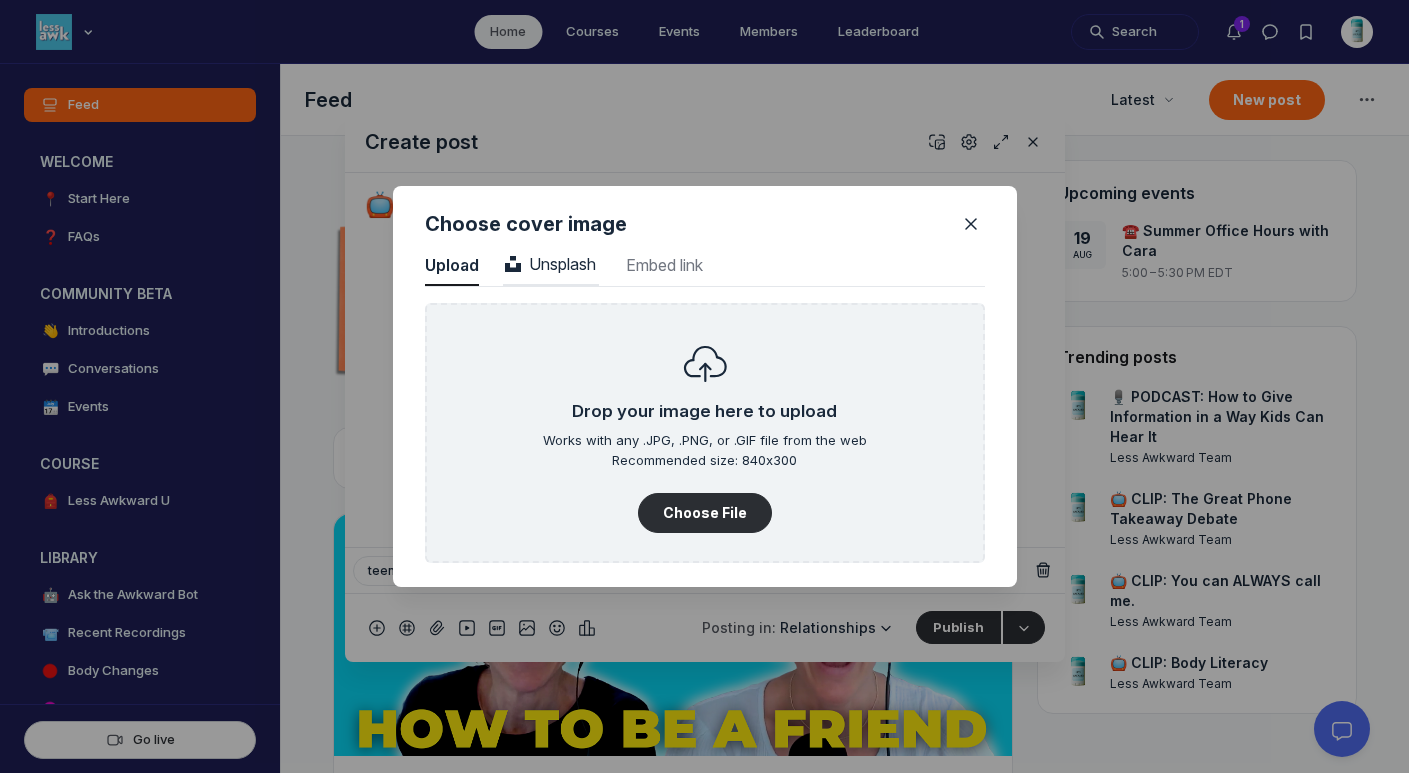 click on "Unsplash   Unsplash" at bounding box center (551, 266) 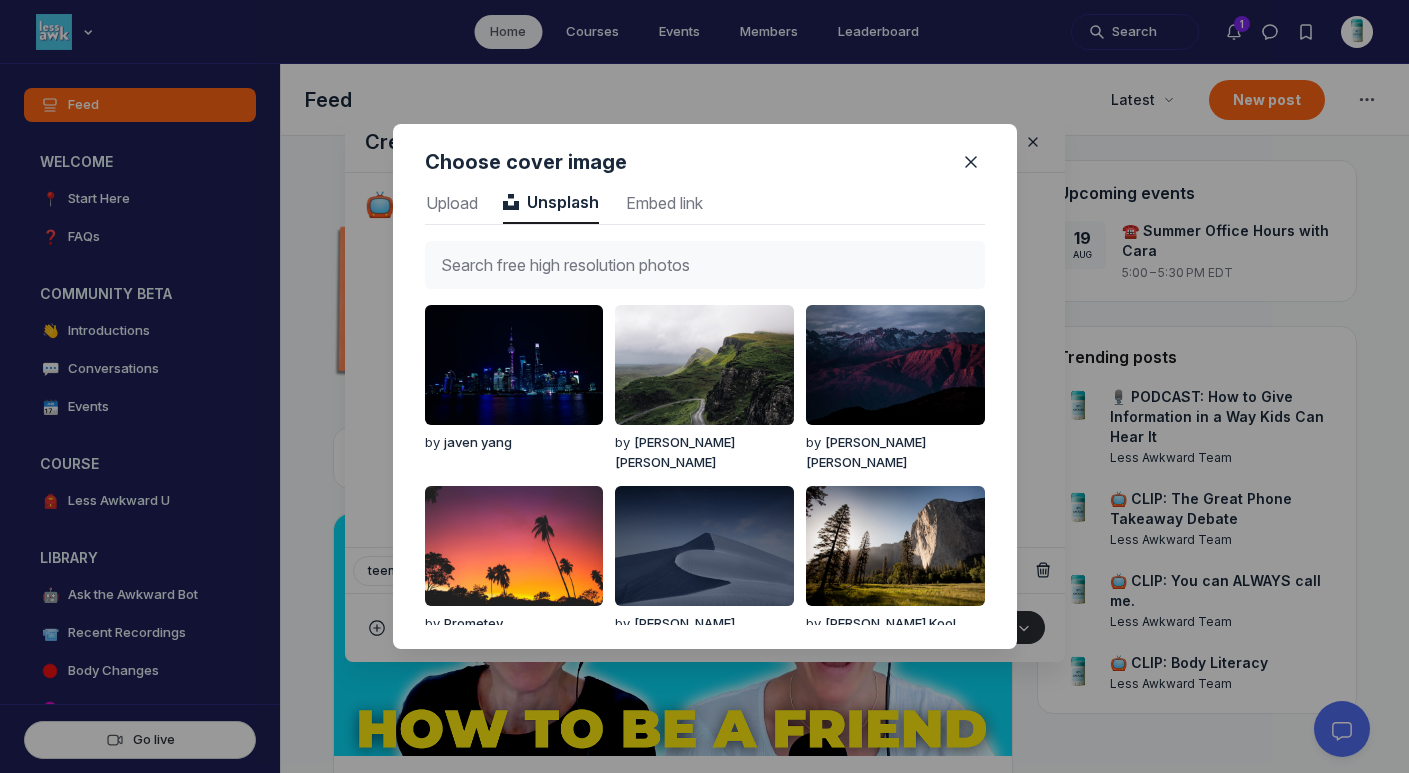 click at bounding box center (705, 265) 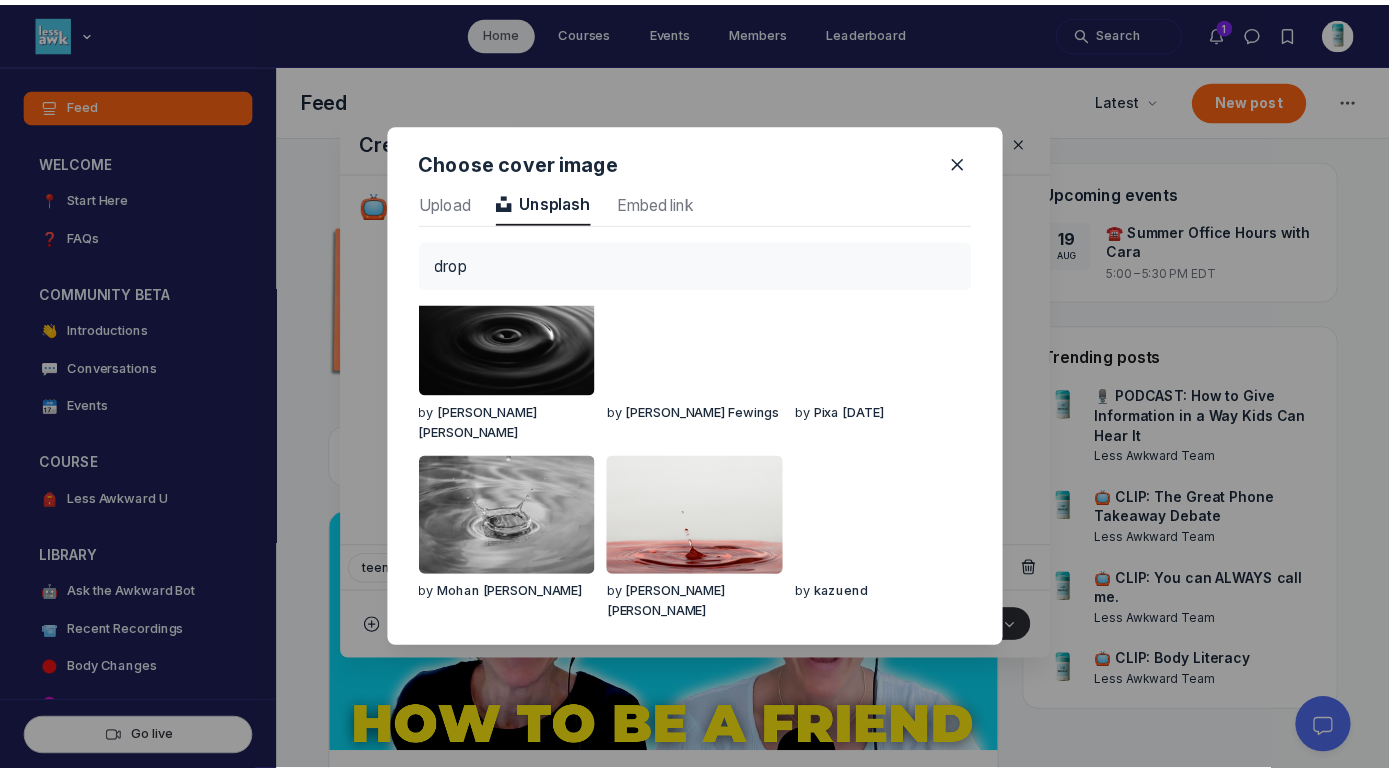 scroll, scrollTop: 0, scrollLeft: 0, axis: both 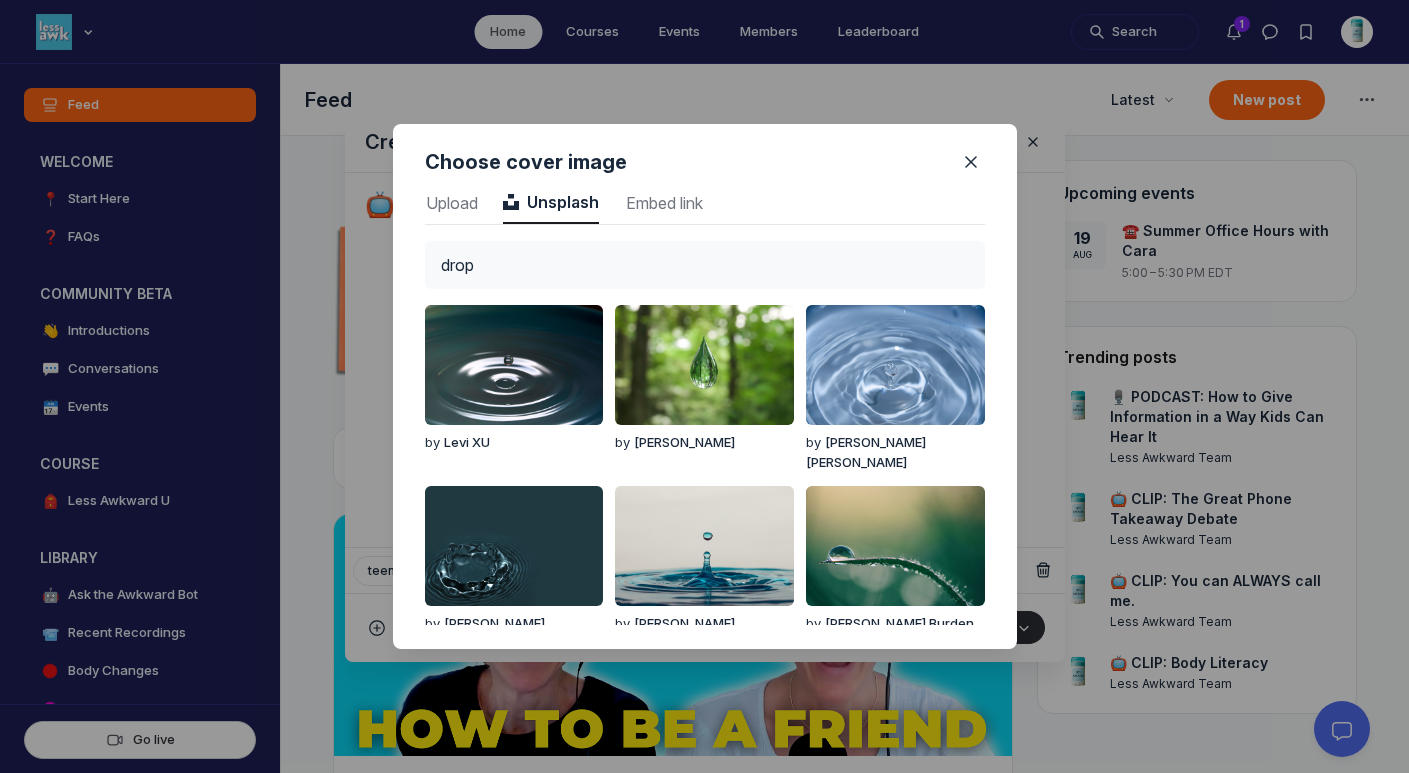 click on "drop" at bounding box center (705, 265) 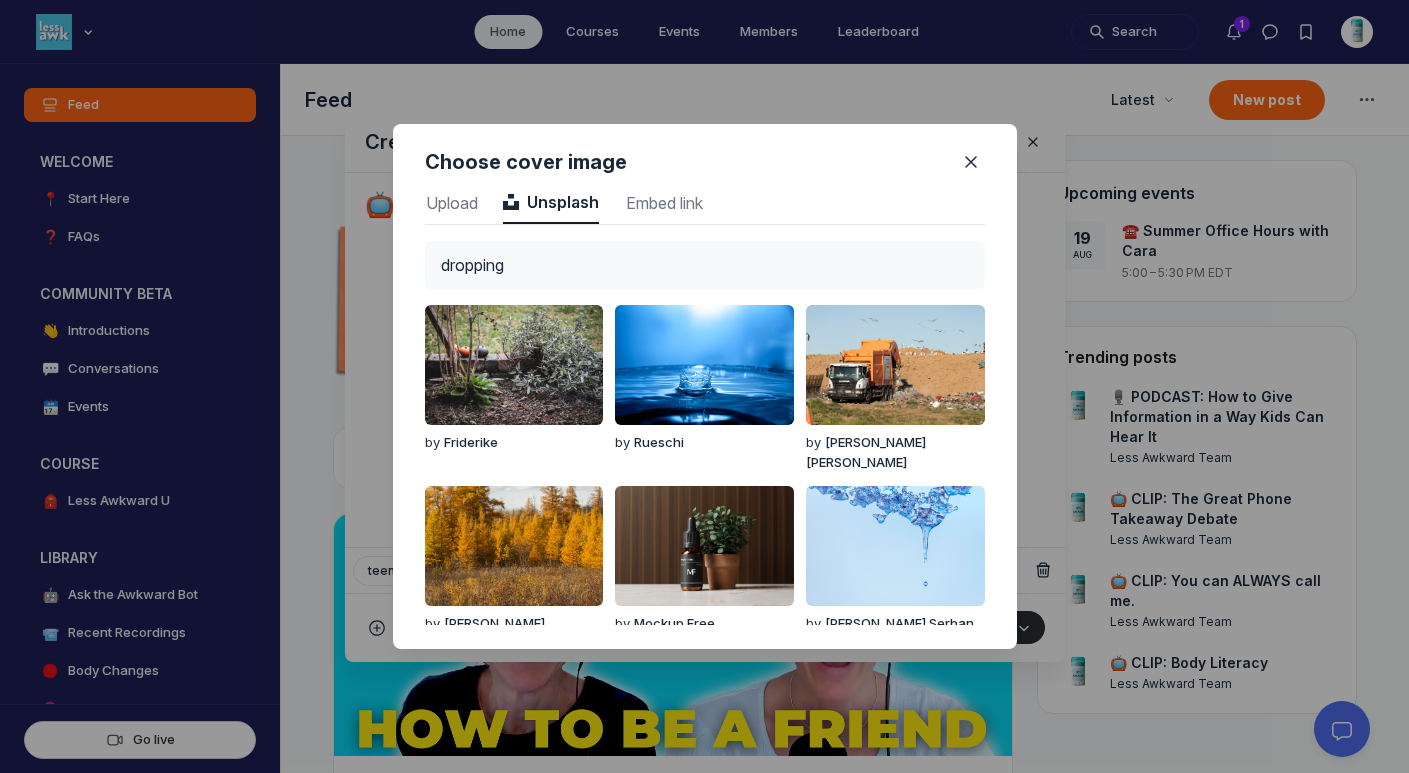 click on "dropping" at bounding box center [705, 265] 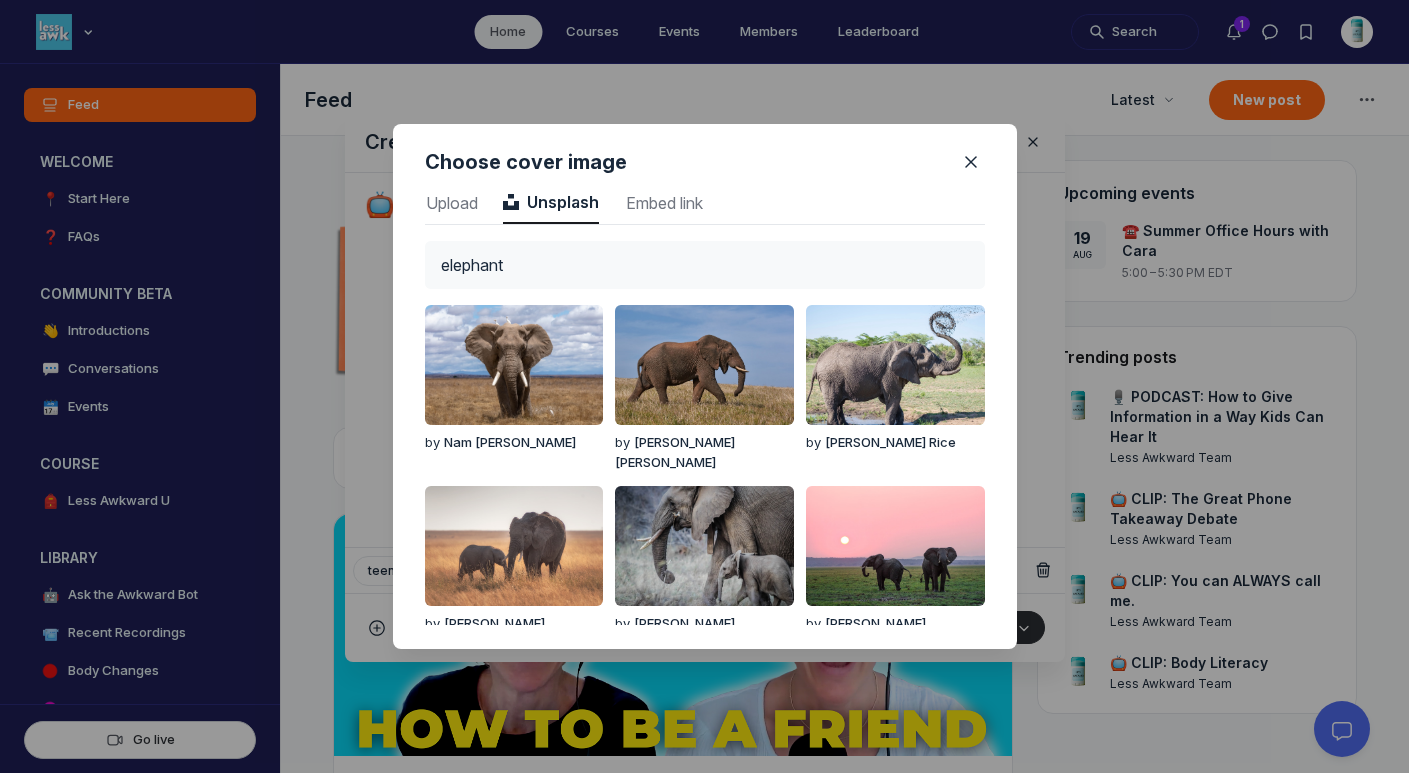 type on "elephant" 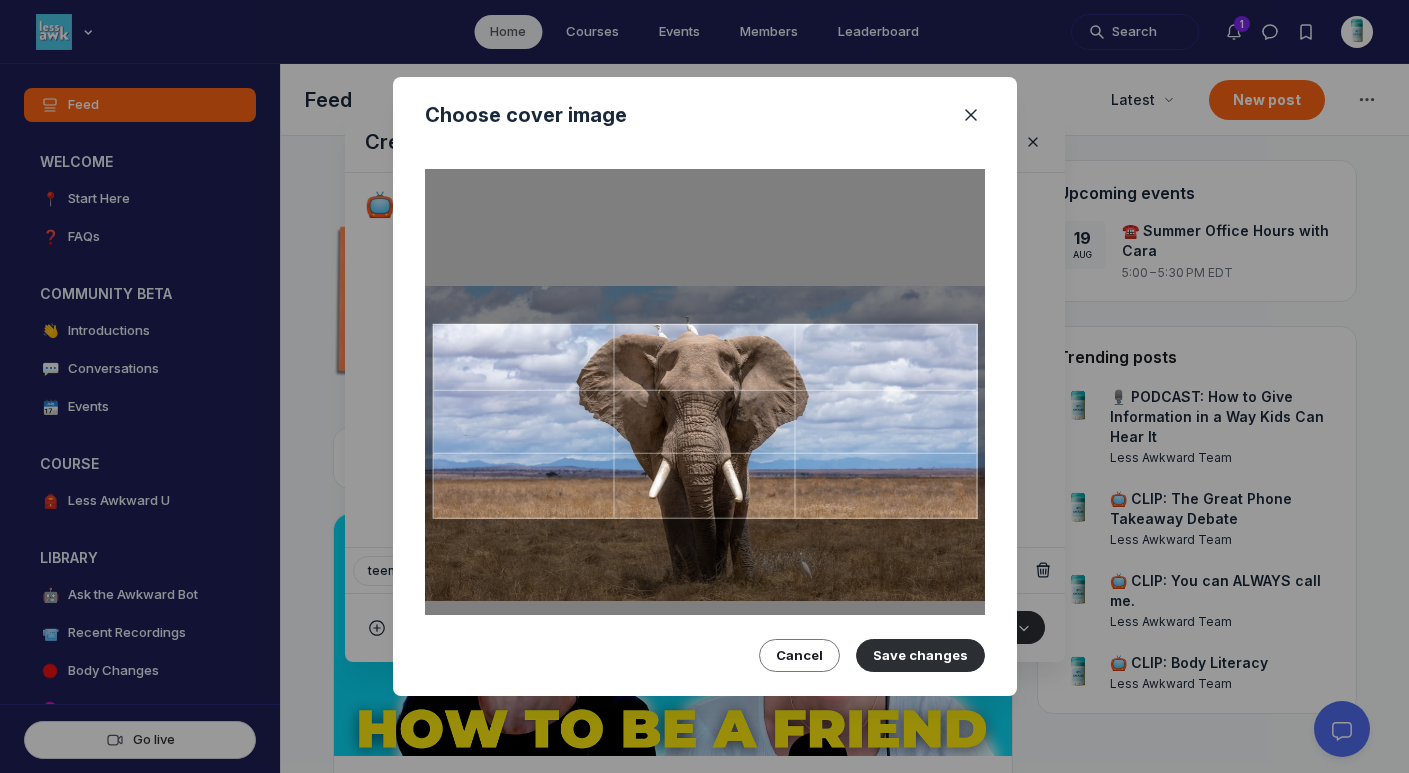 drag, startPoint x: 628, startPoint y: 389, endPoint x: 620, endPoint y: 408, distance: 20.615528 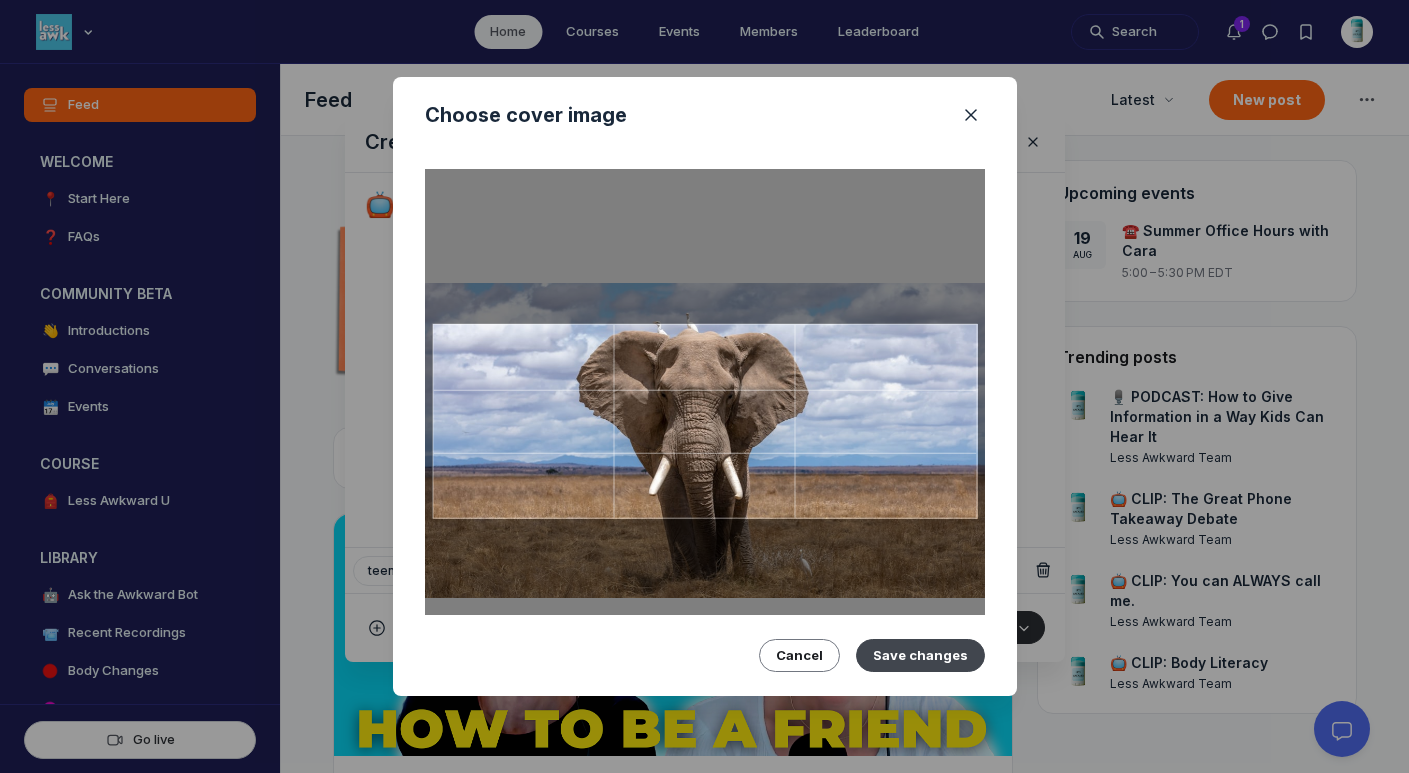 click on "Save changes" at bounding box center (920, 655) 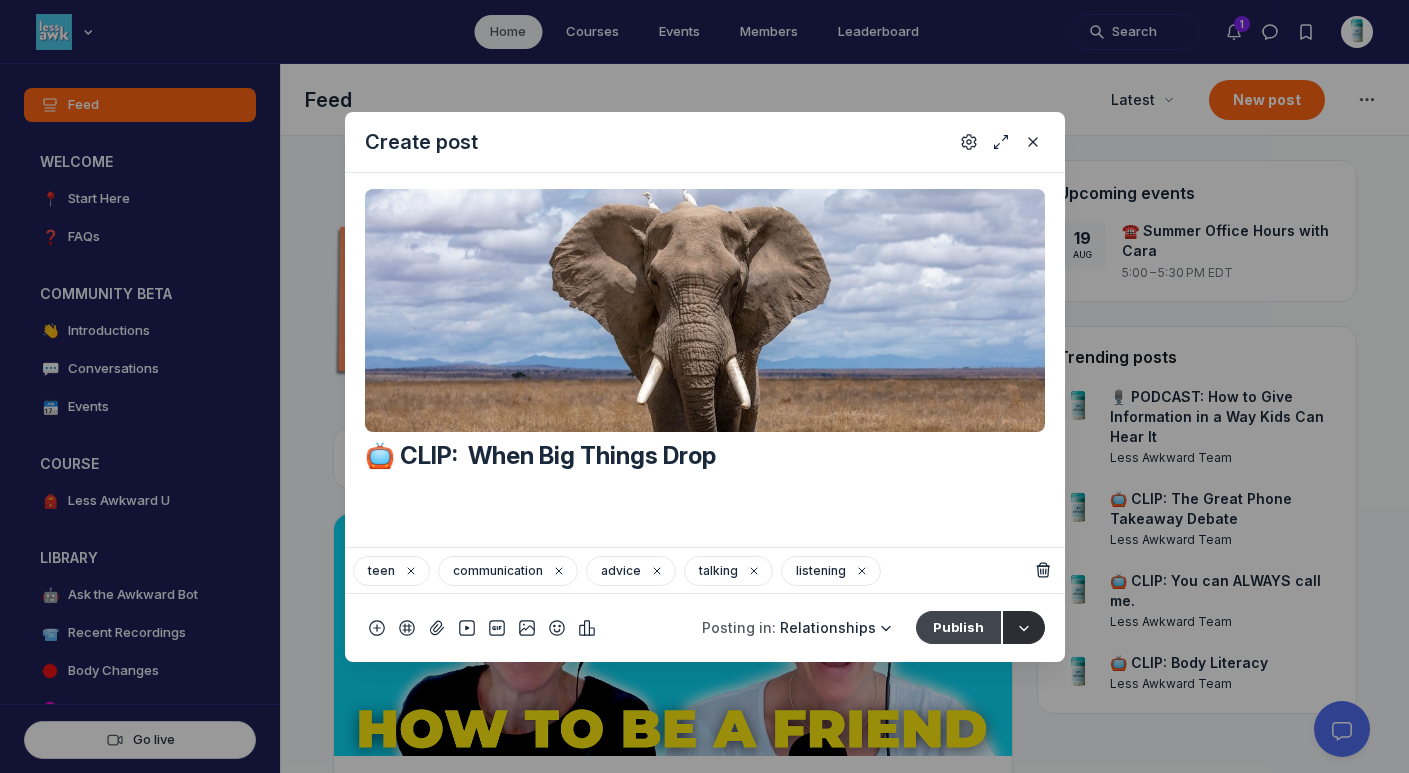 click on "Publish" at bounding box center (958, 627) 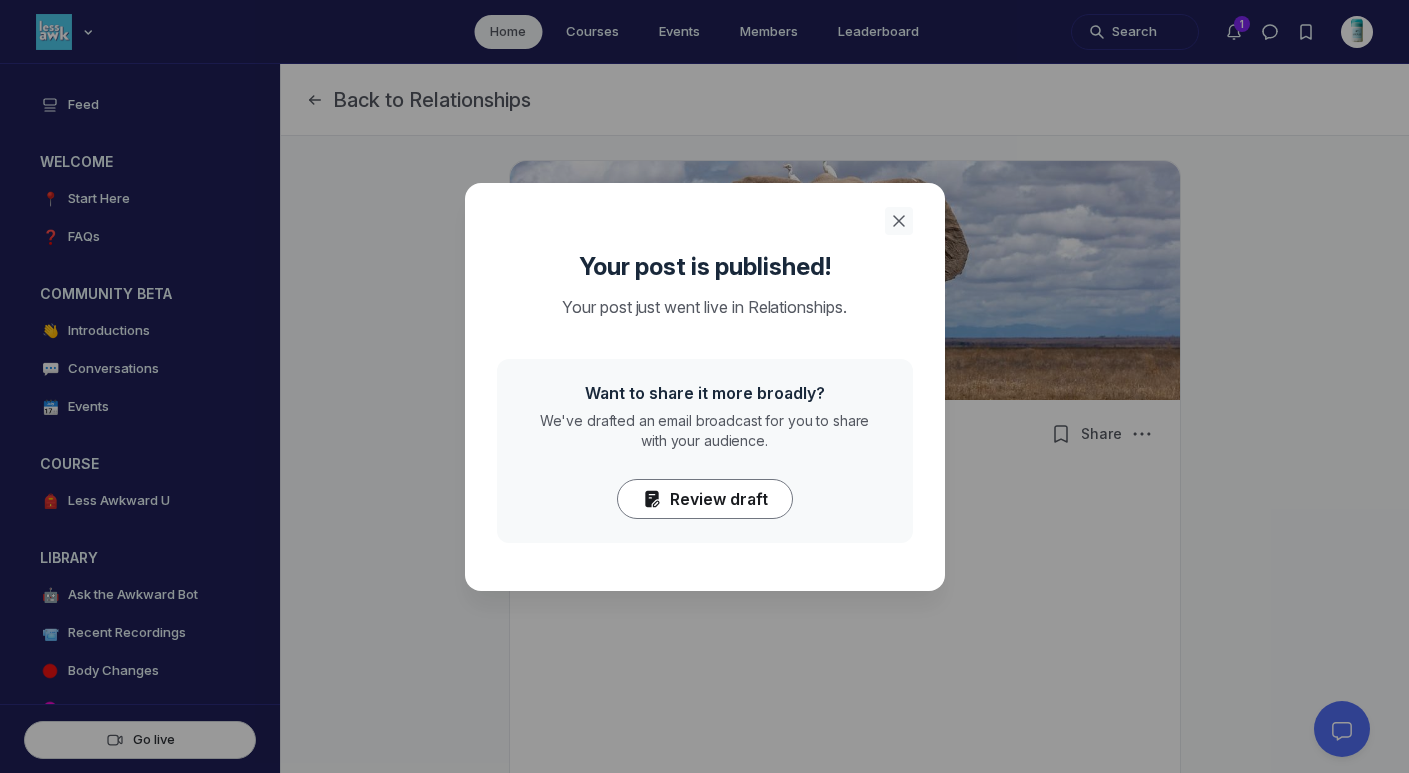 click 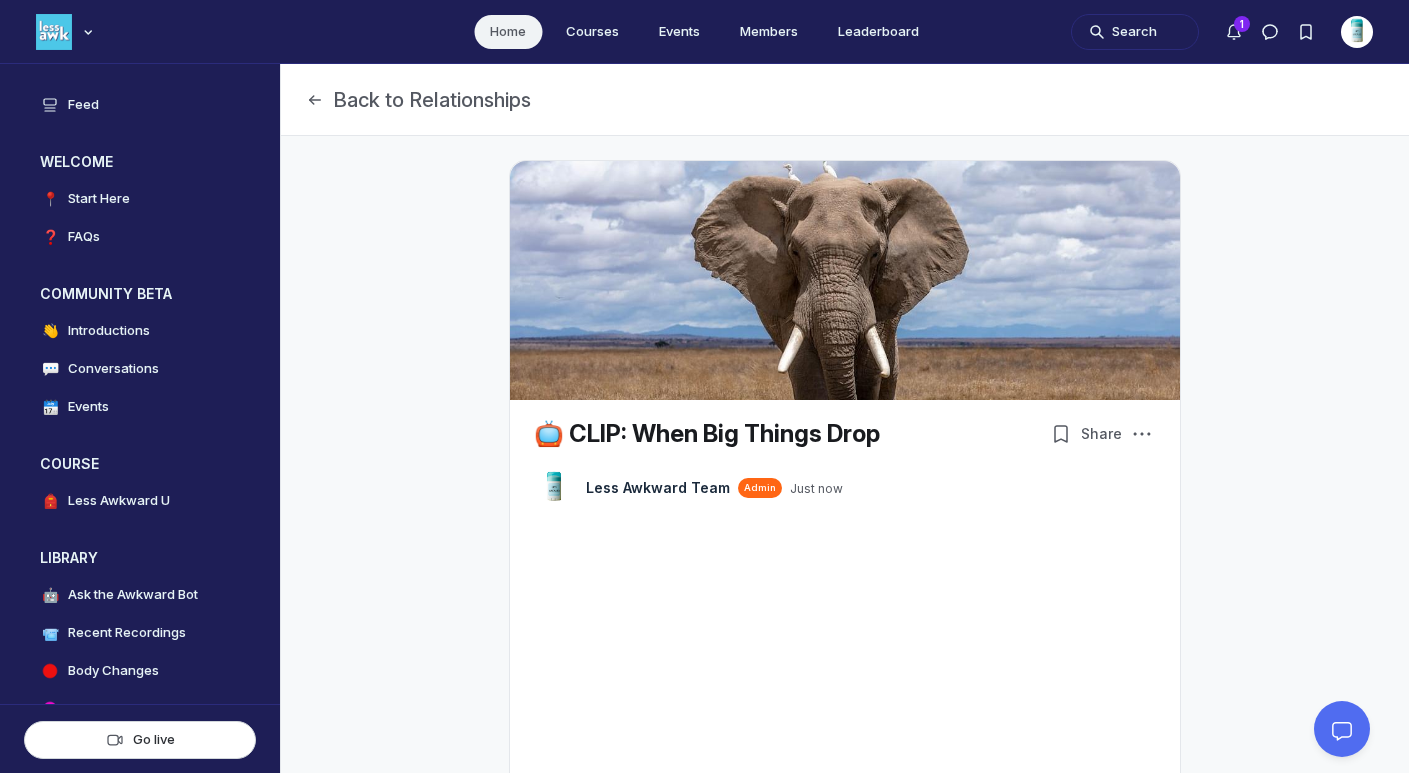 click on "Home" at bounding box center [508, 32] 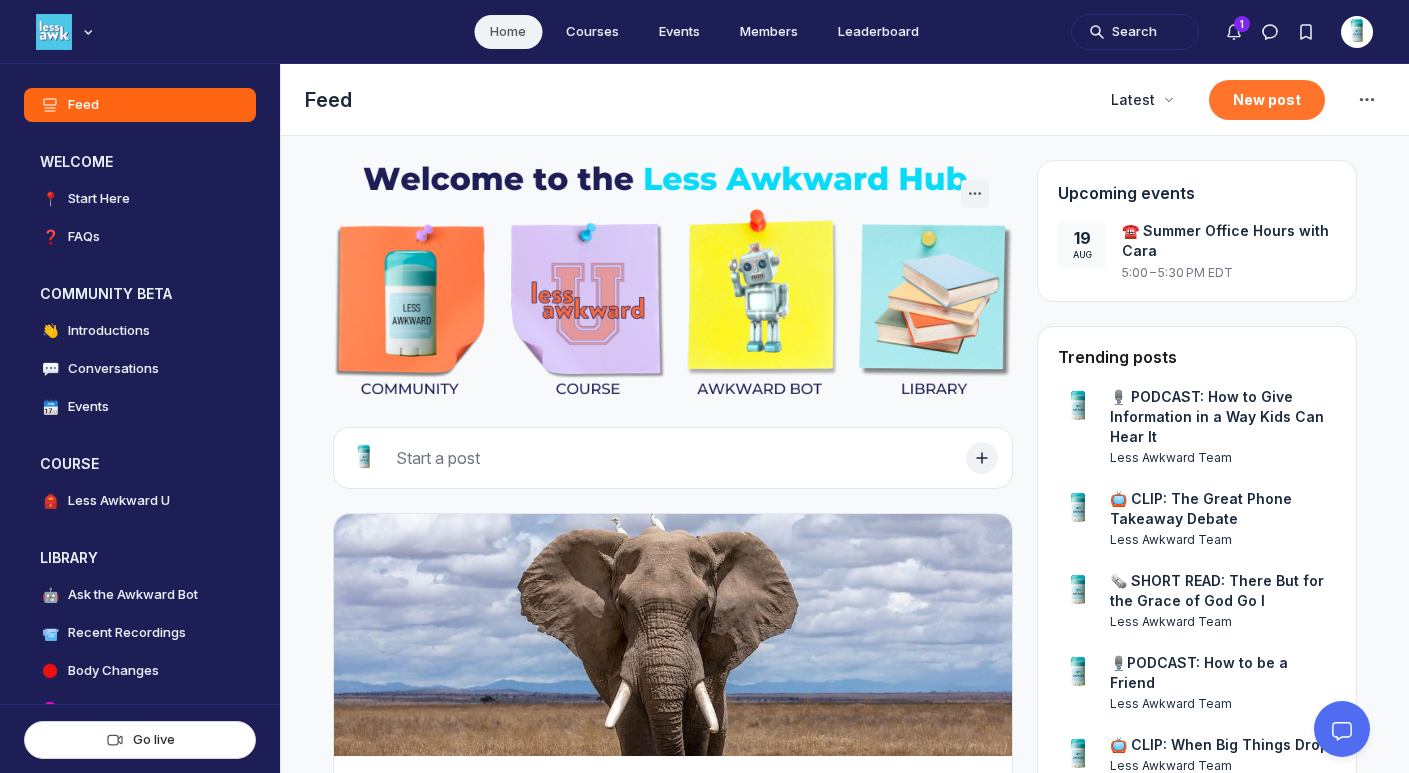 click on "New post" at bounding box center (1267, 100) 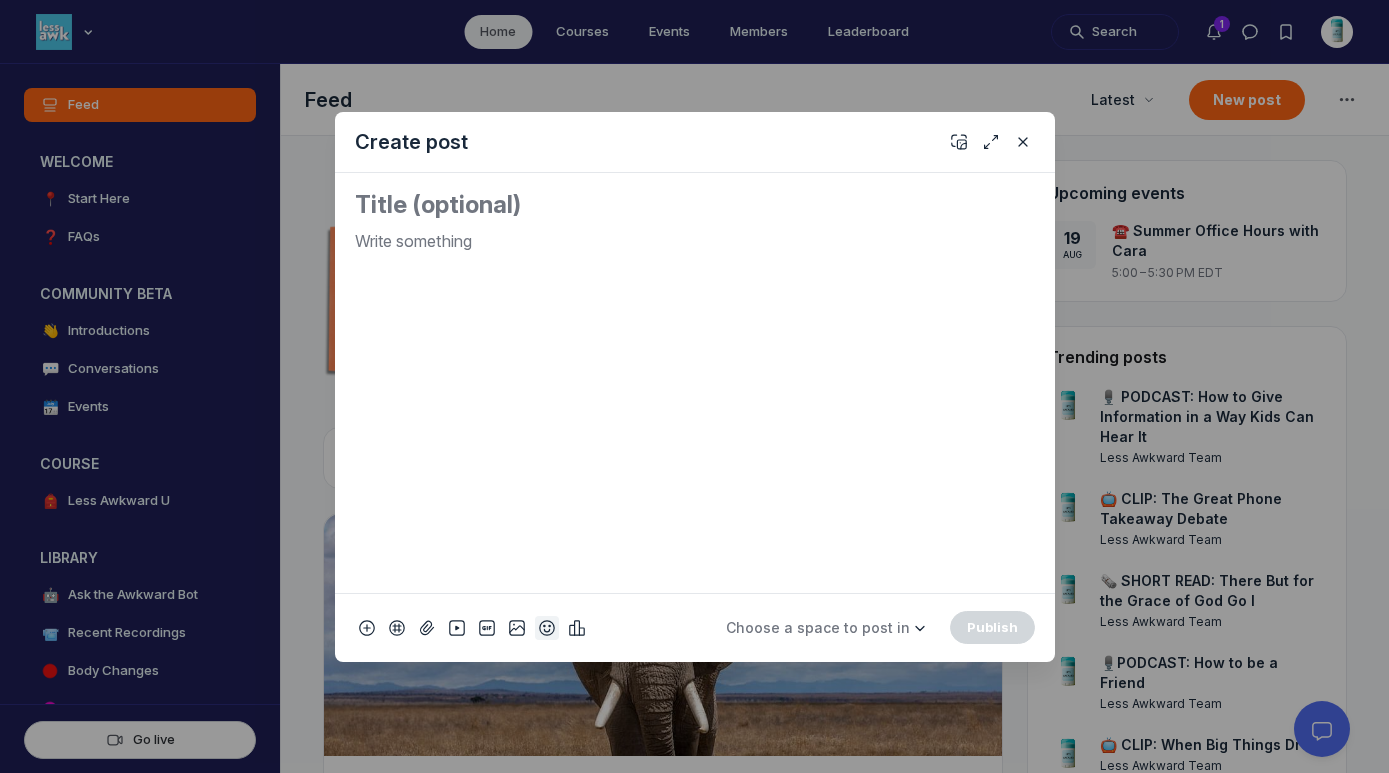 click 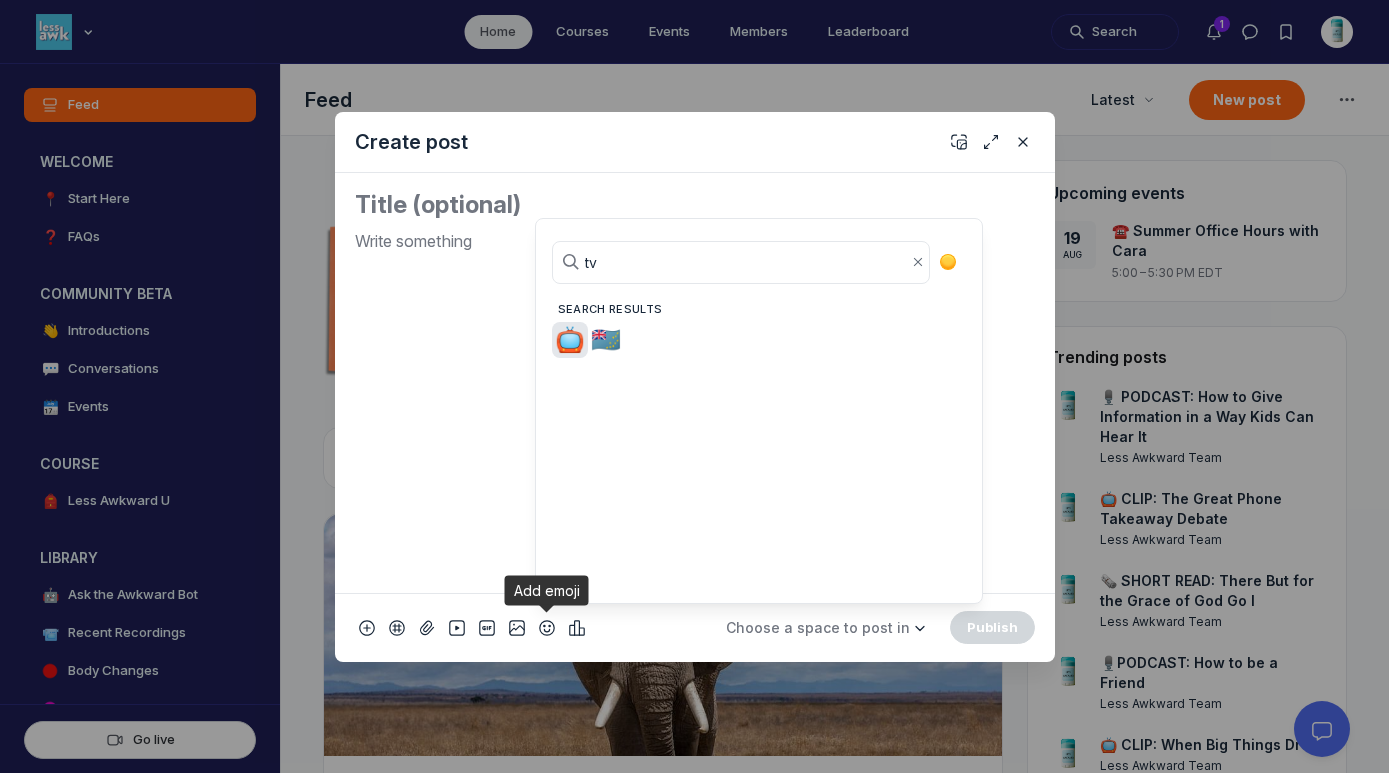 type on "tv" 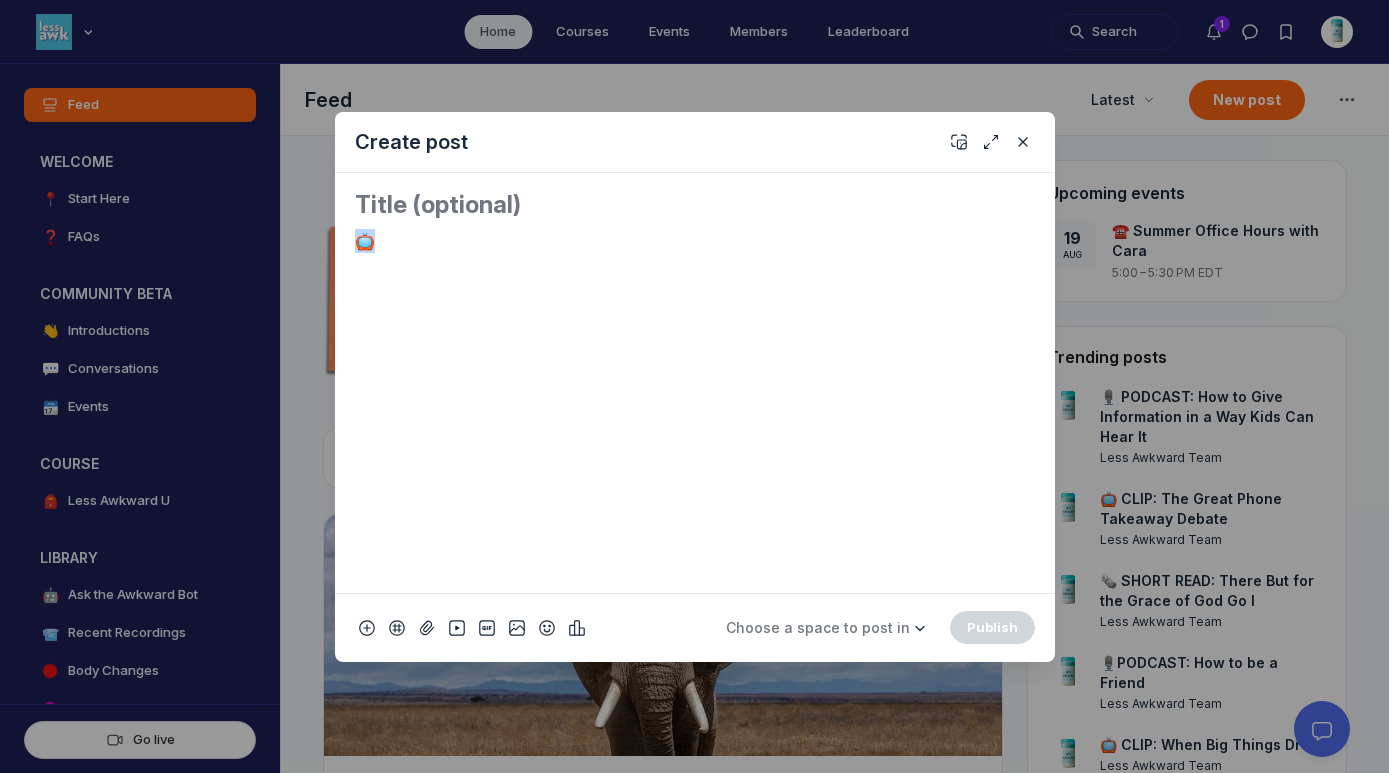drag, startPoint x: 418, startPoint y: 240, endPoint x: 310, endPoint y: 221, distance: 109.65856 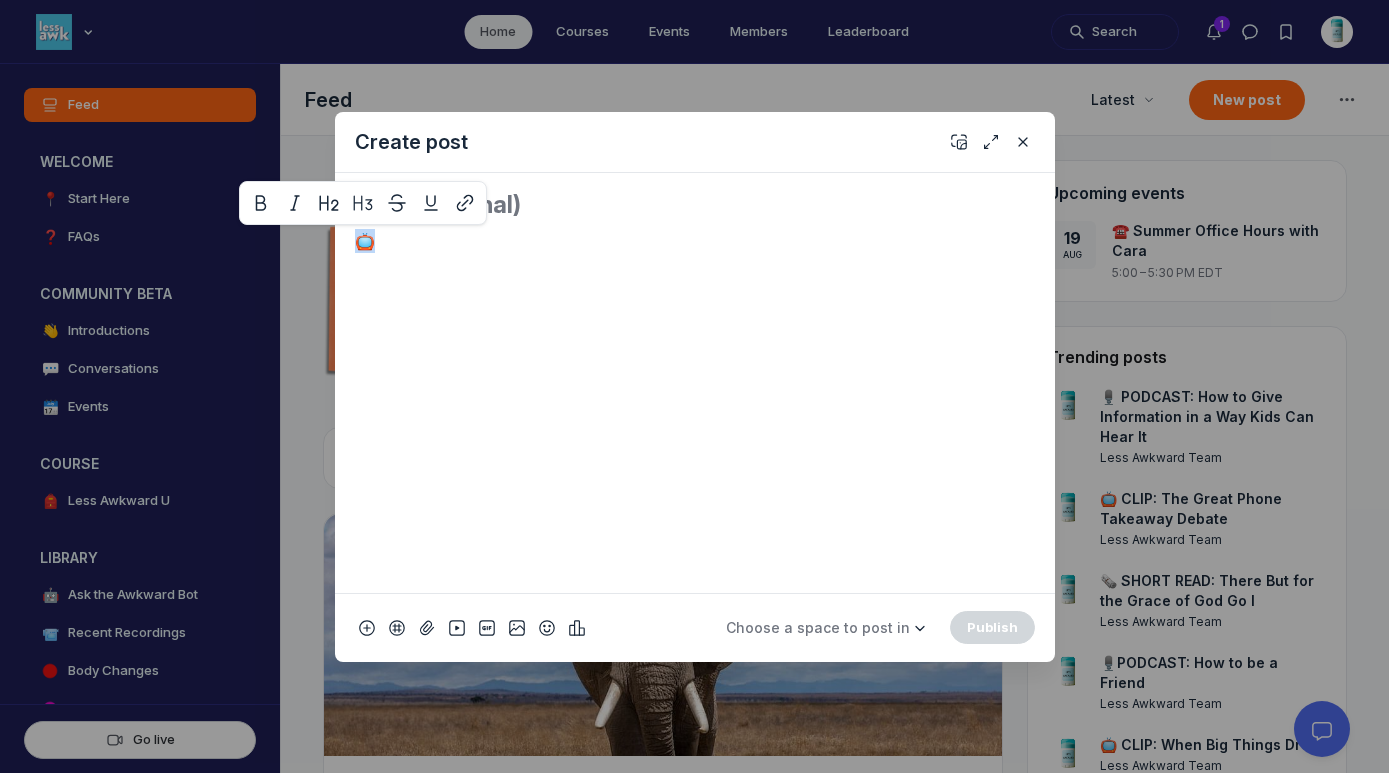 copy on "📺" 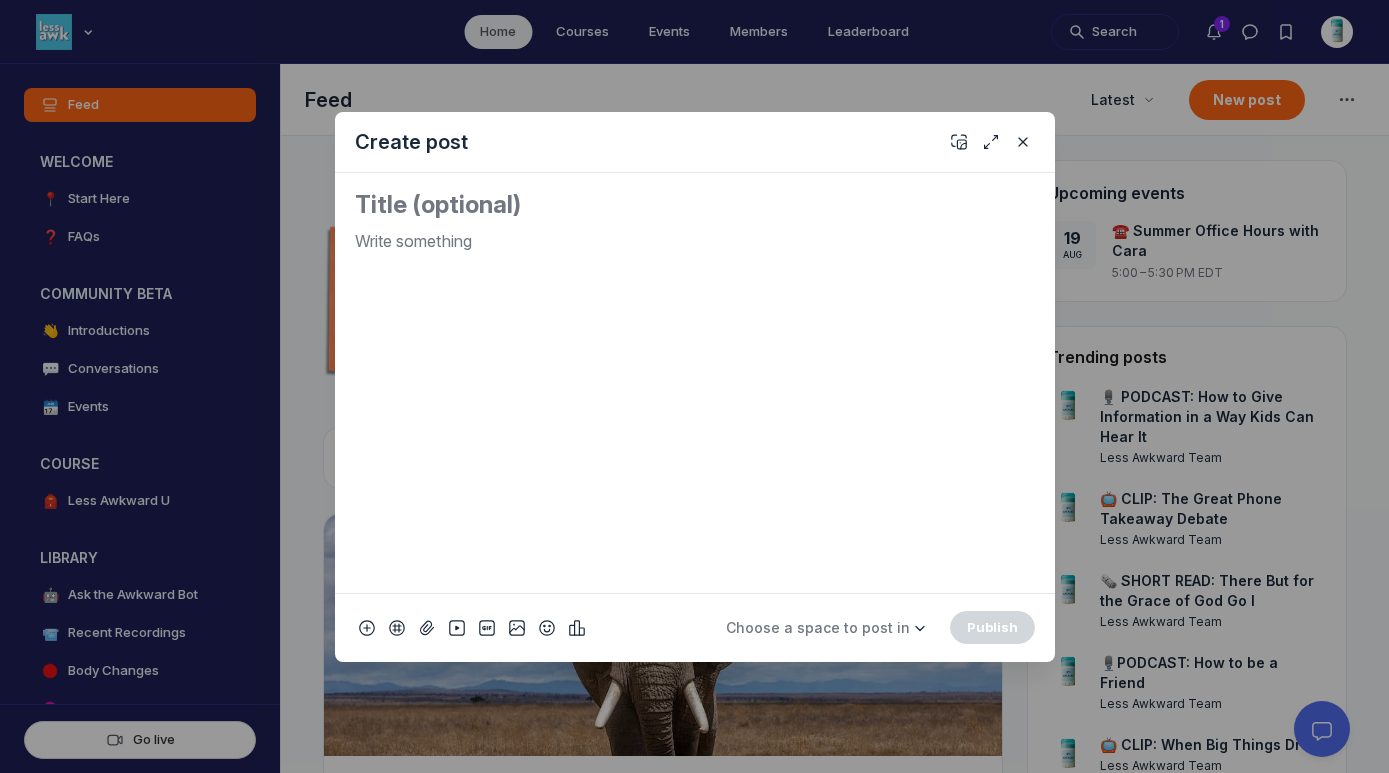 click at bounding box center [695, 205] 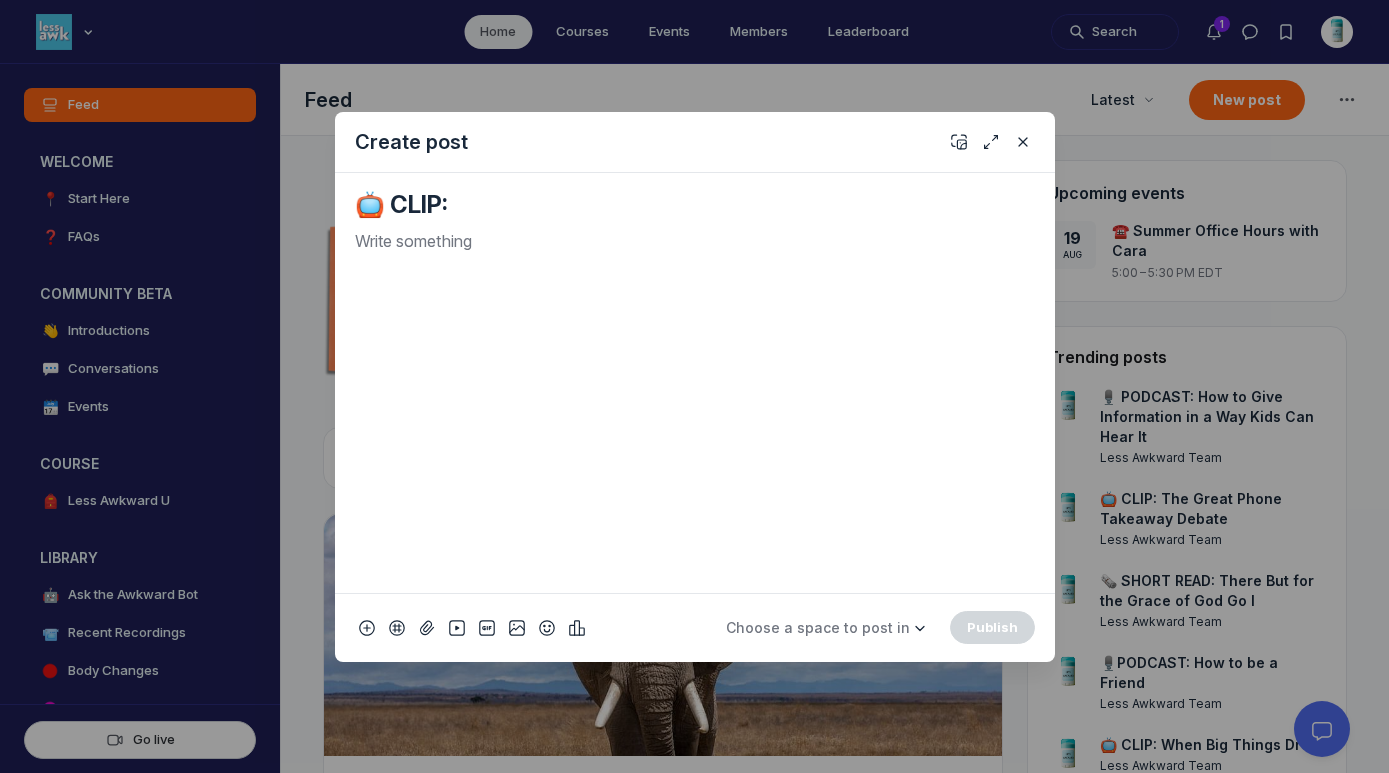 paste on "Bite Sized Summer Chats" 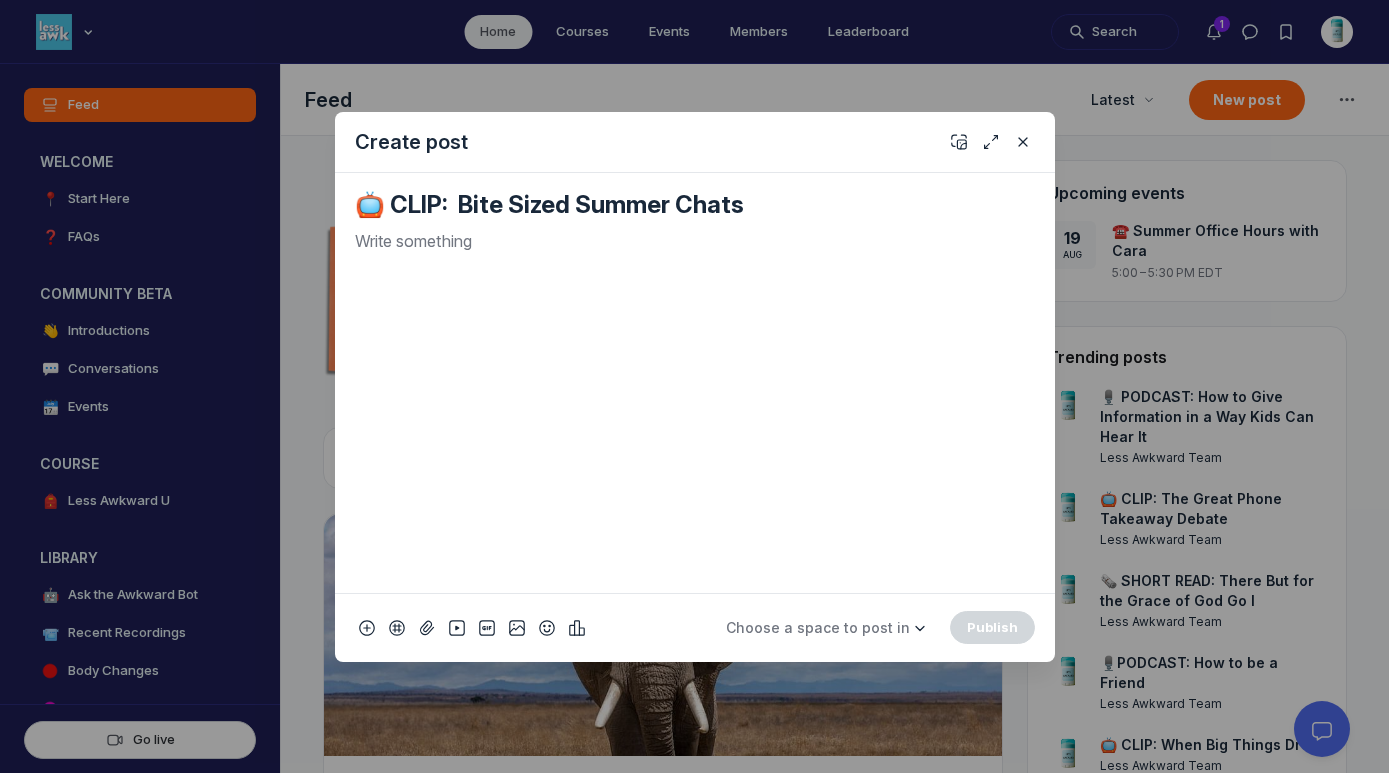 type on "📺 CLIP:  Bite Sized Summer Chats" 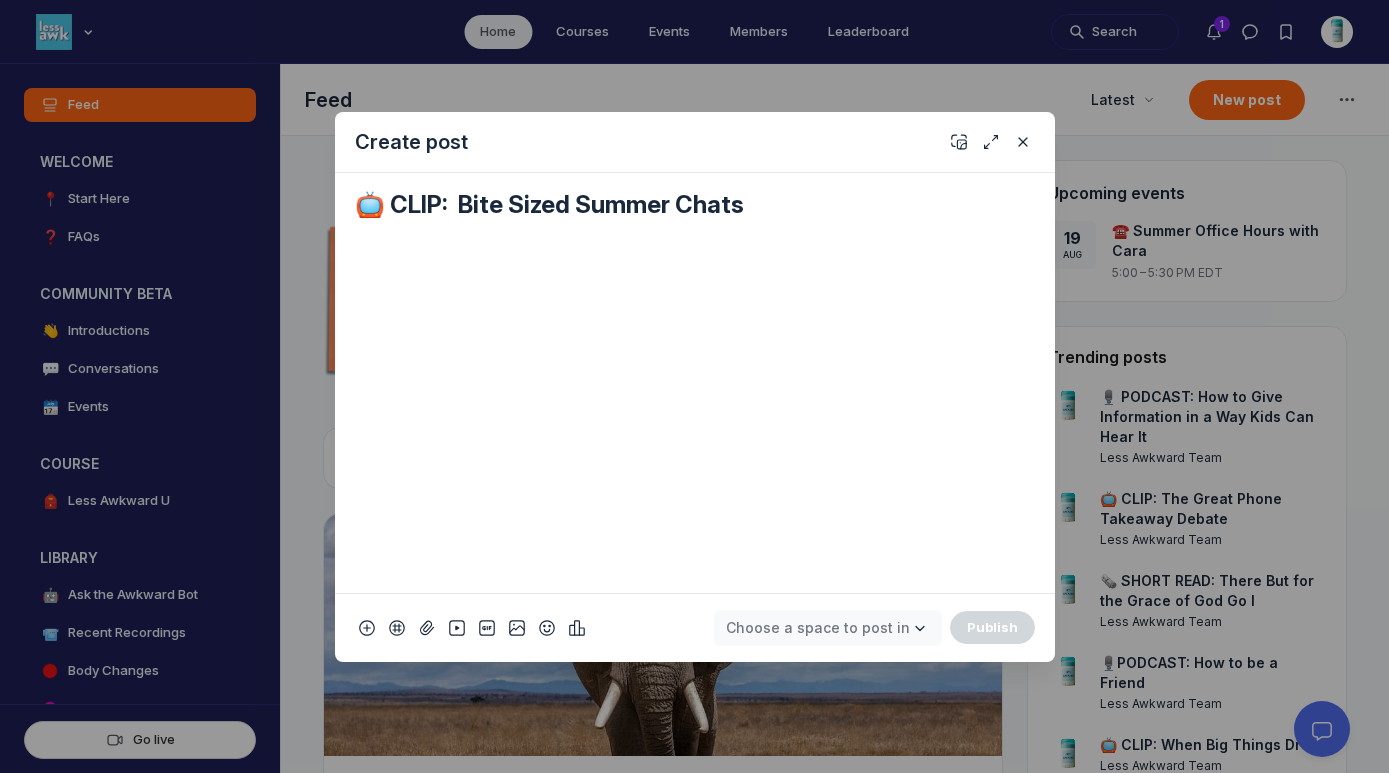 click on "Choose a space to post in" at bounding box center (818, 627) 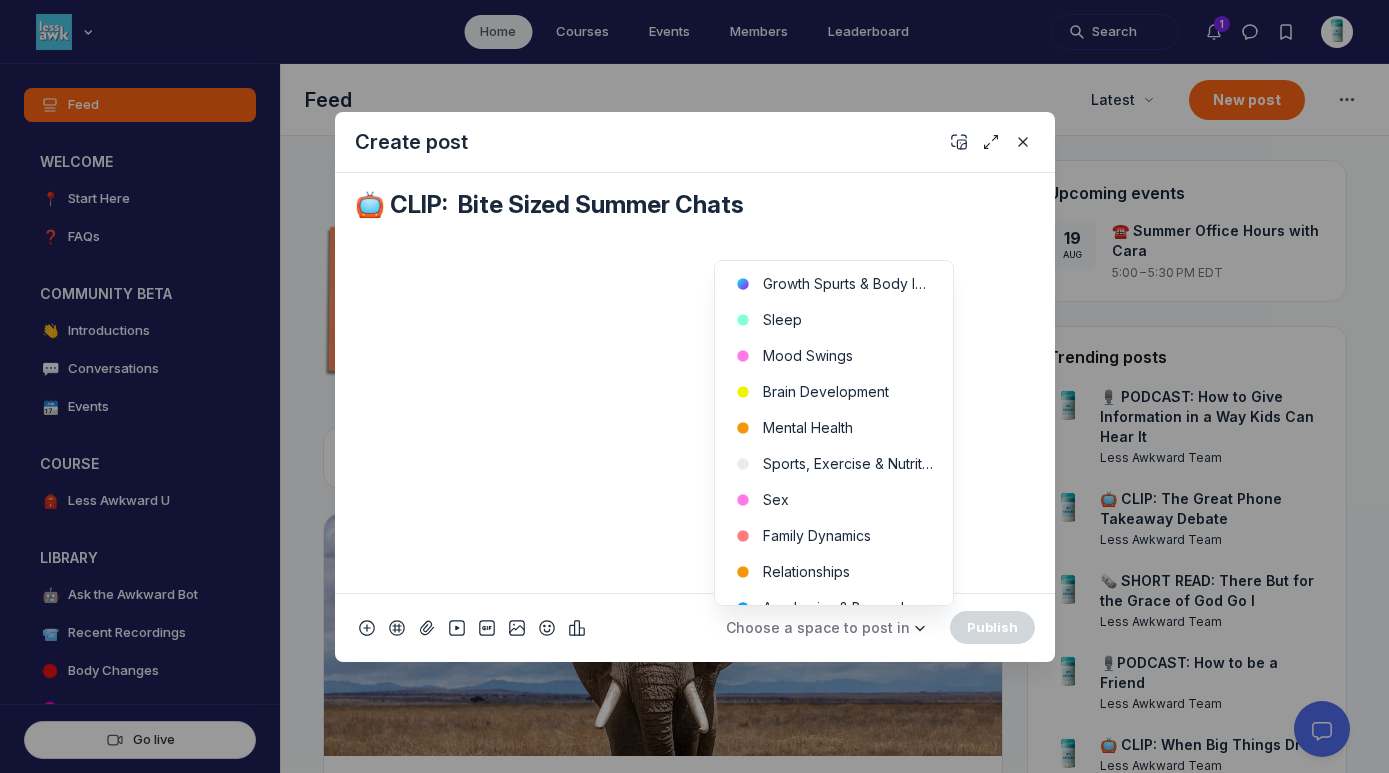 scroll, scrollTop: 515, scrollLeft: 0, axis: vertical 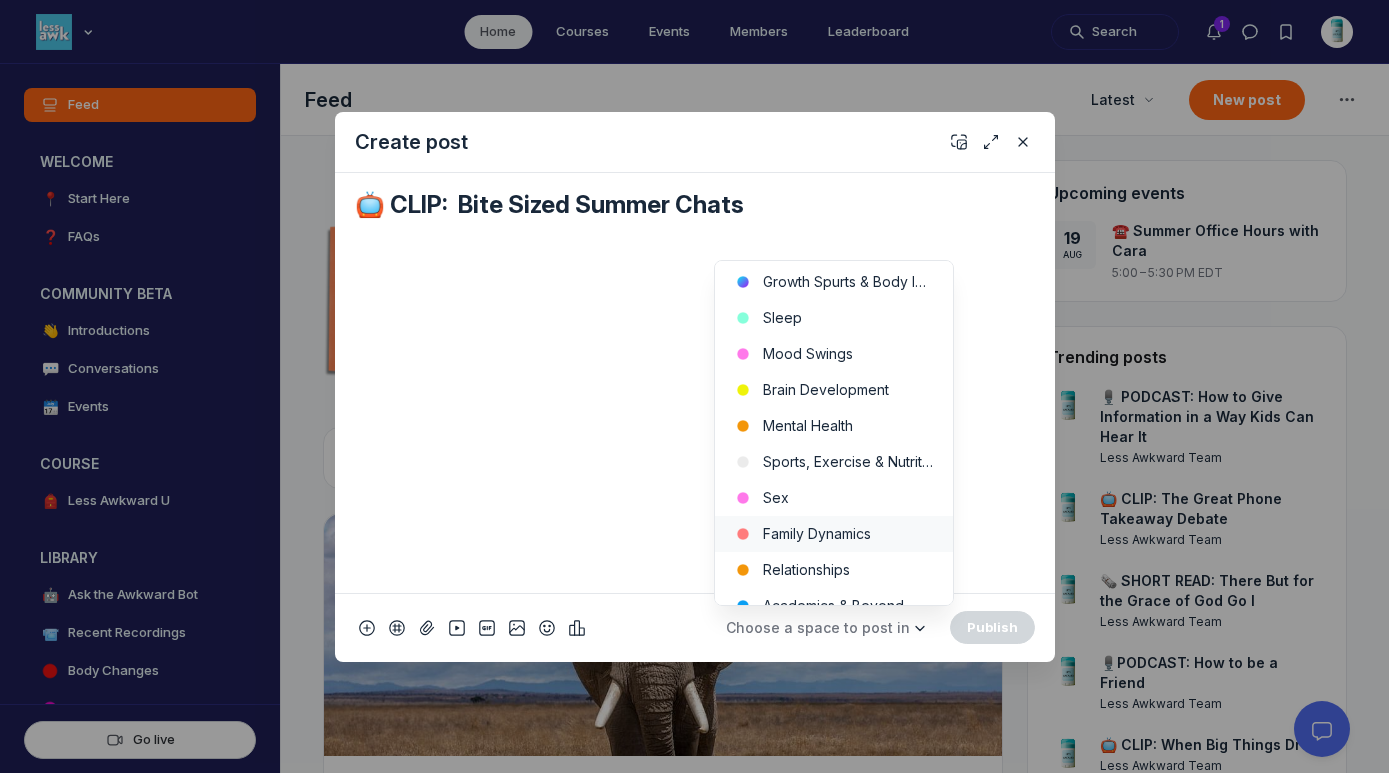 click on "Family Dynamics" at bounding box center [834, 534] 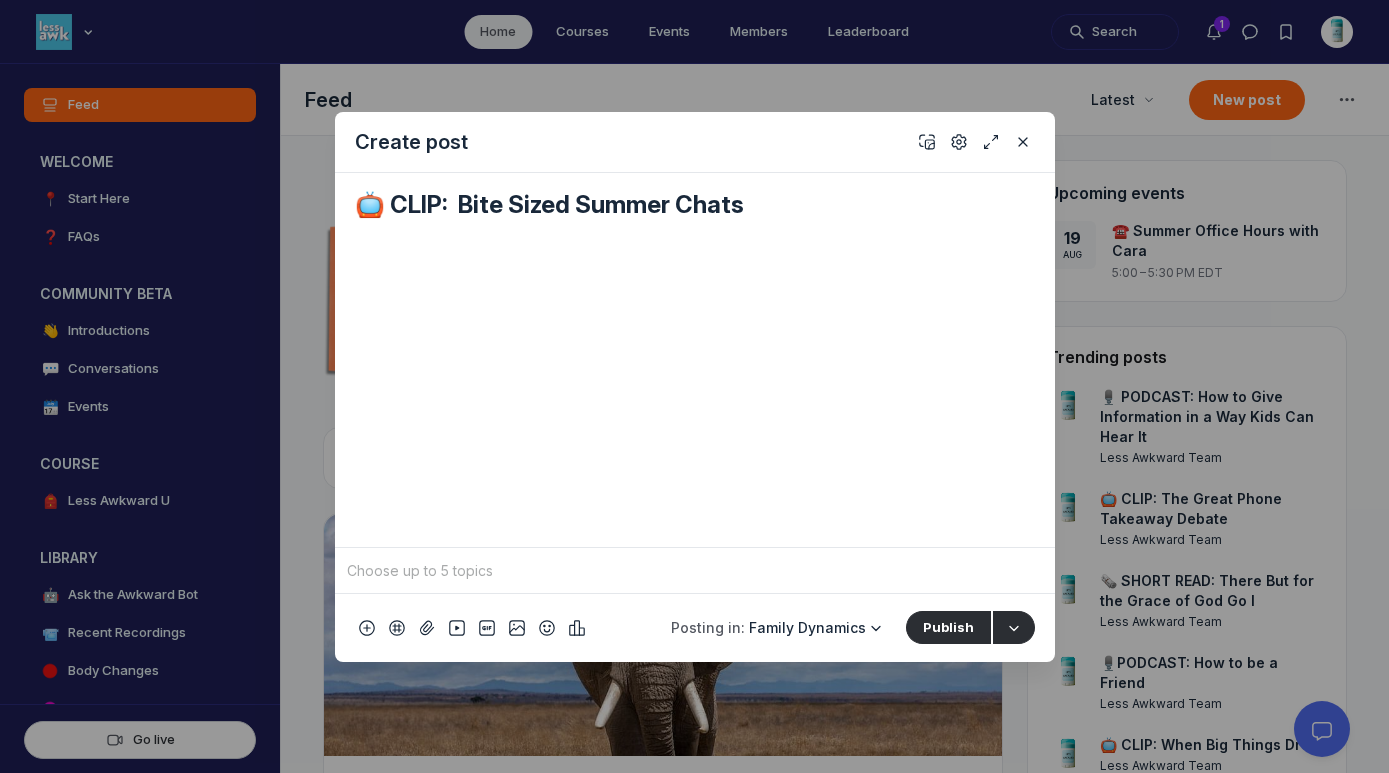 click at bounding box center [695, 571] 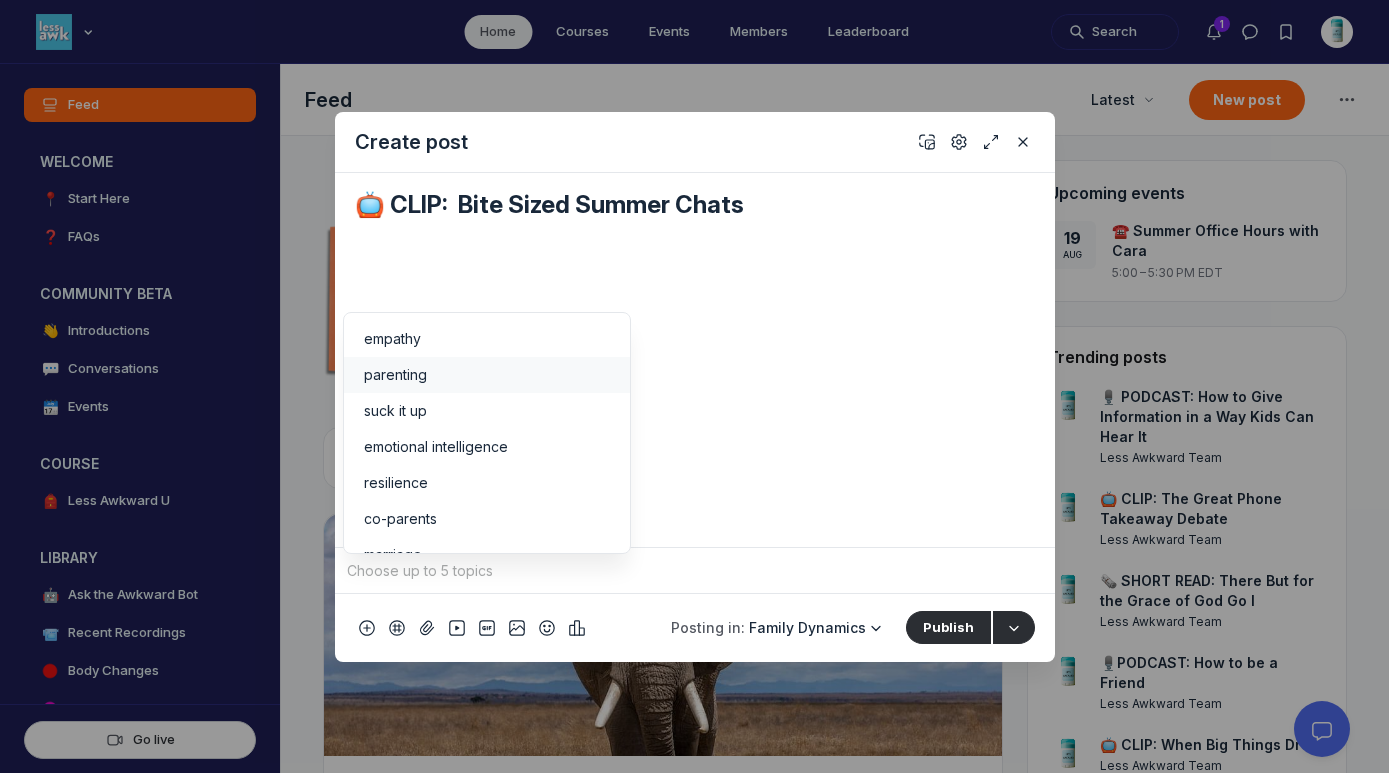 click on "parenting" at bounding box center [487, 375] 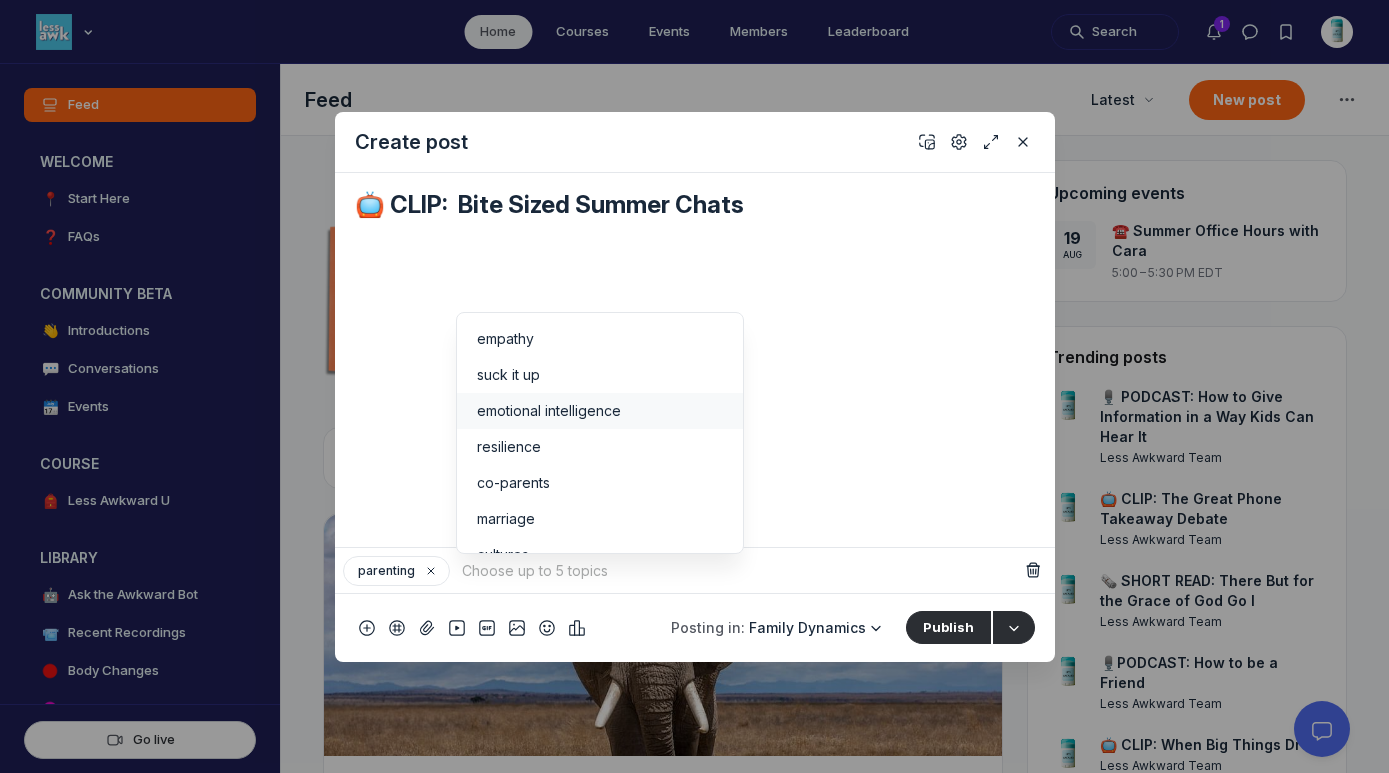 click on "emotional intelligence" at bounding box center [549, 411] 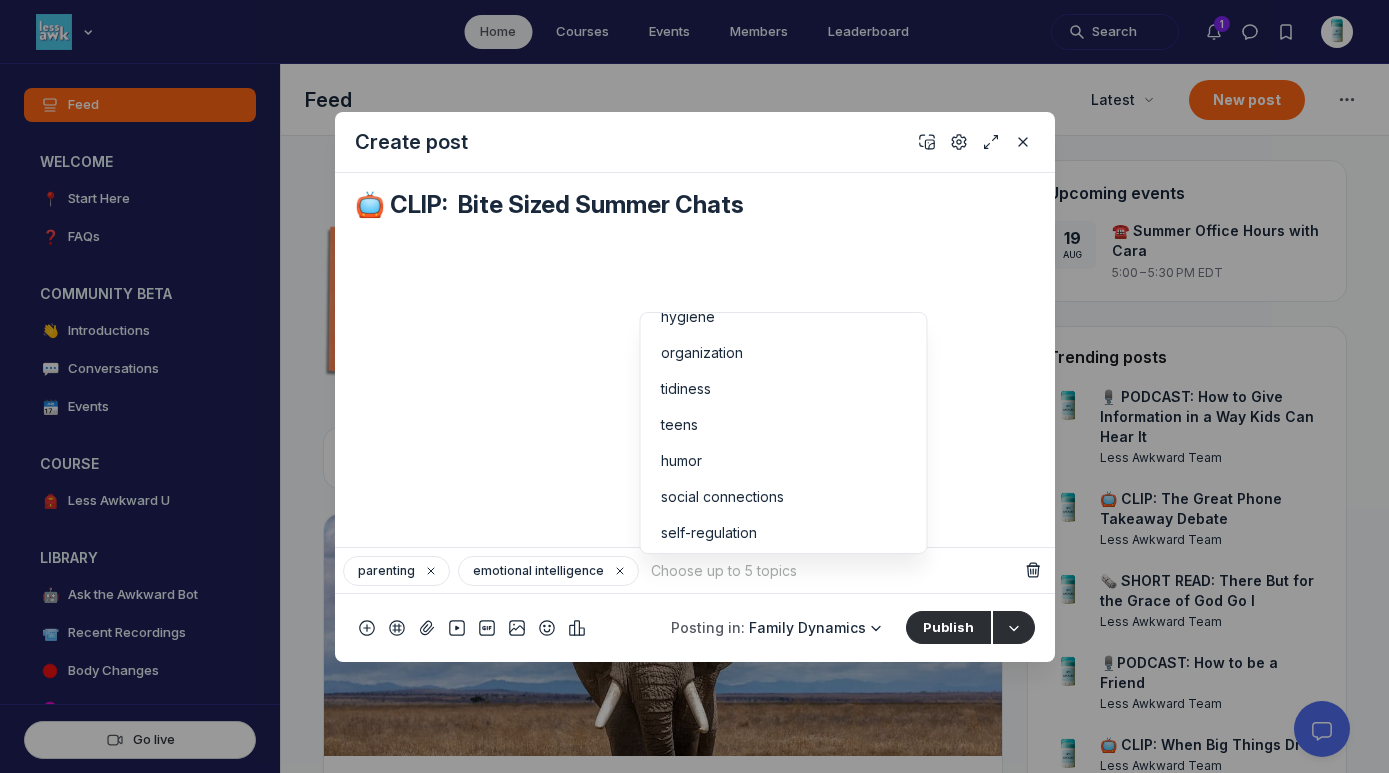scroll, scrollTop: 395, scrollLeft: 0, axis: vertical 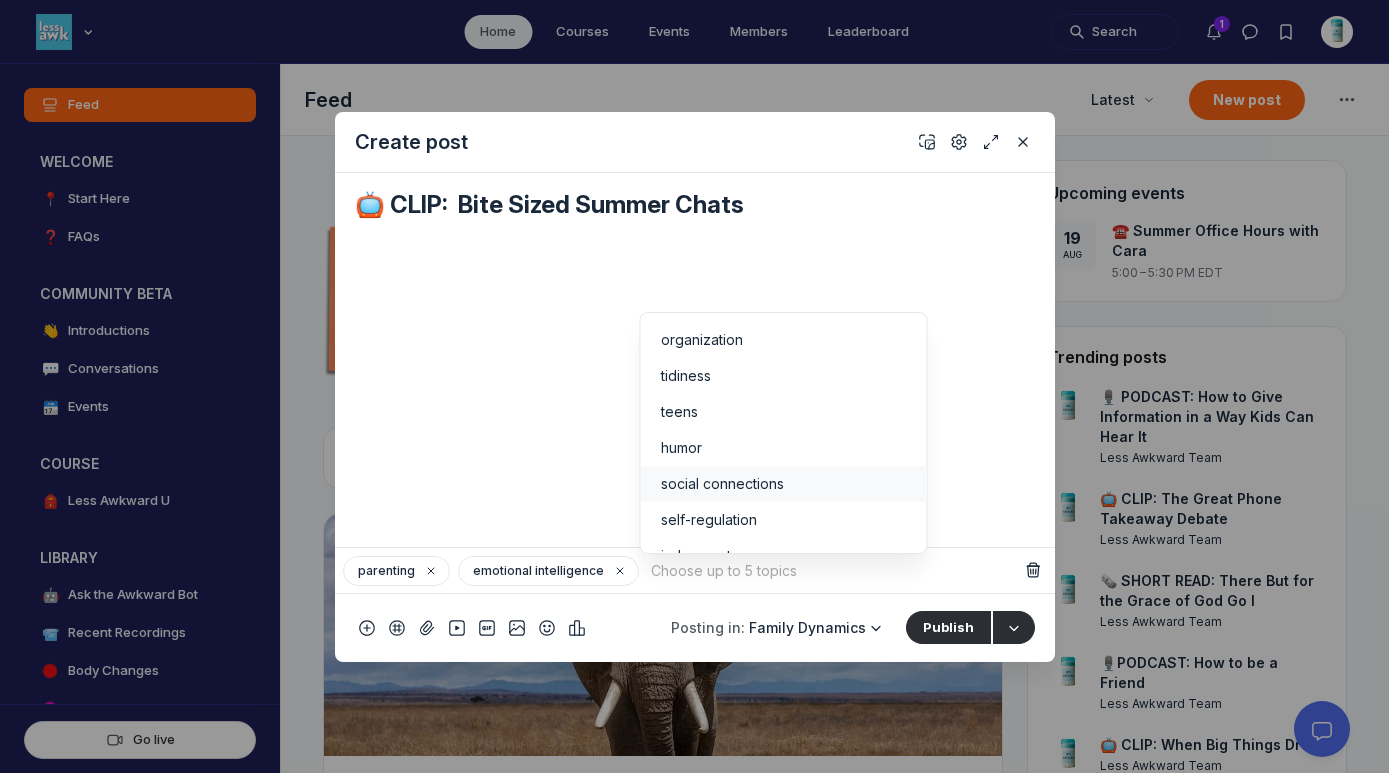 click on "social connections" at bounding box center [783, 484] 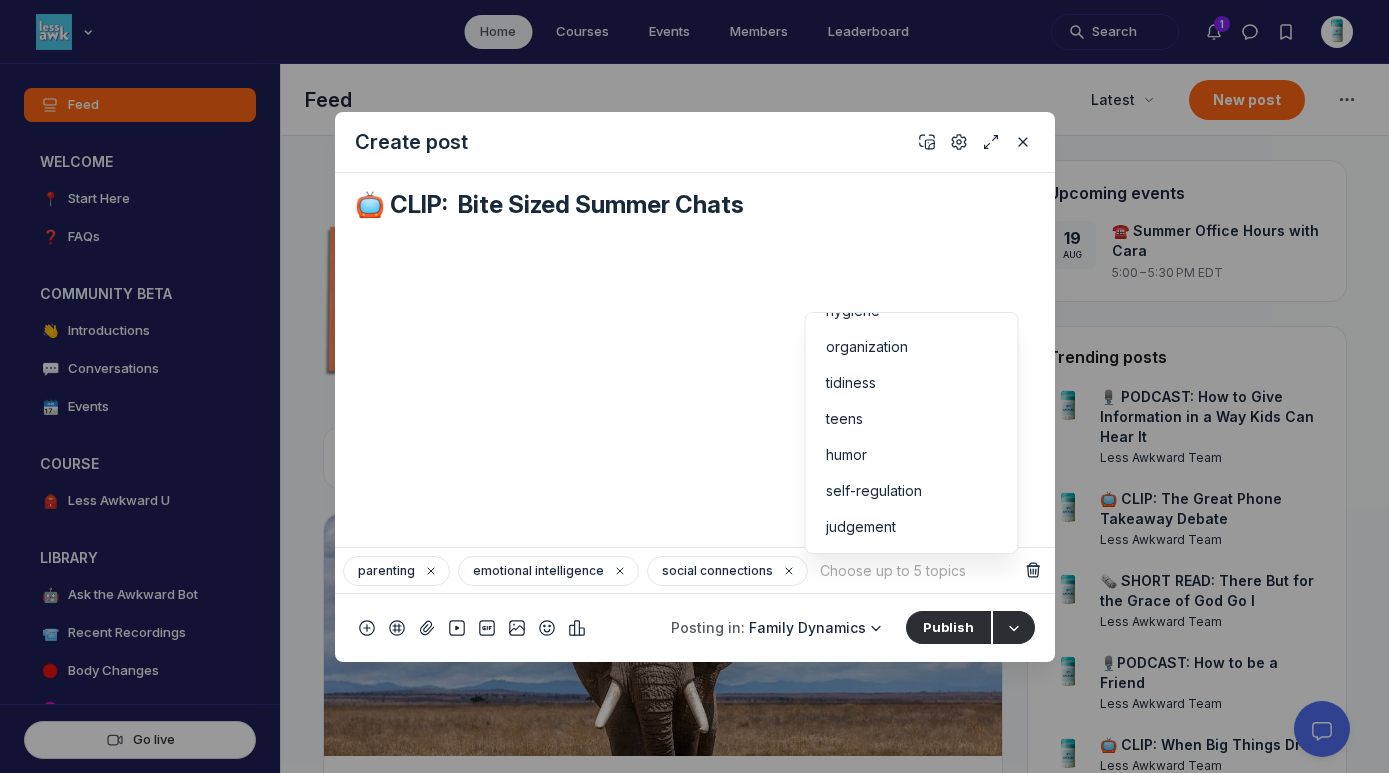 scroll, scrollTop: 388, scrollLeft: 0, axis: vertical 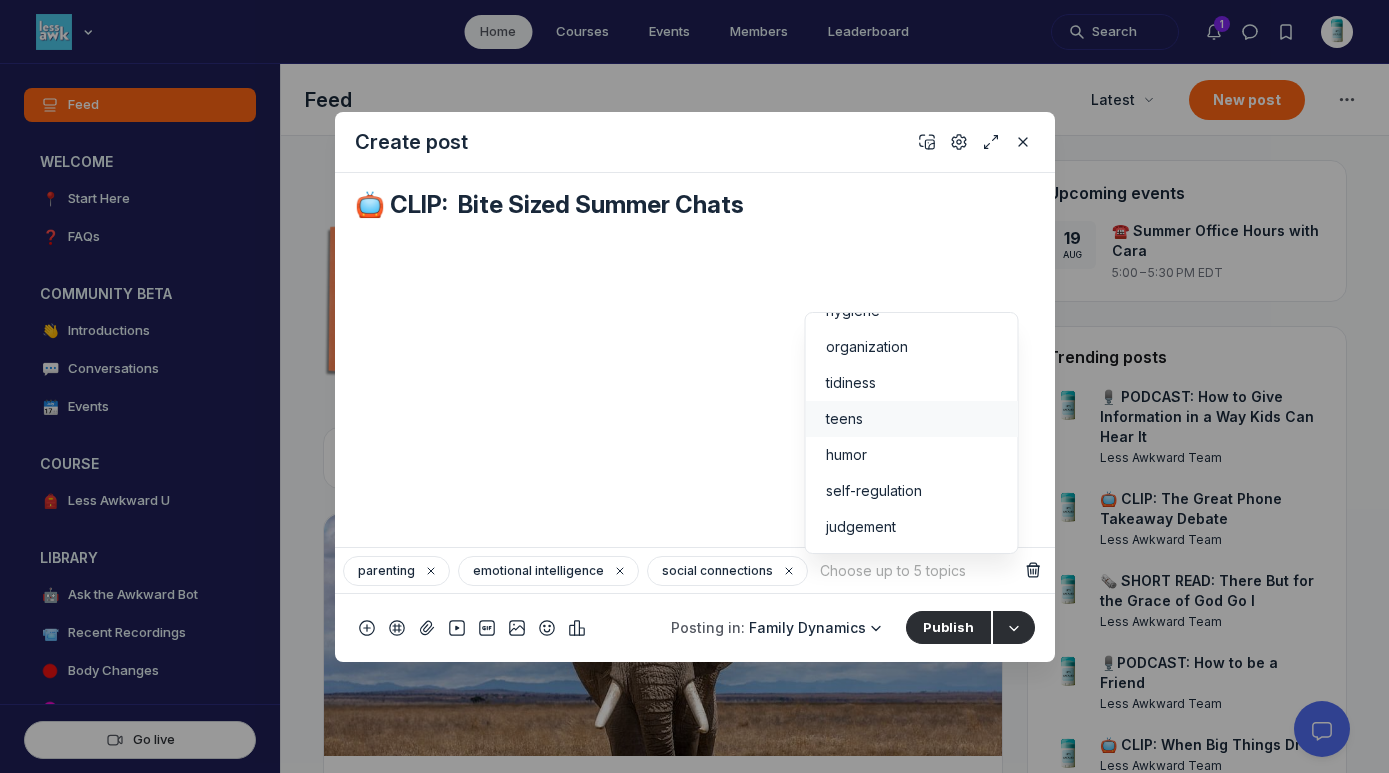 click on "teens" at bounding box center [843, 419] 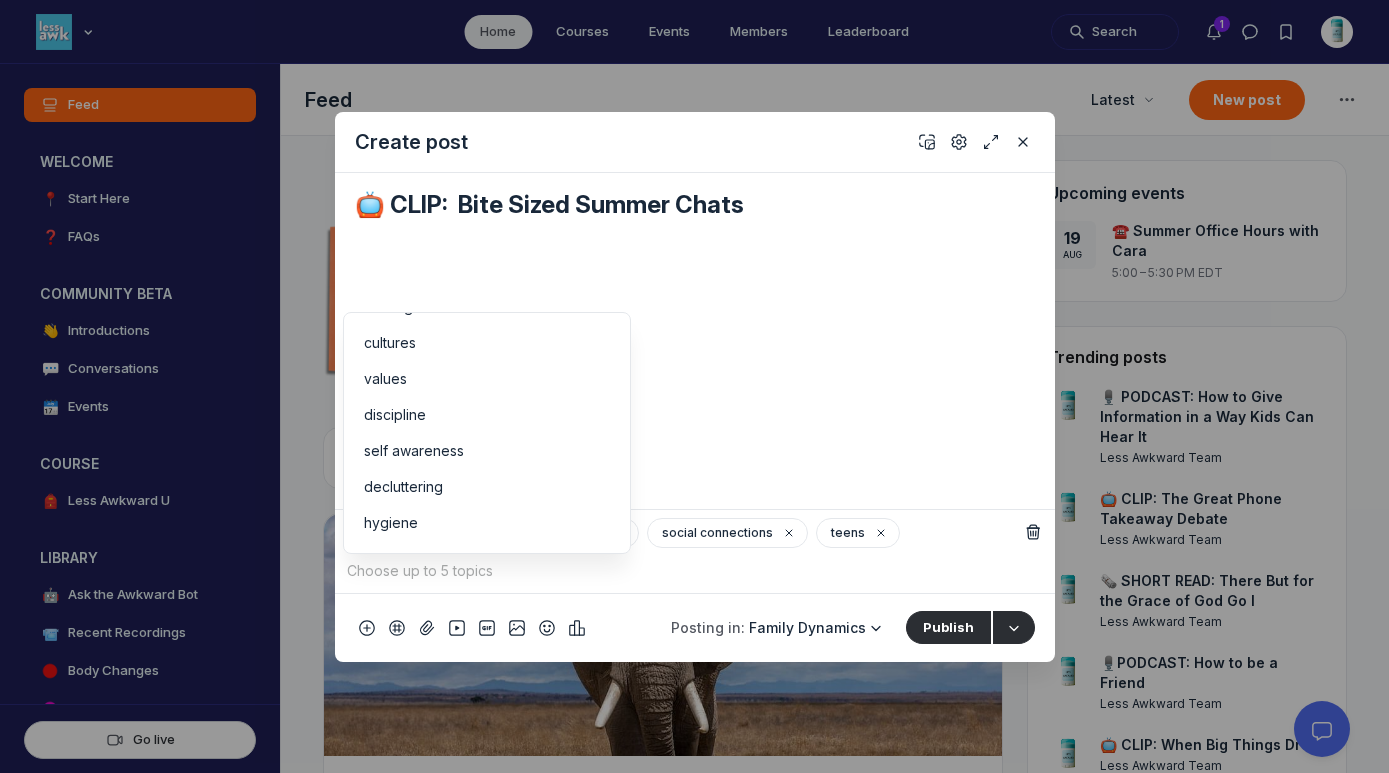 scroll, scrollTop: 0, scrollLeft: 0, axis: both 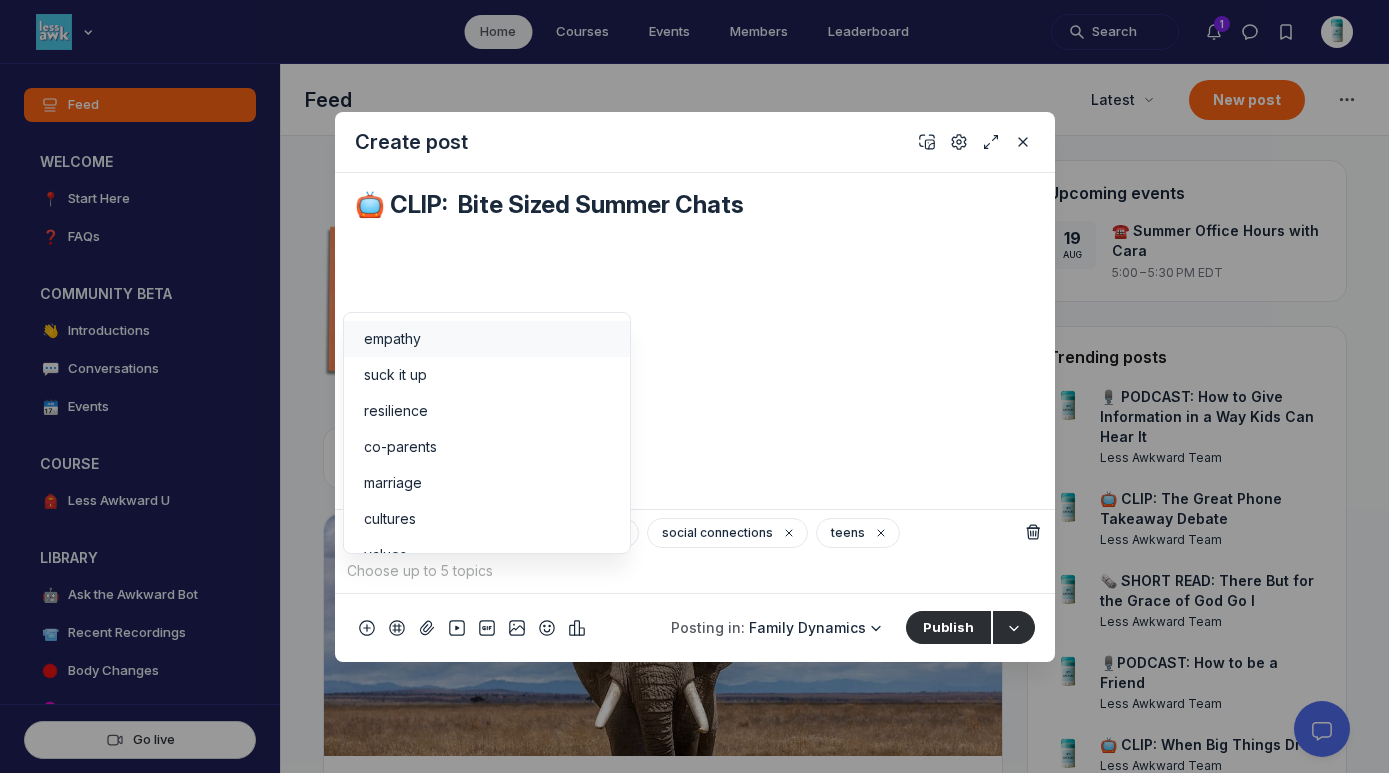 click on "empathy" at bounding box center [487, 339] 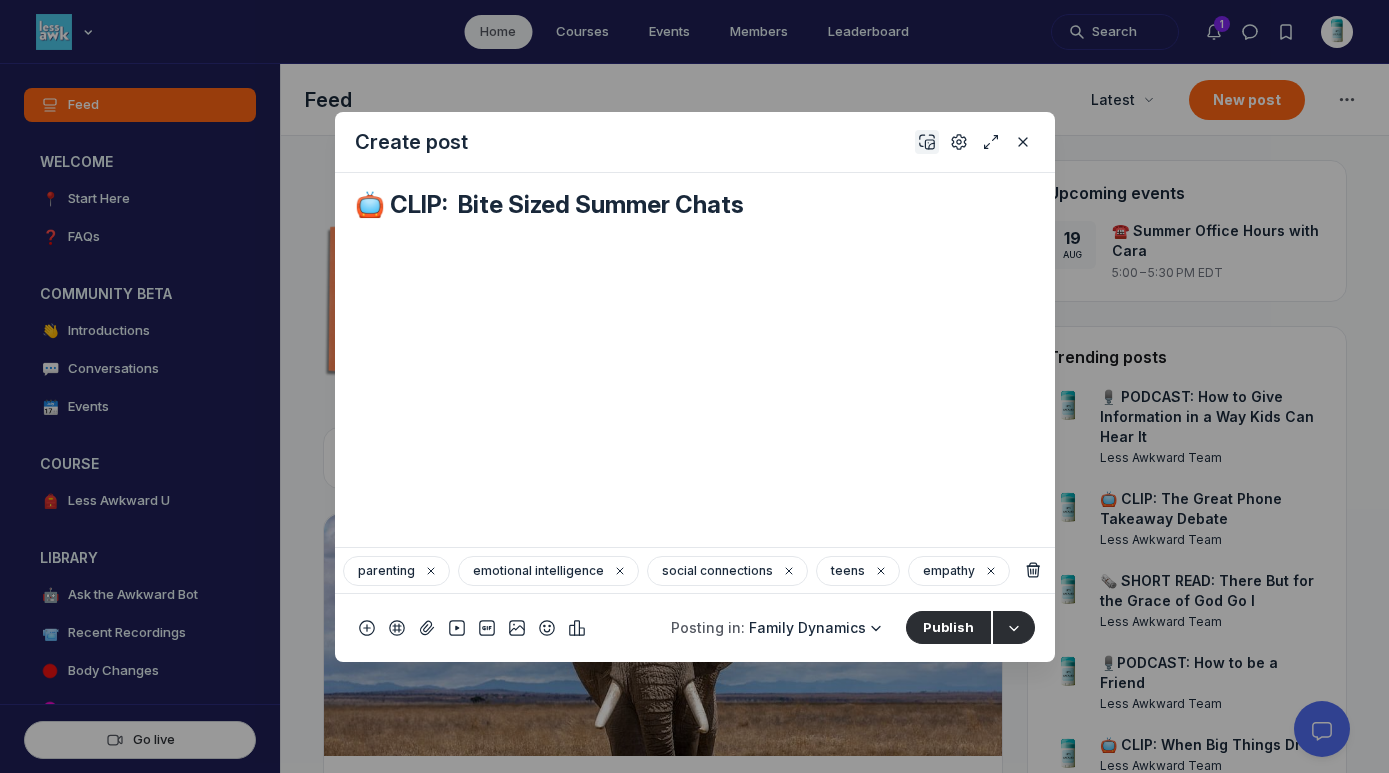 click 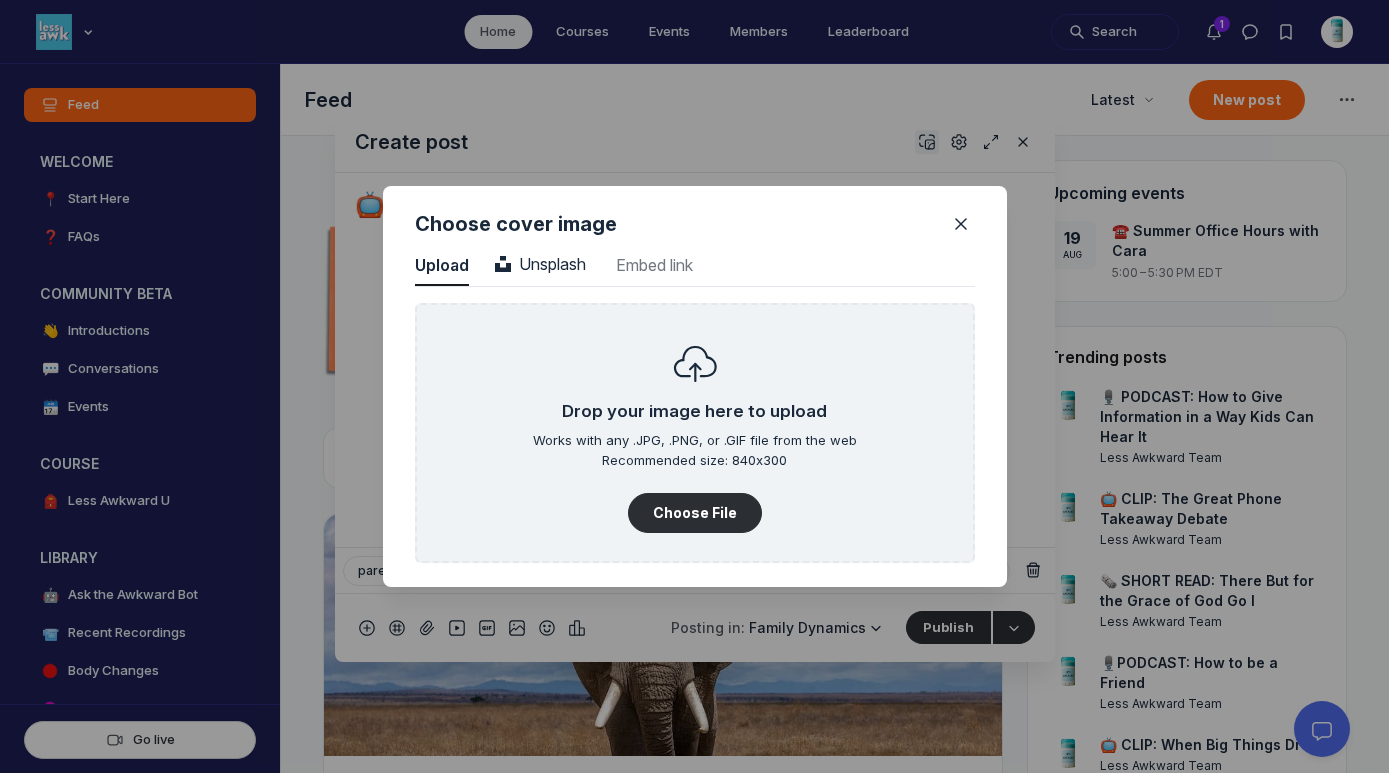 scroll, scrollTop: 2702, scrollLeft: 5090, axis: both 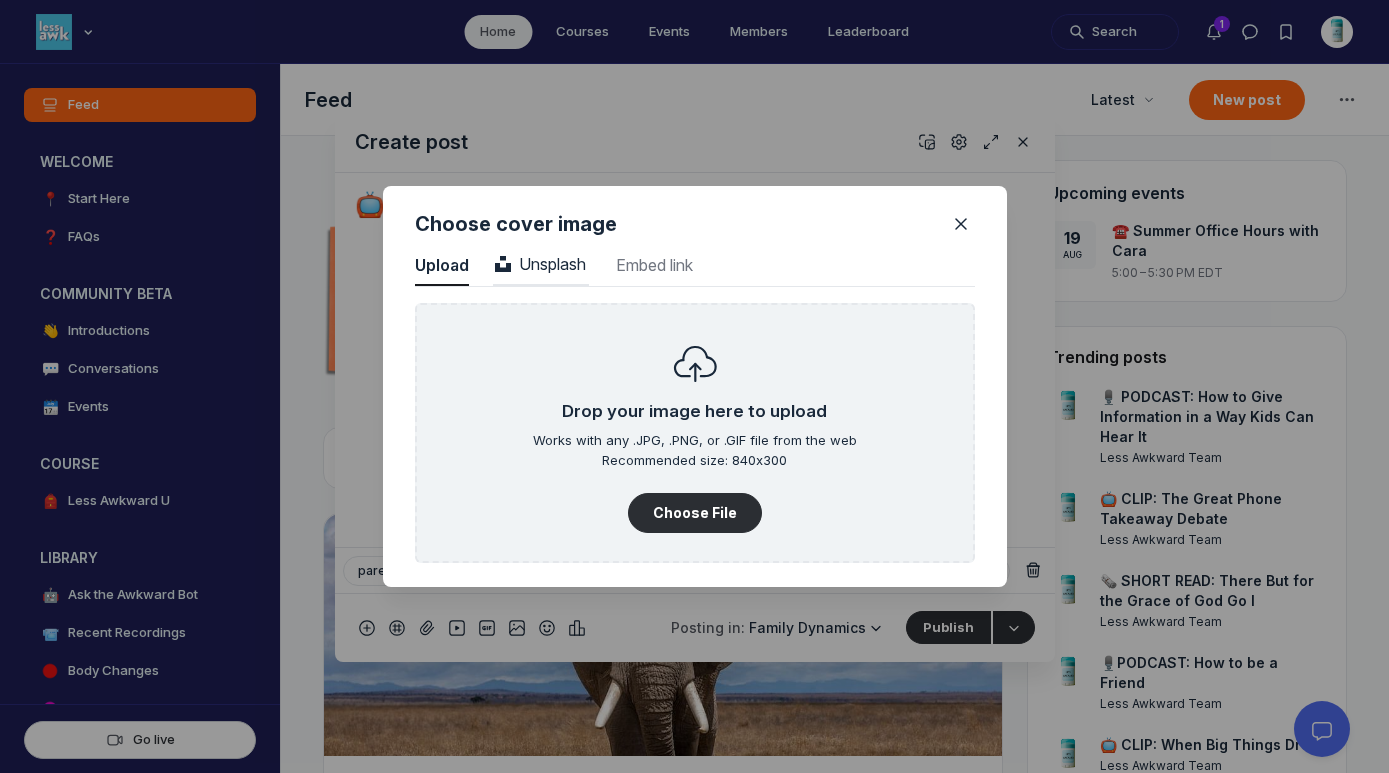click on "Unsplash" at bounding box center [540, 264] 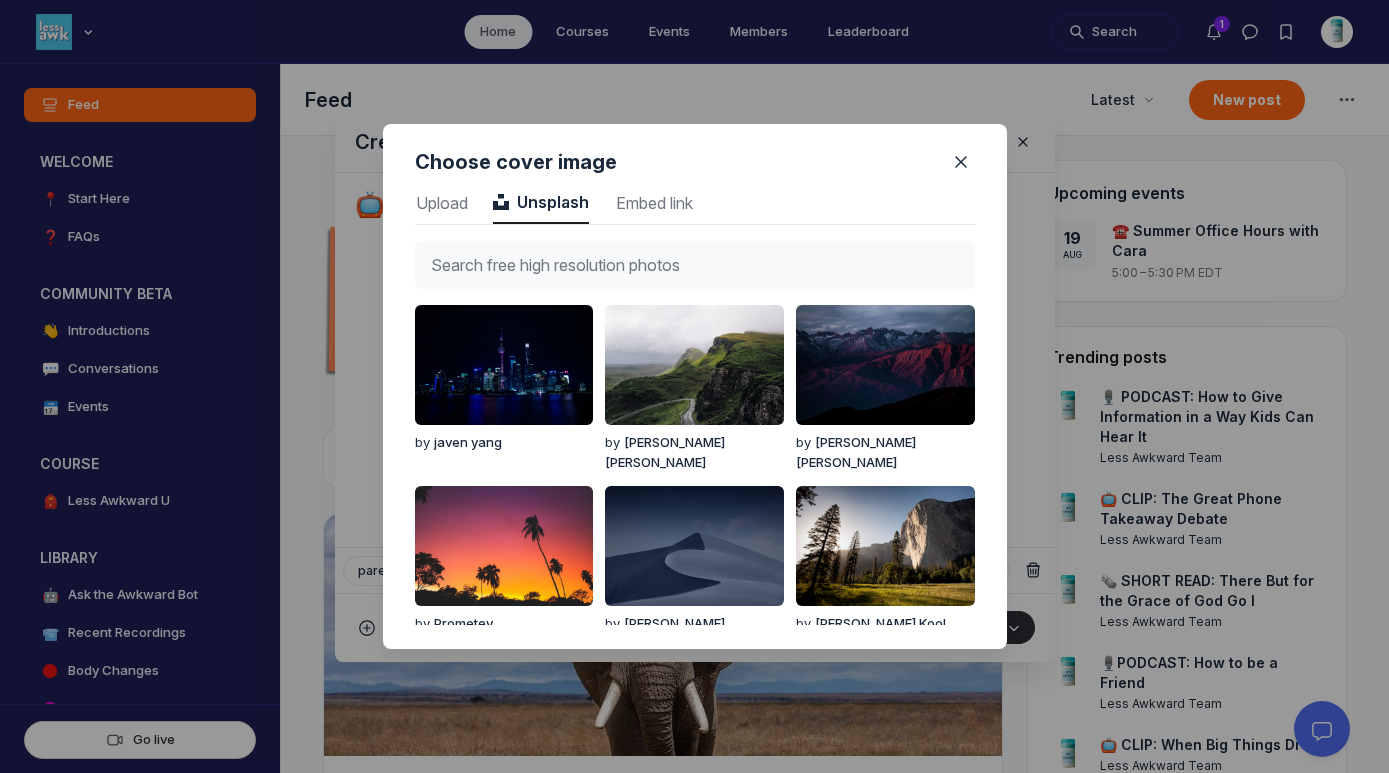click at bounding box center [695, 265] 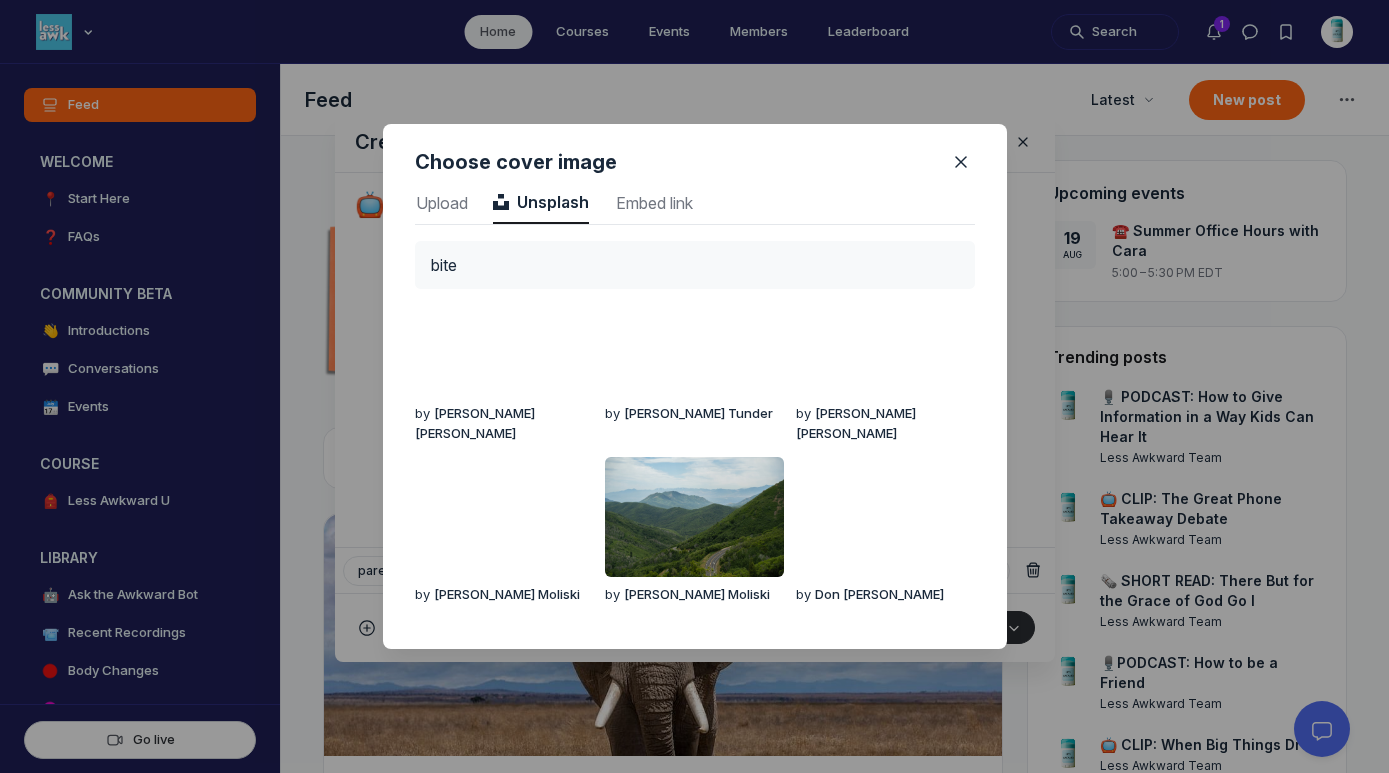 scroll, scrollTop: 0, scrollLeft: 0, axis: both 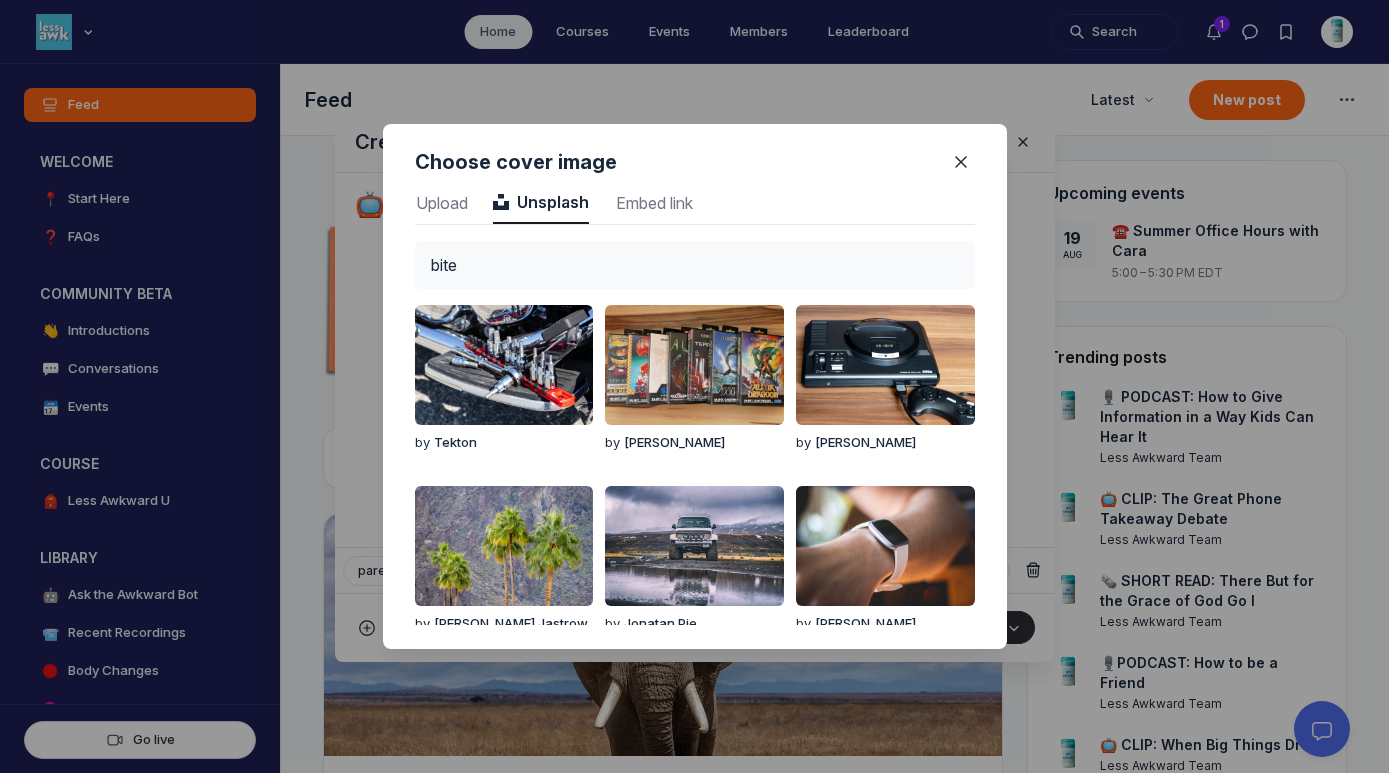 click on "bite" at bounding box center [695, 265] 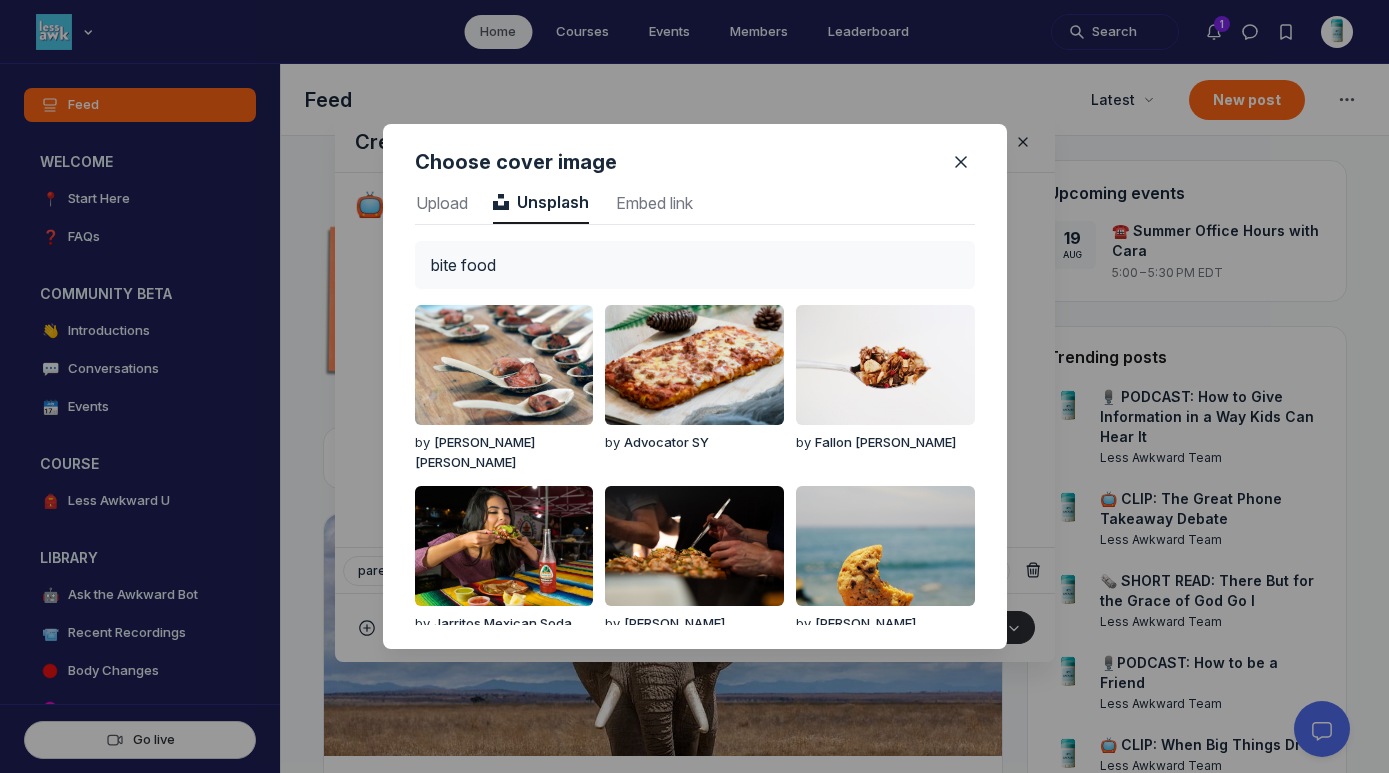 type on "bite food" 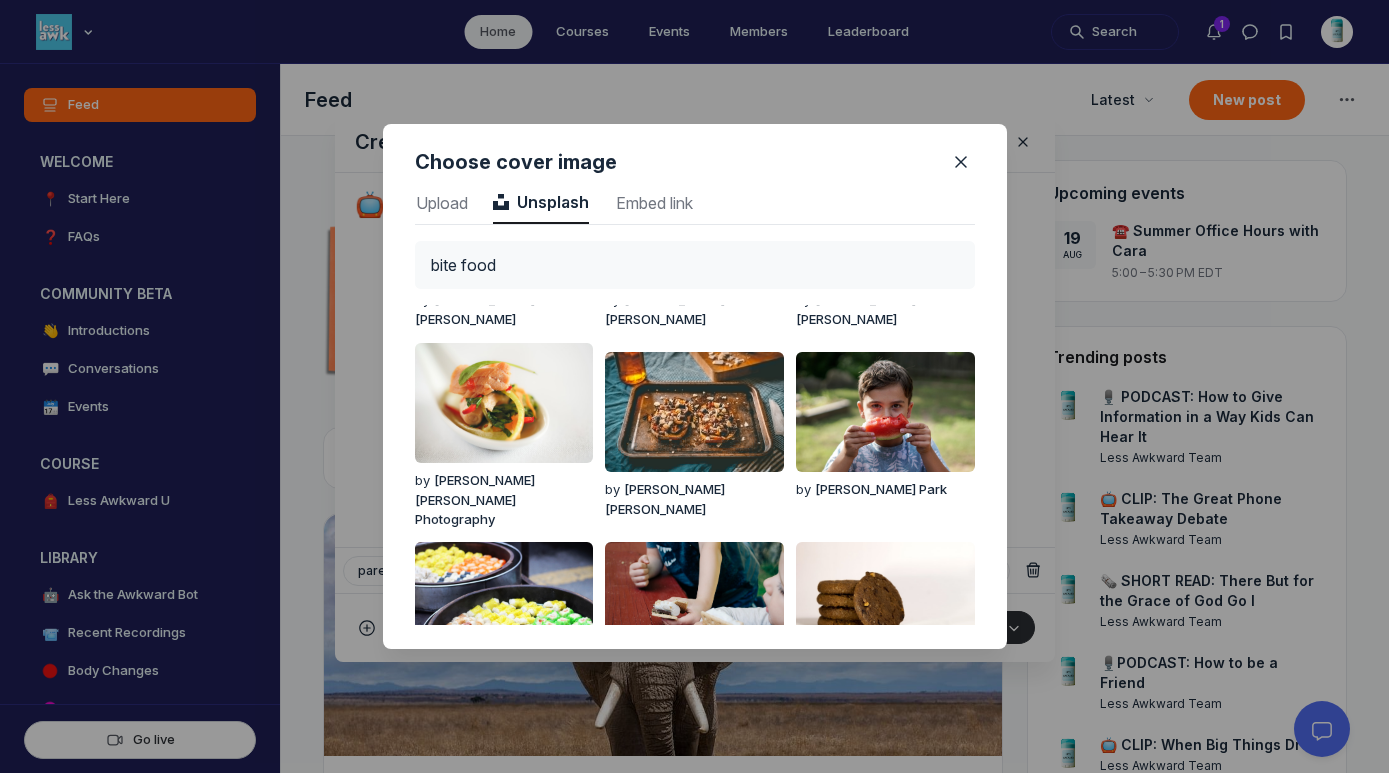 scroll, scrollTop: 691, scrollLeft: 0, axis: vertical 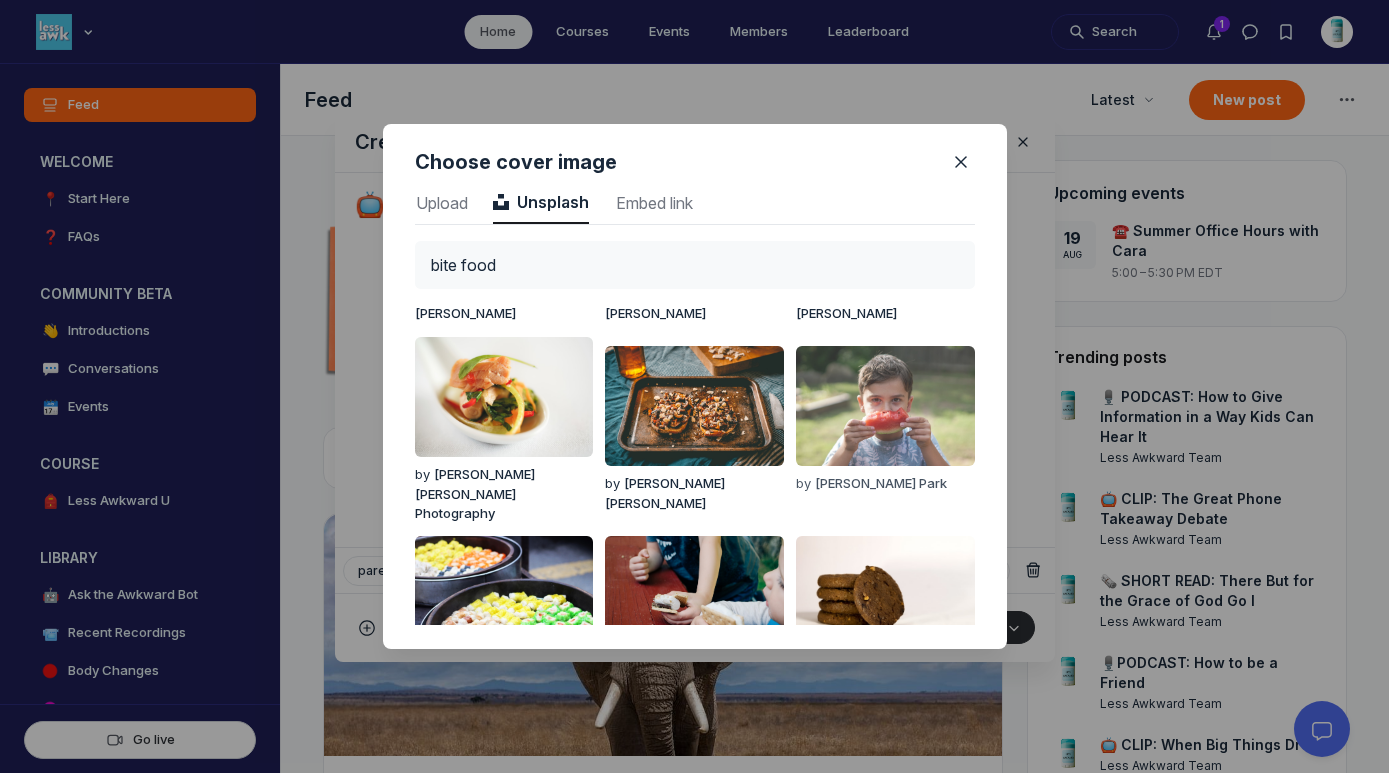 click at bounding box center [885, 406] 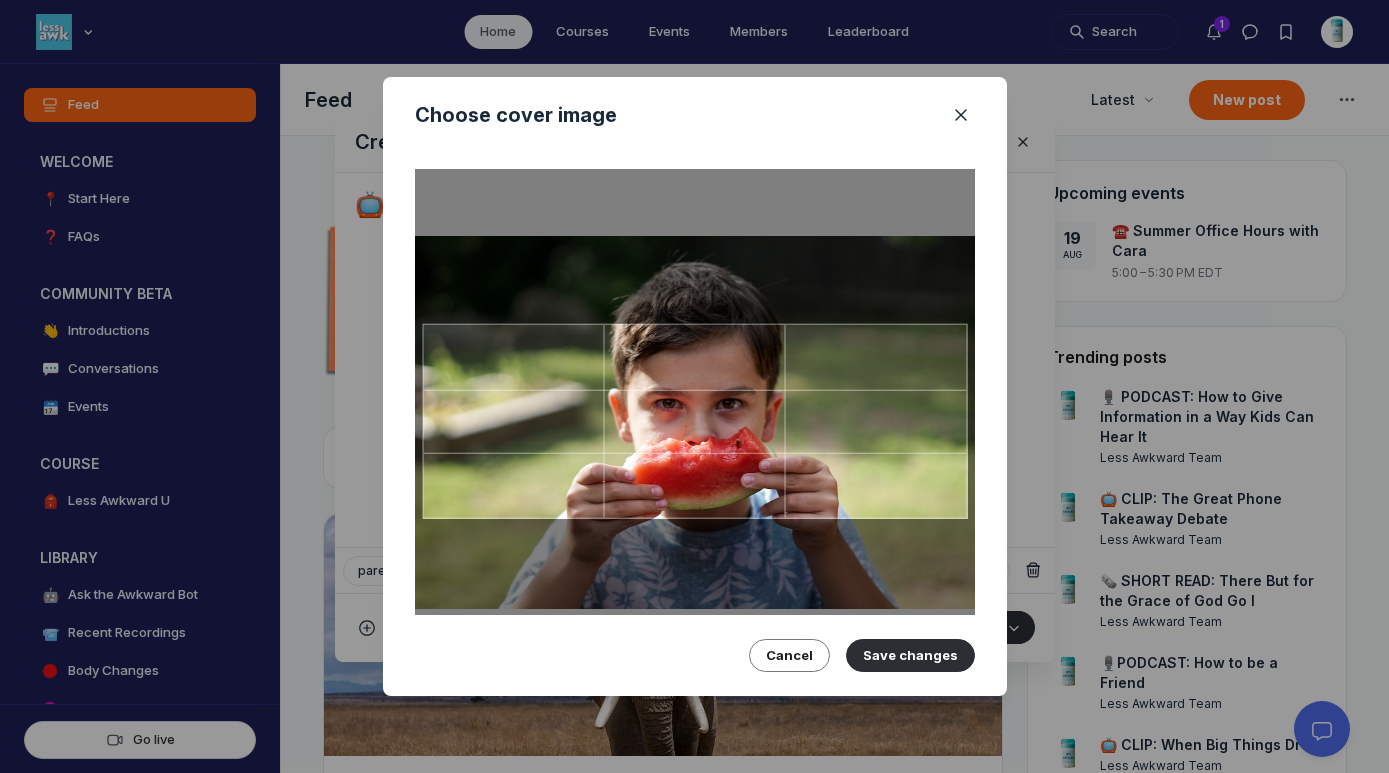 click at bounding box center [694, 421] 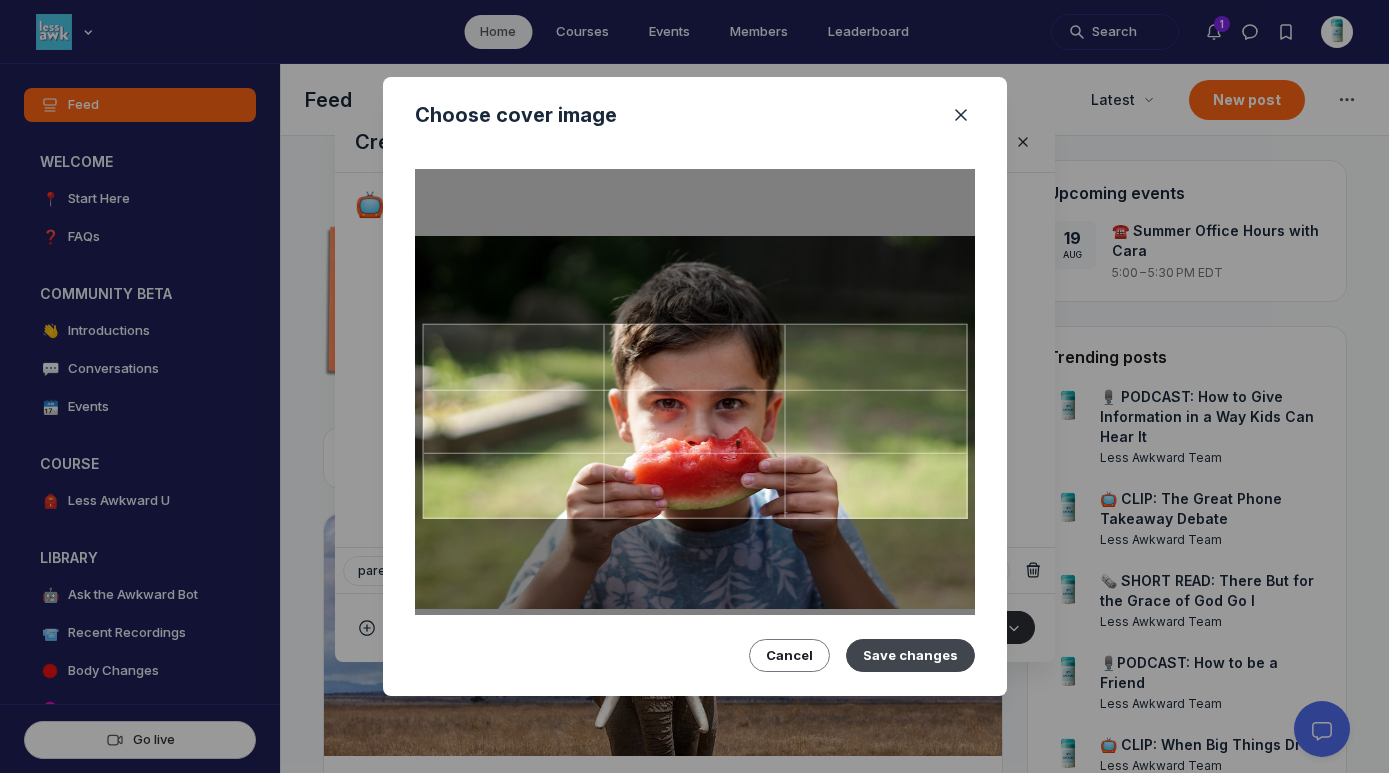 click on "Save changes" at bounding box center (910, 655) 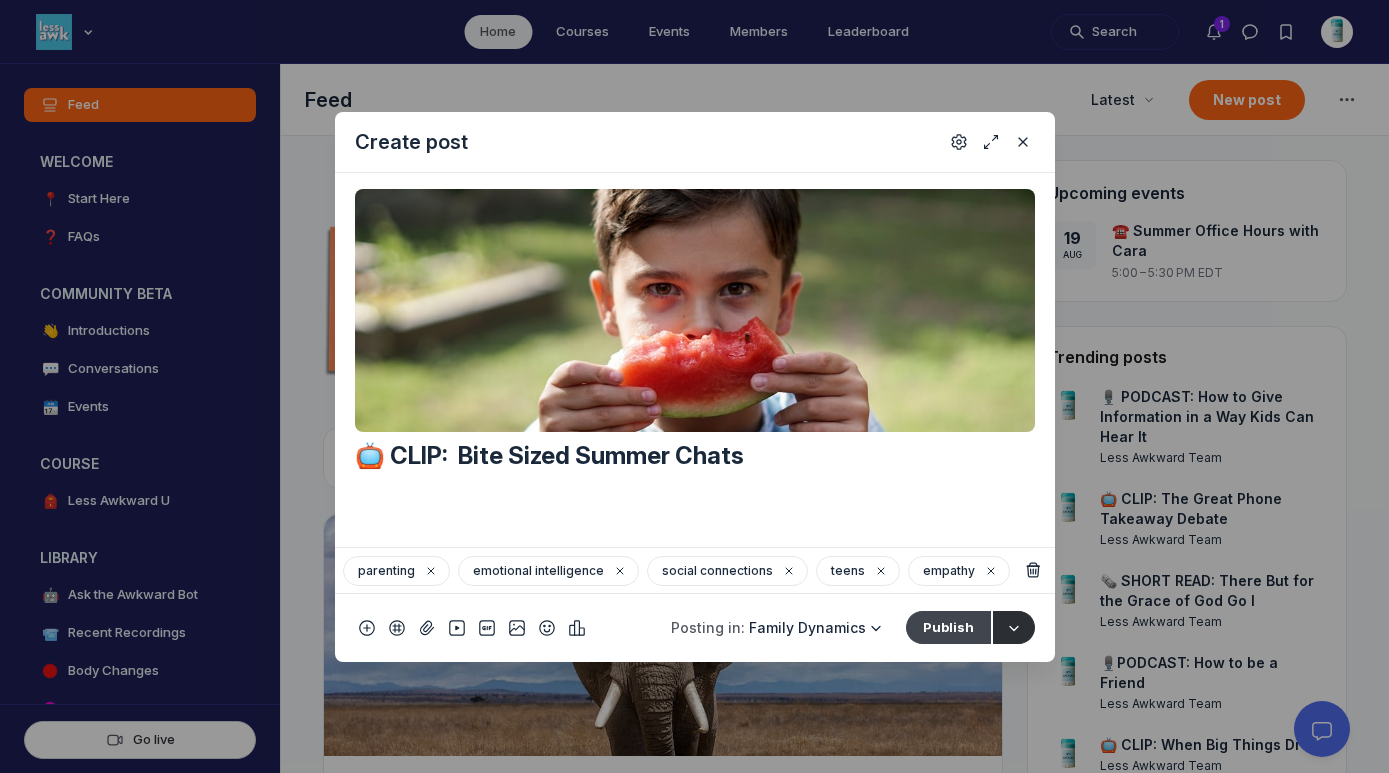 click on "Publish" at bounding box center [948, 627] 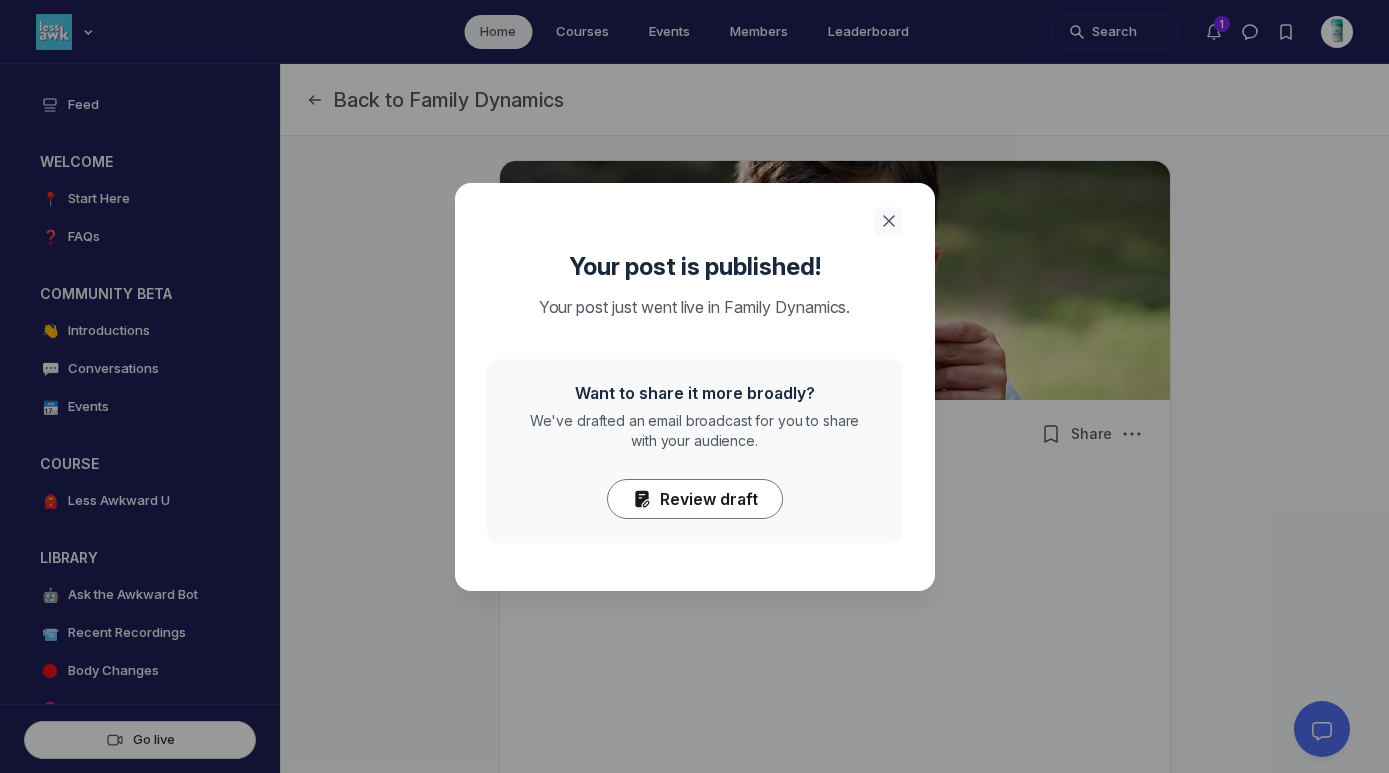 click 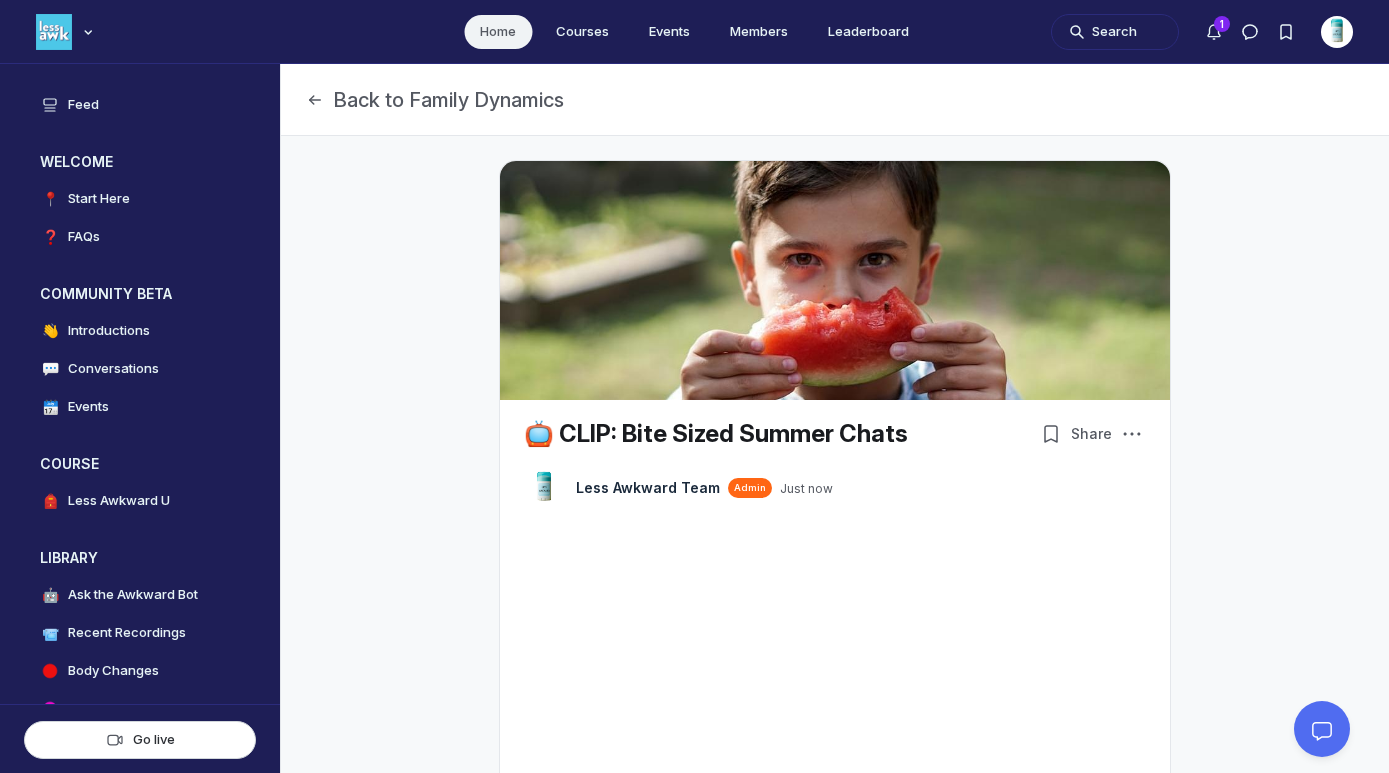 click on "Home" at bounding box center [498, 32] 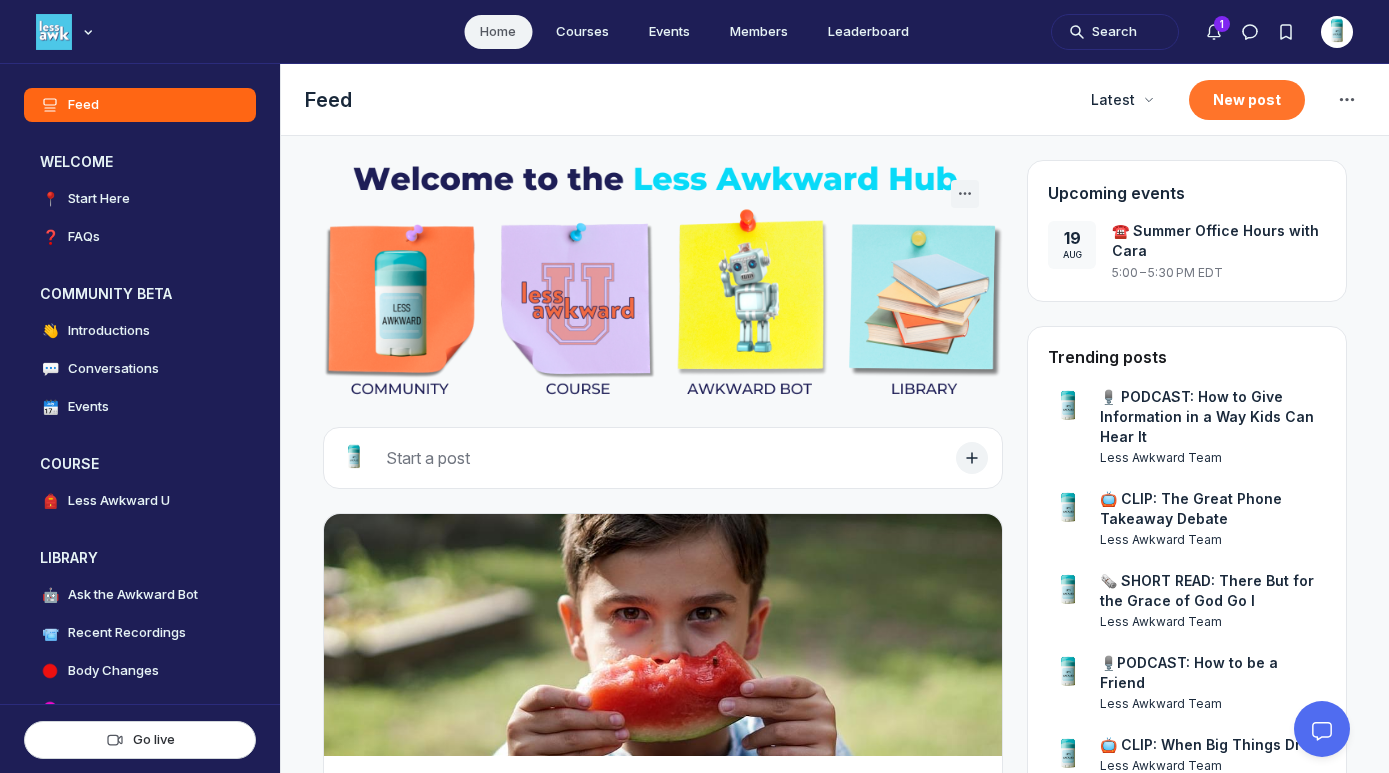 click on "New post" at bounding box center (1247, 100) 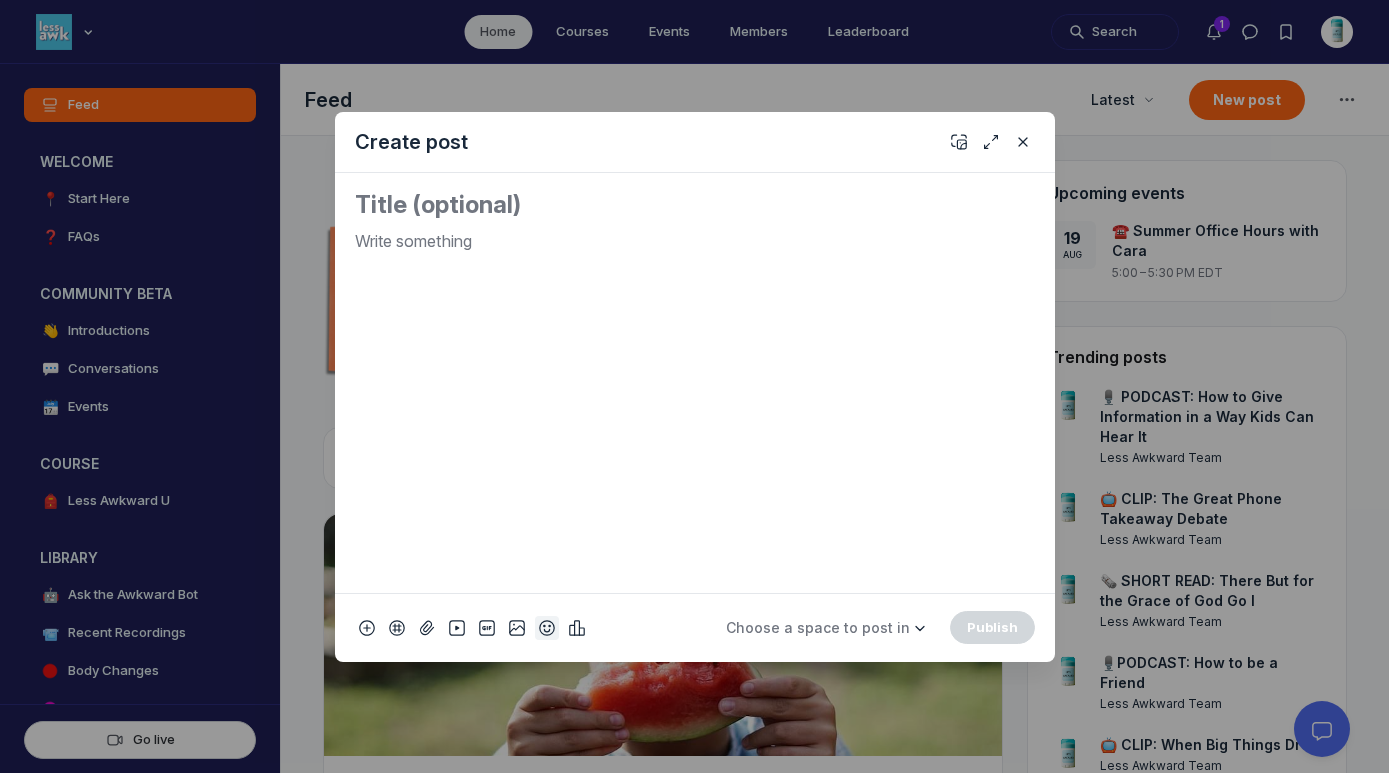 click 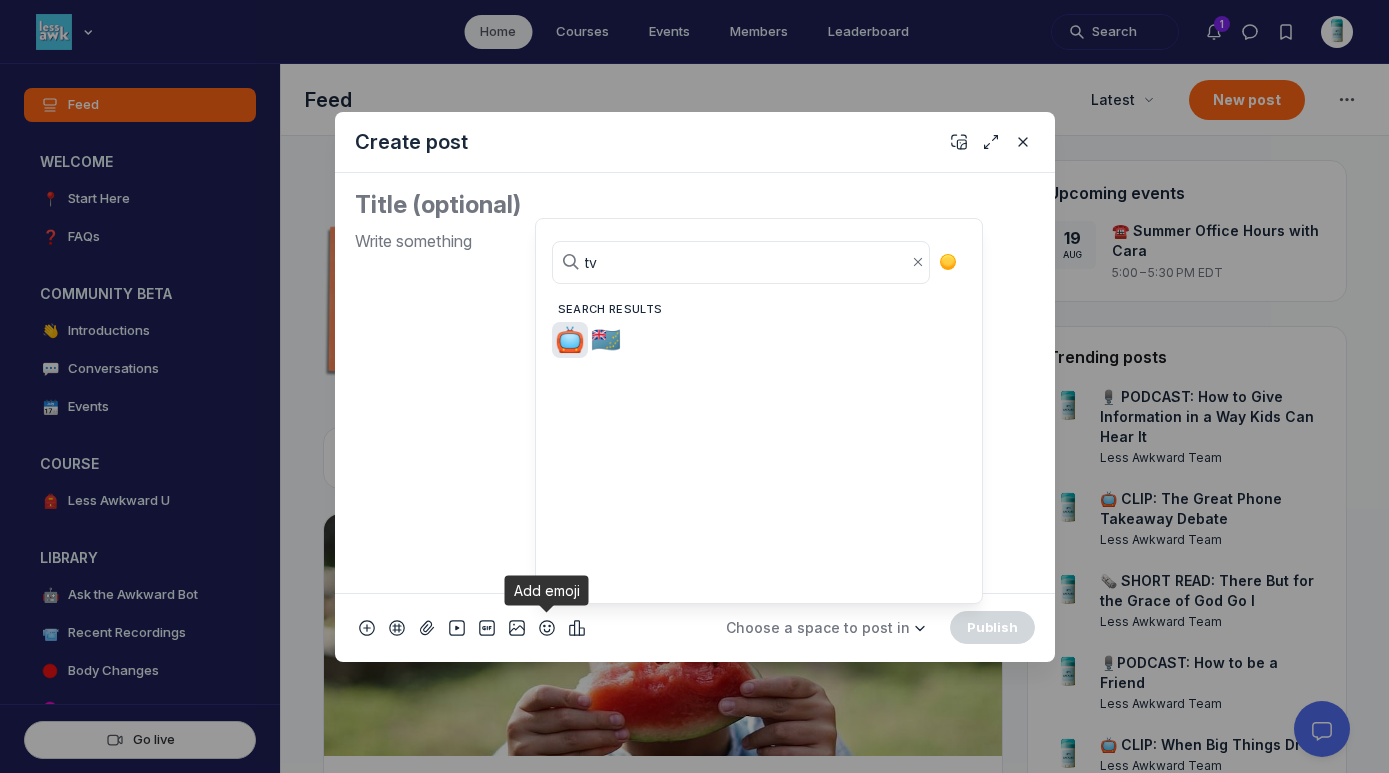 type on "tv" 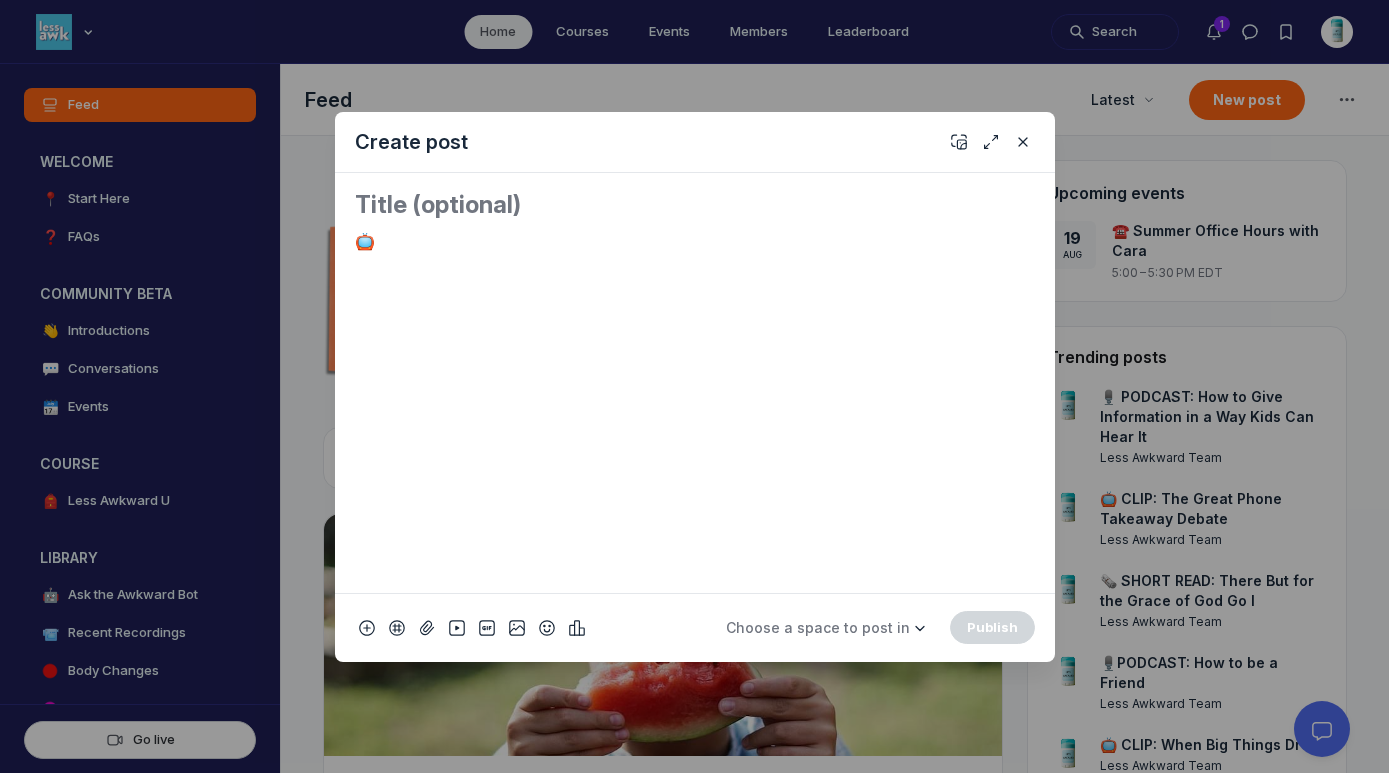 click at bounding box center [695, 209] 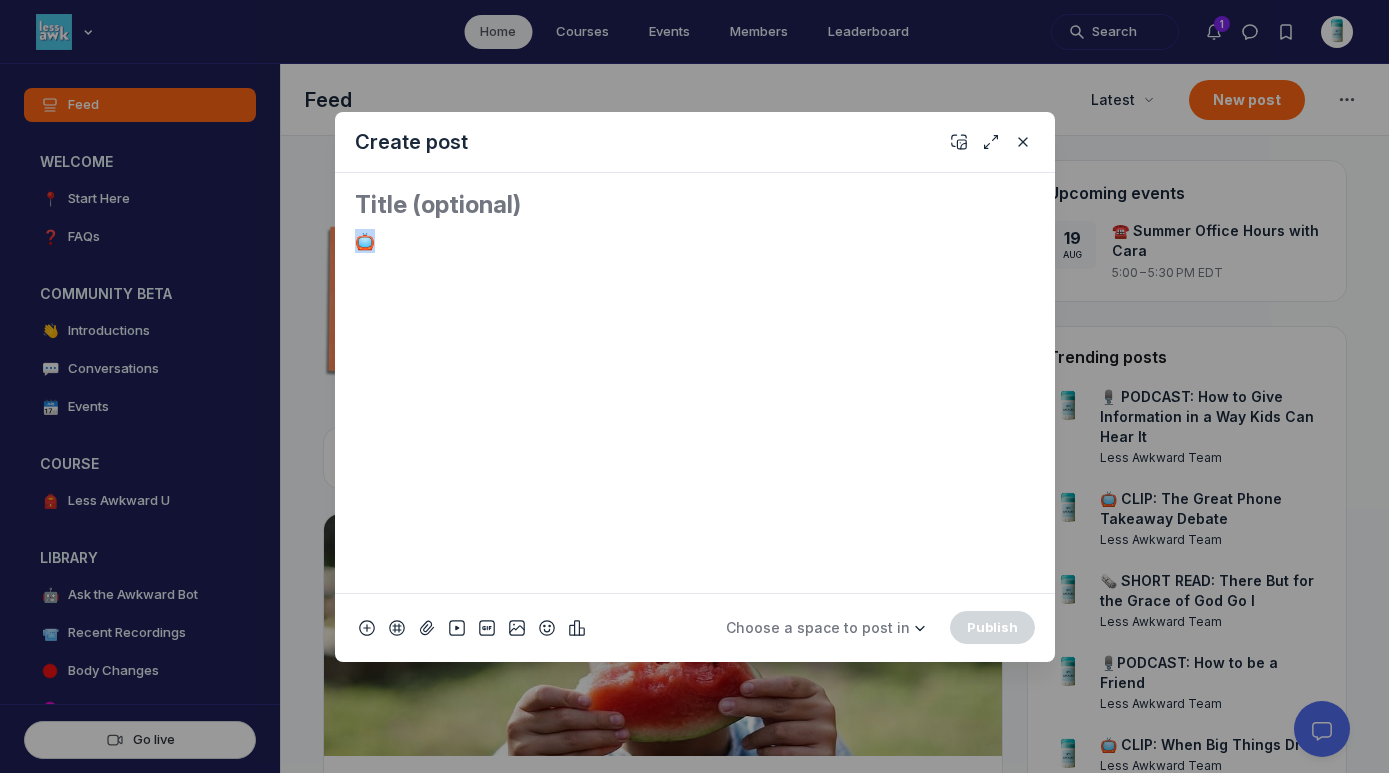 drag, startPoint x: 379, startPoint y: 237, endPoint x: 318, endPoint y: 228, distance: 61.66036 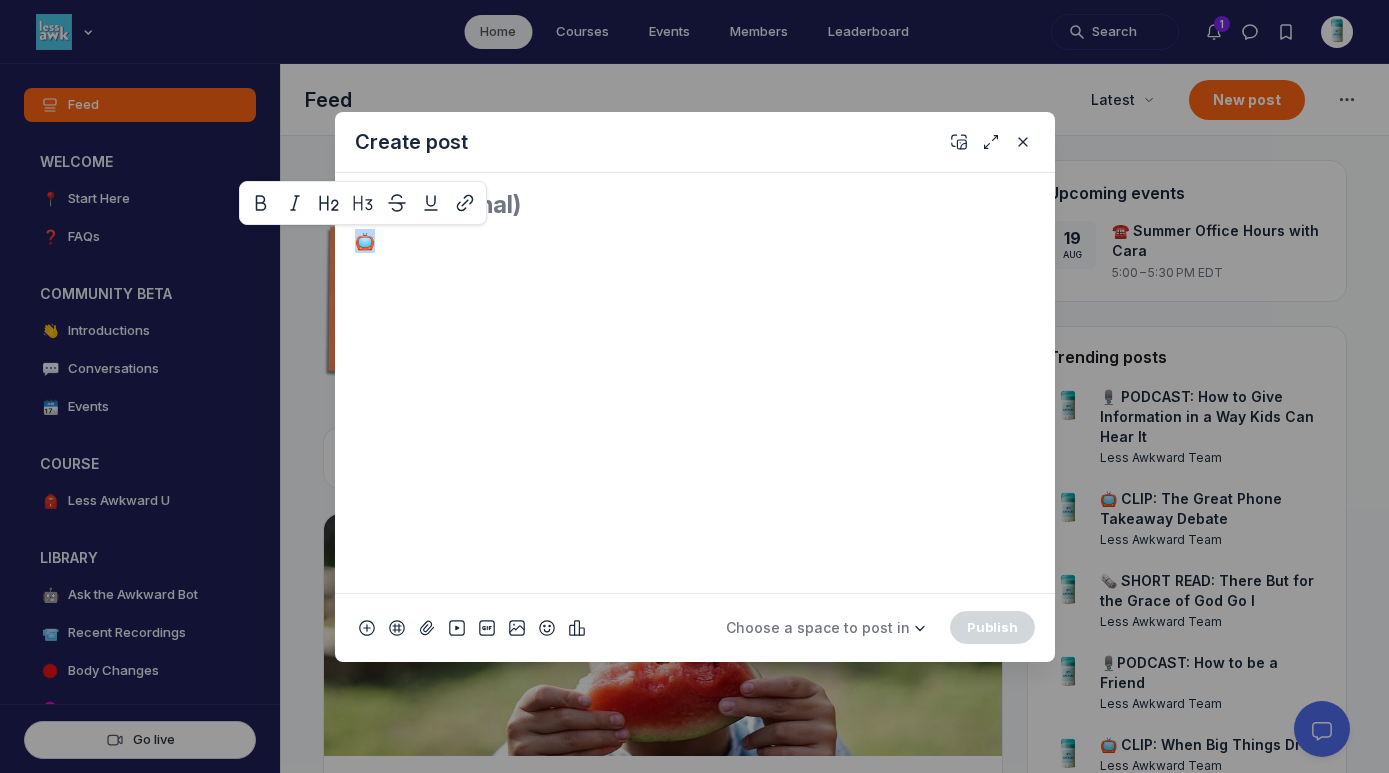 copy on "📺" 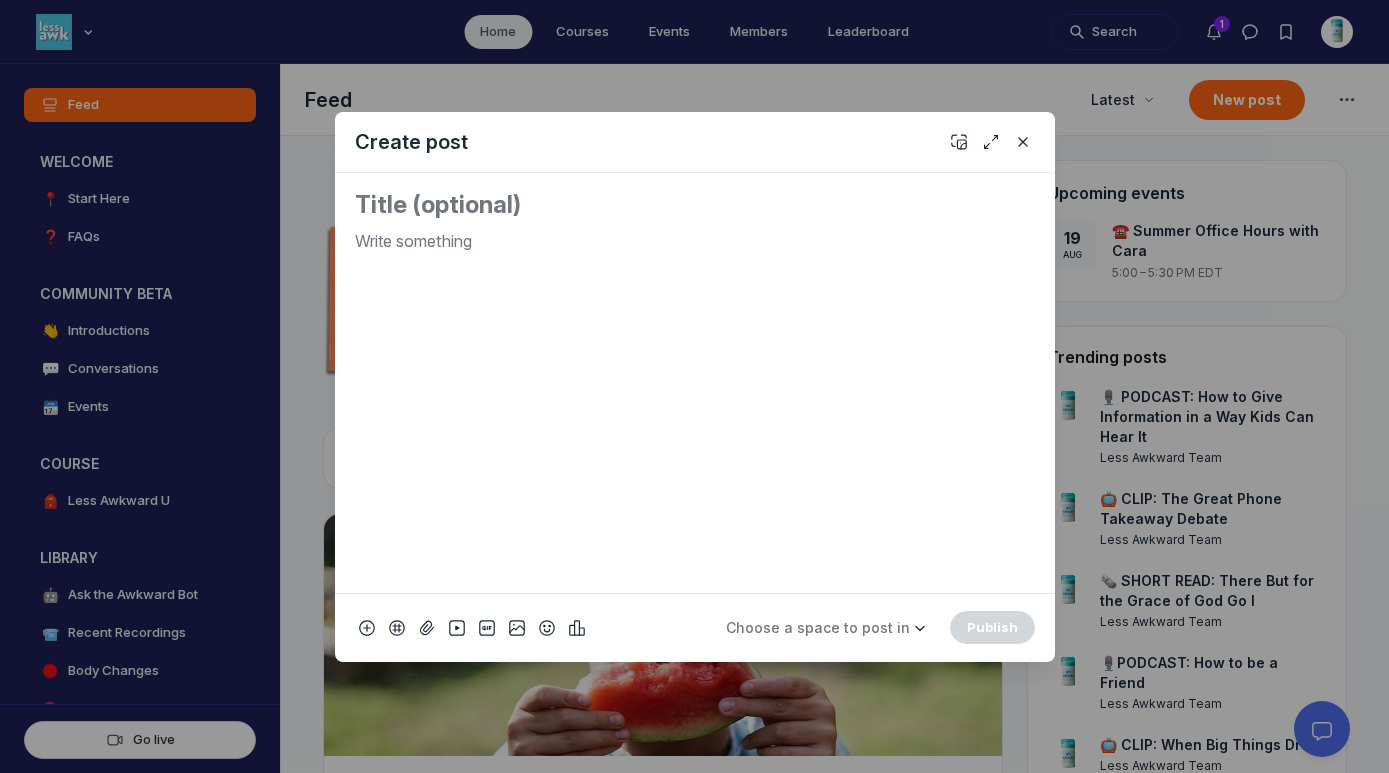 click at bounding box center (695, 205) 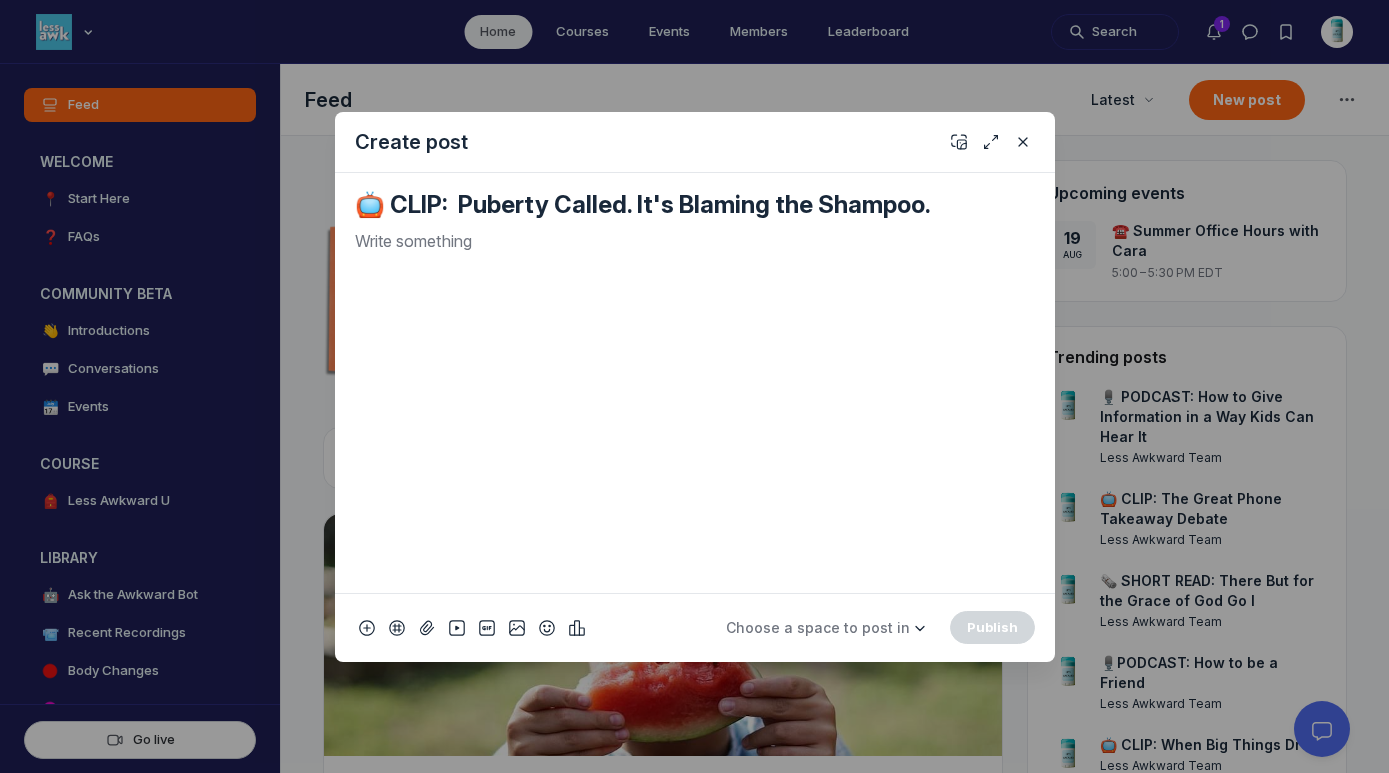 type on "📺 CLIP:  Puberty Called. It's Blaming the Shampoo." 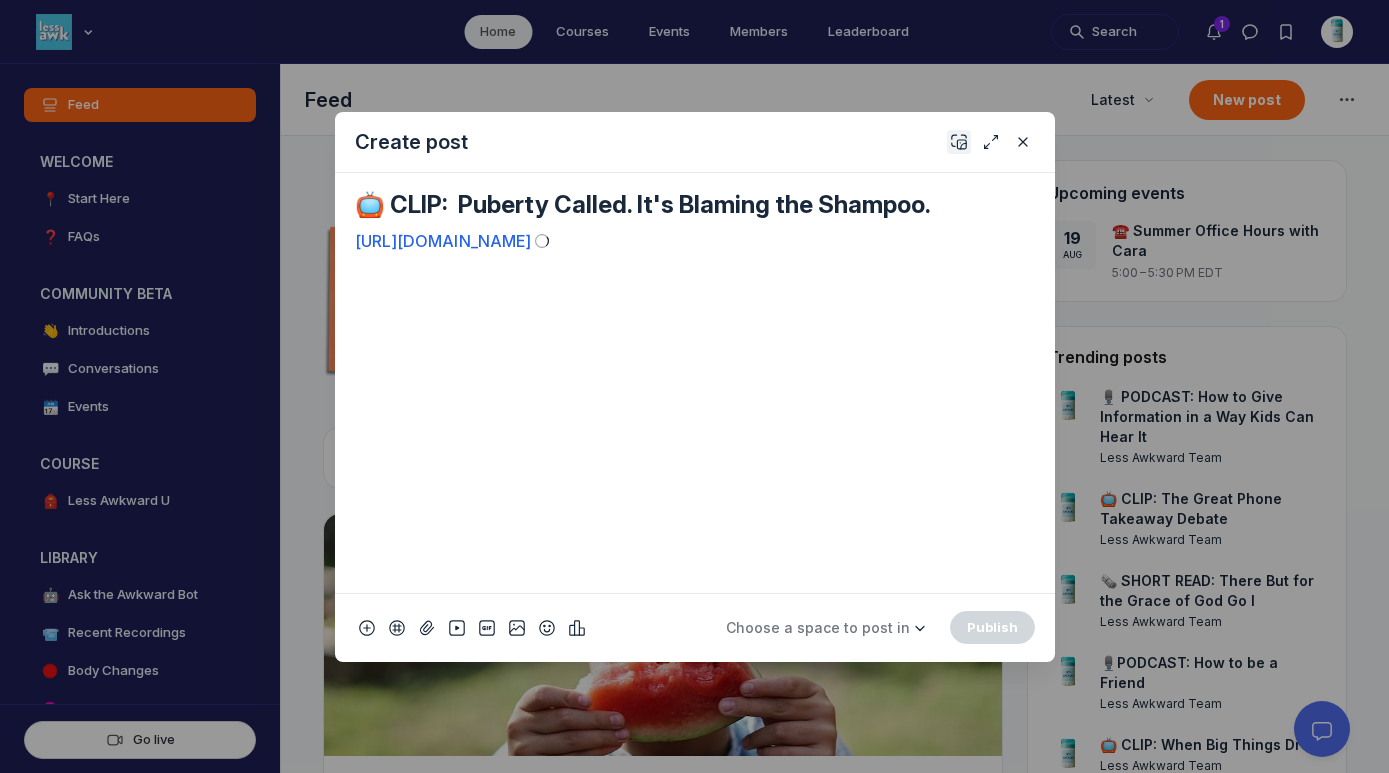 click at bounding box center (959, 142) 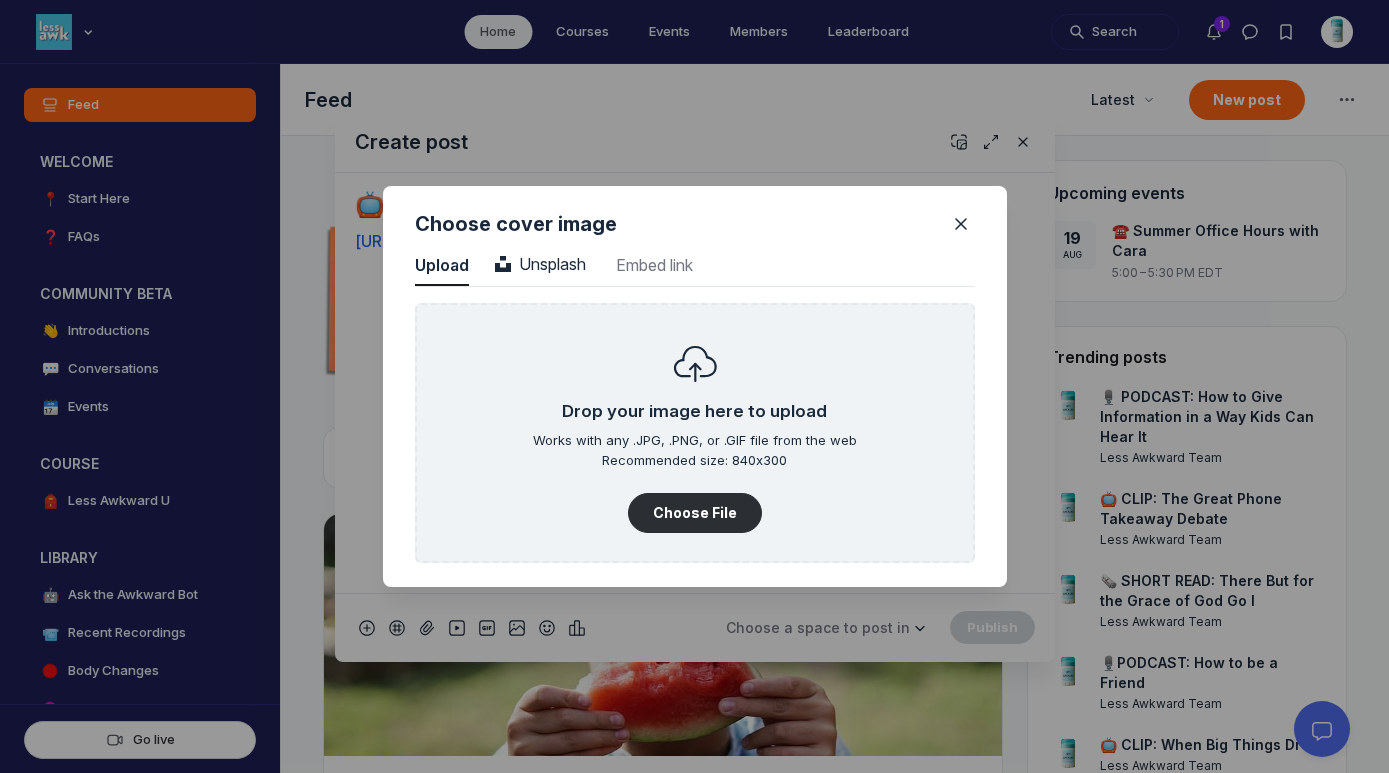 scroll, scrollTop: 2702, scrollLeft: 5090, axis: both 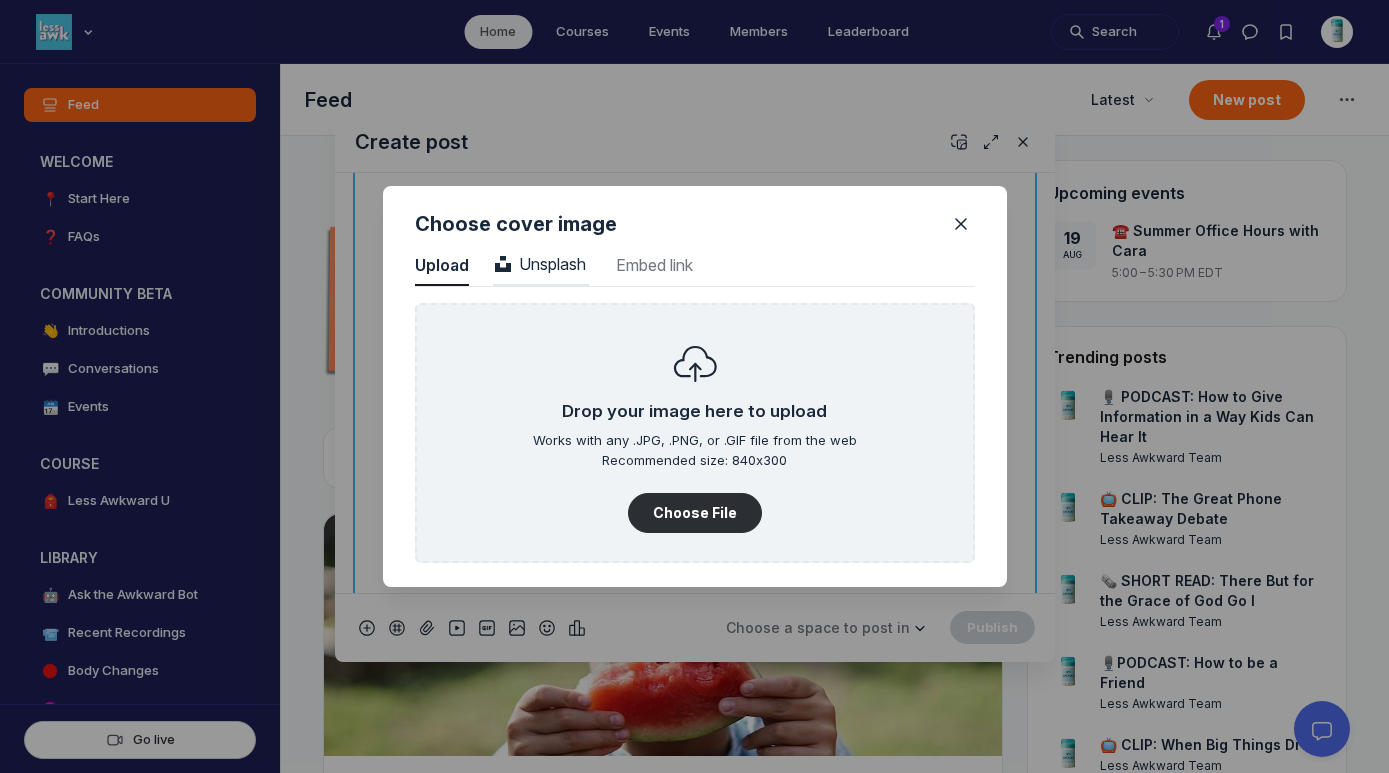 click on "Unsplash   Unsplash" at bounding box center (541, 266) 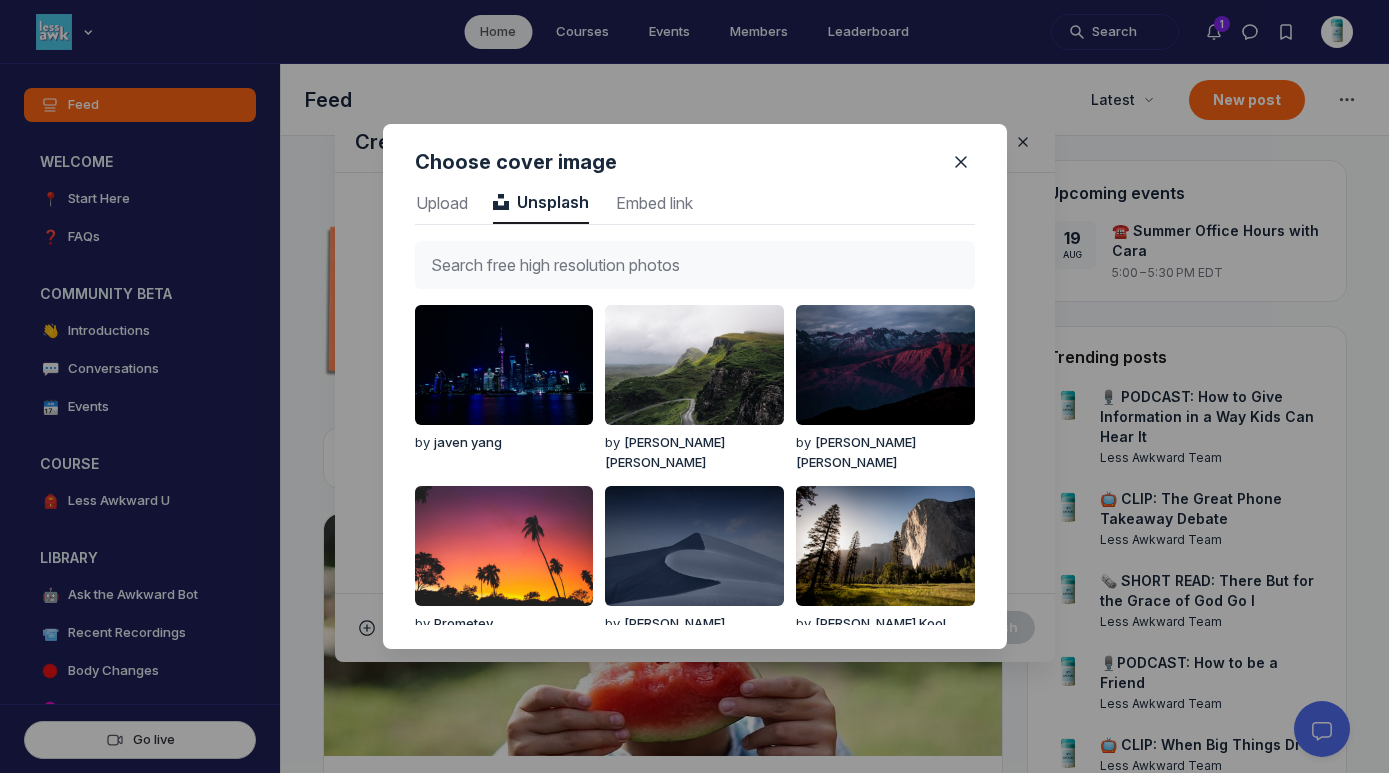 click at bounding box center [695, 265] 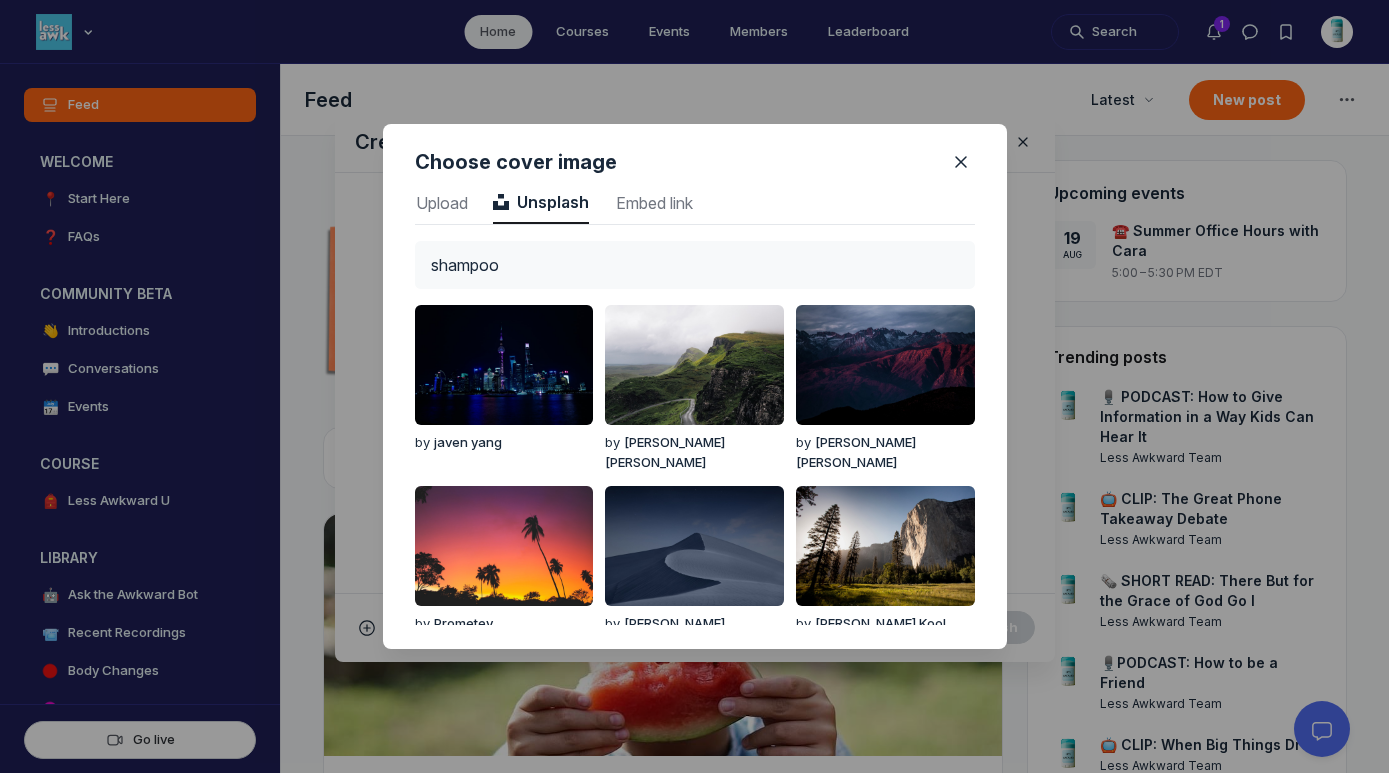 type on "shampoo" 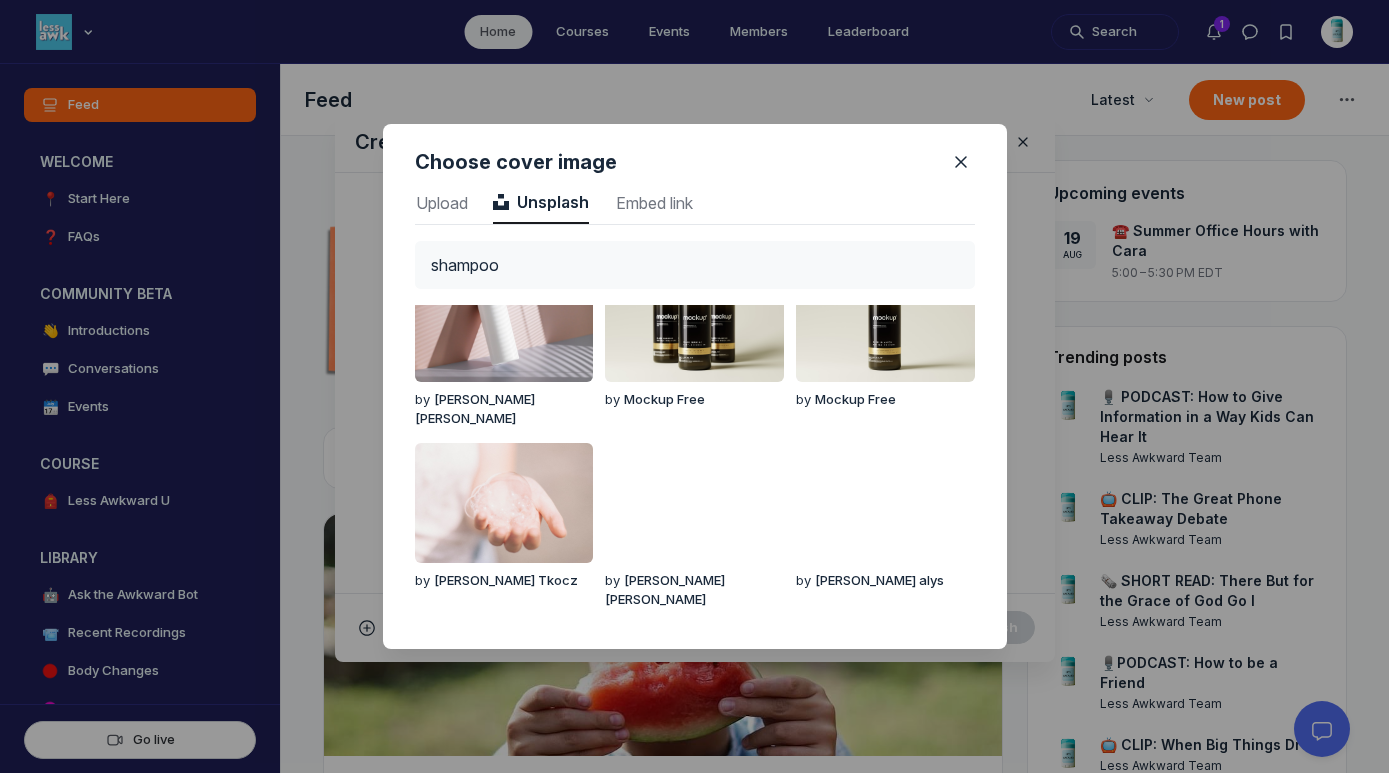 scroll, scrollTop: 435, scrollLeft: 0, axis: vertical 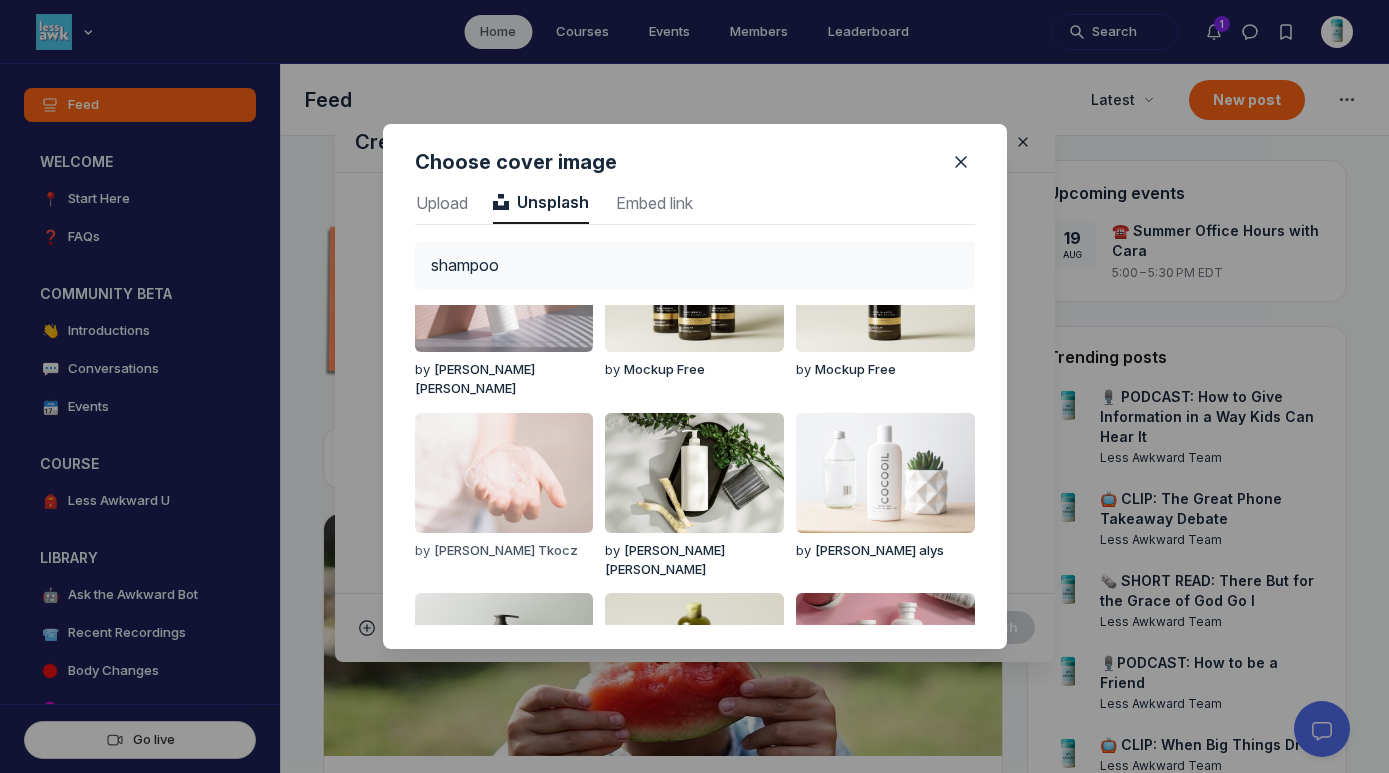 click at bounding box center (504, 473) 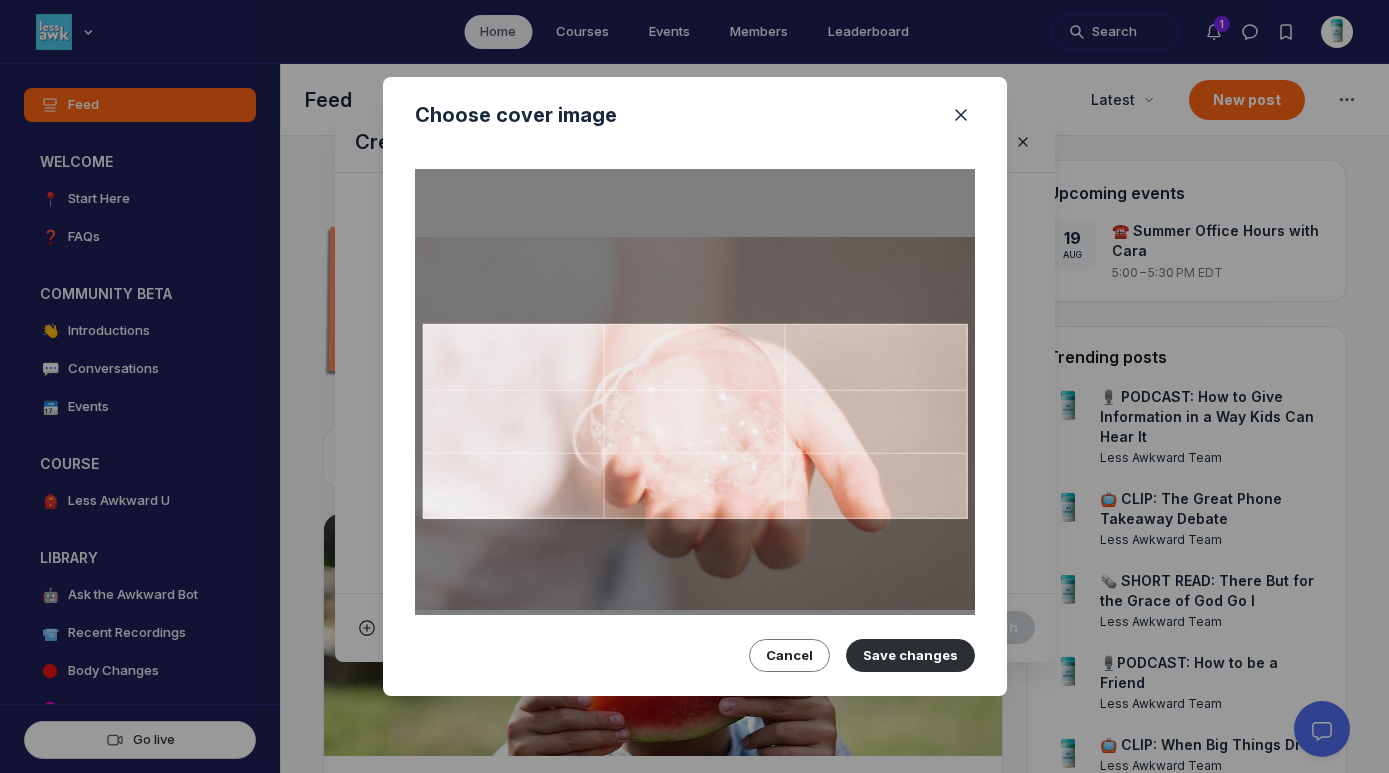 click at bounding box center [694, 421] 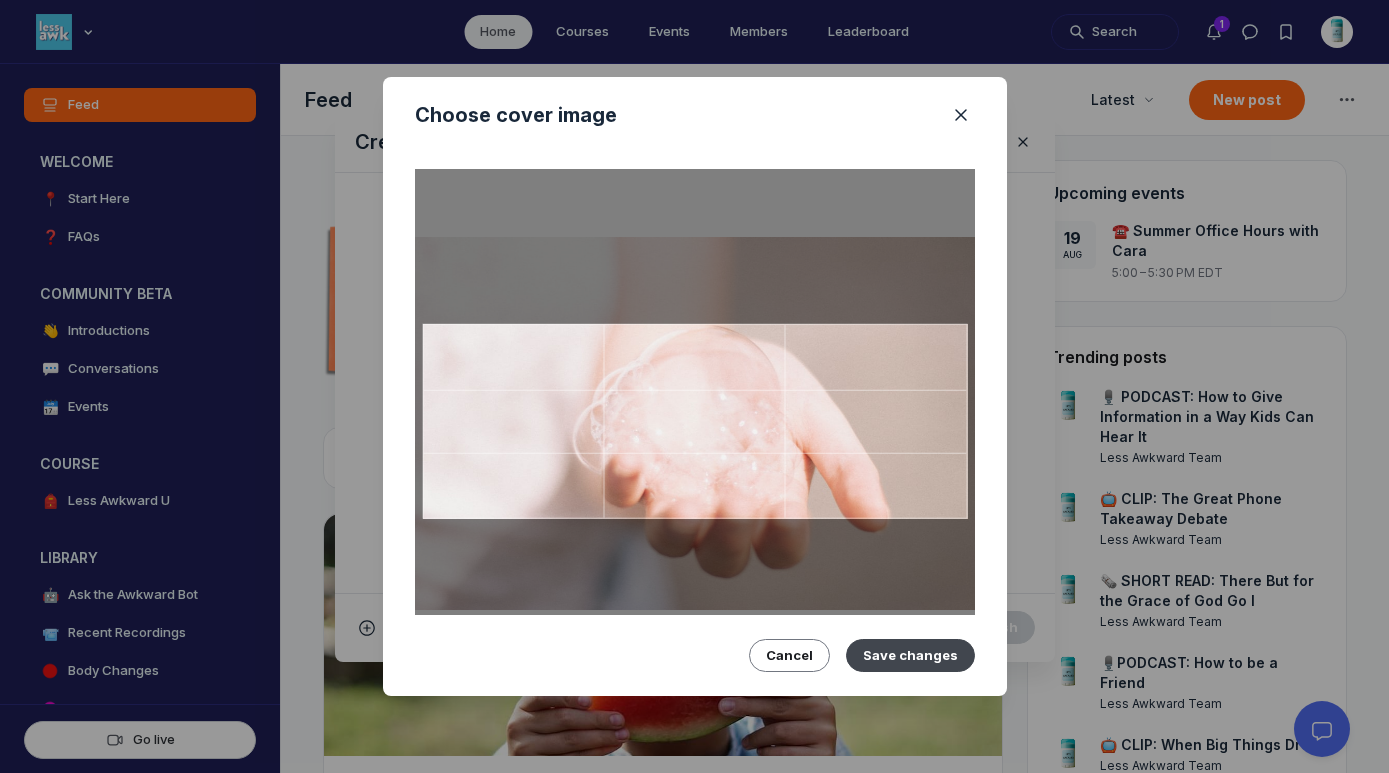 click on "Save changes" at bounding box center (910, 655) 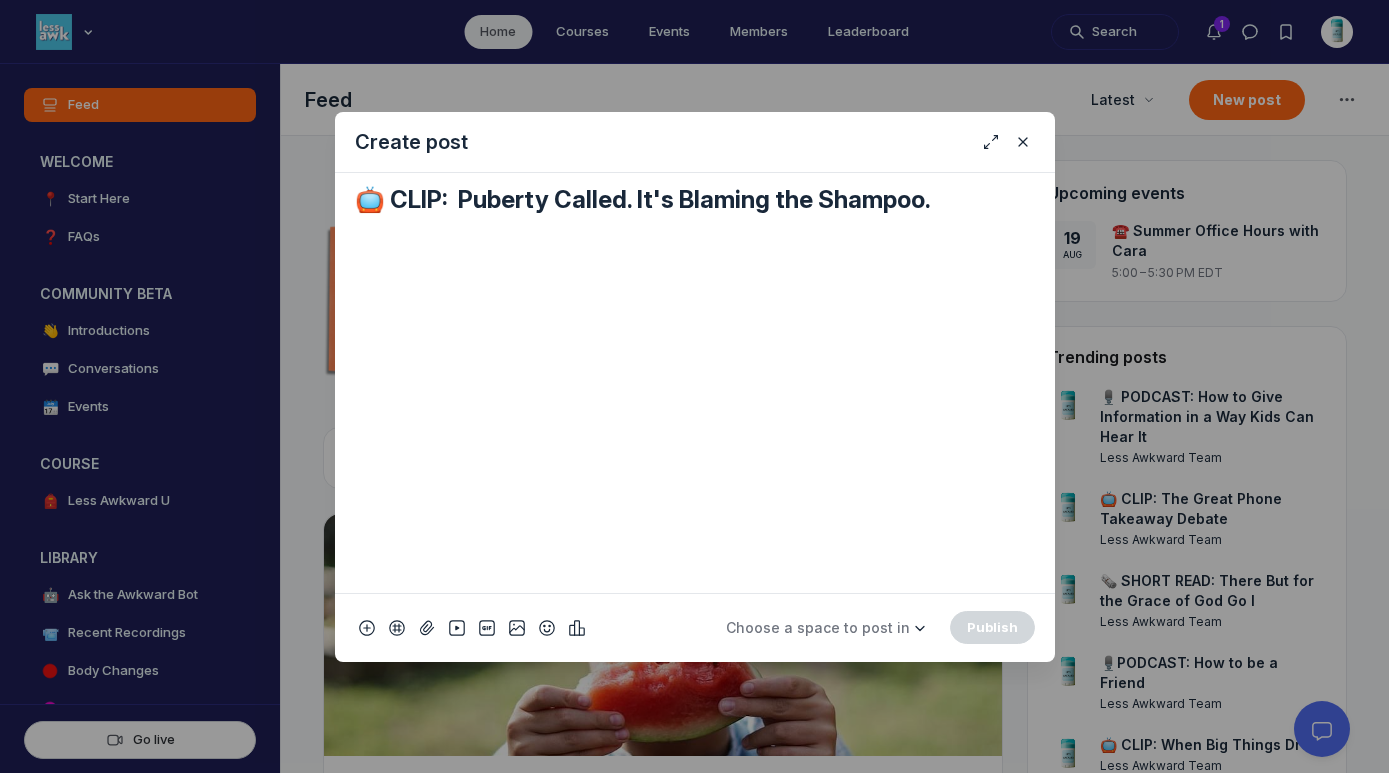 scroll, scrollTop: 117, scrollLeft: 0, axis: vertical 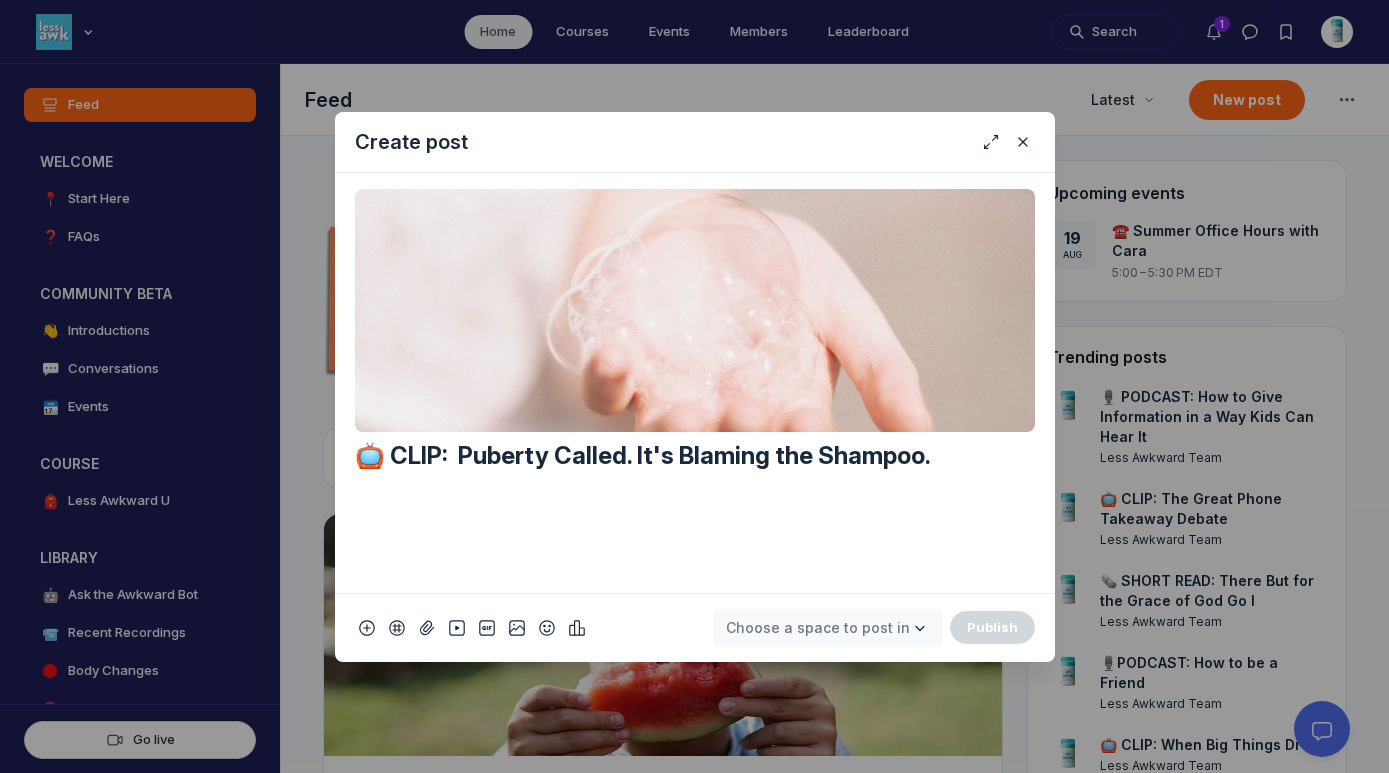 click on "Choose a space to post in" at bounding box center (818, 627) 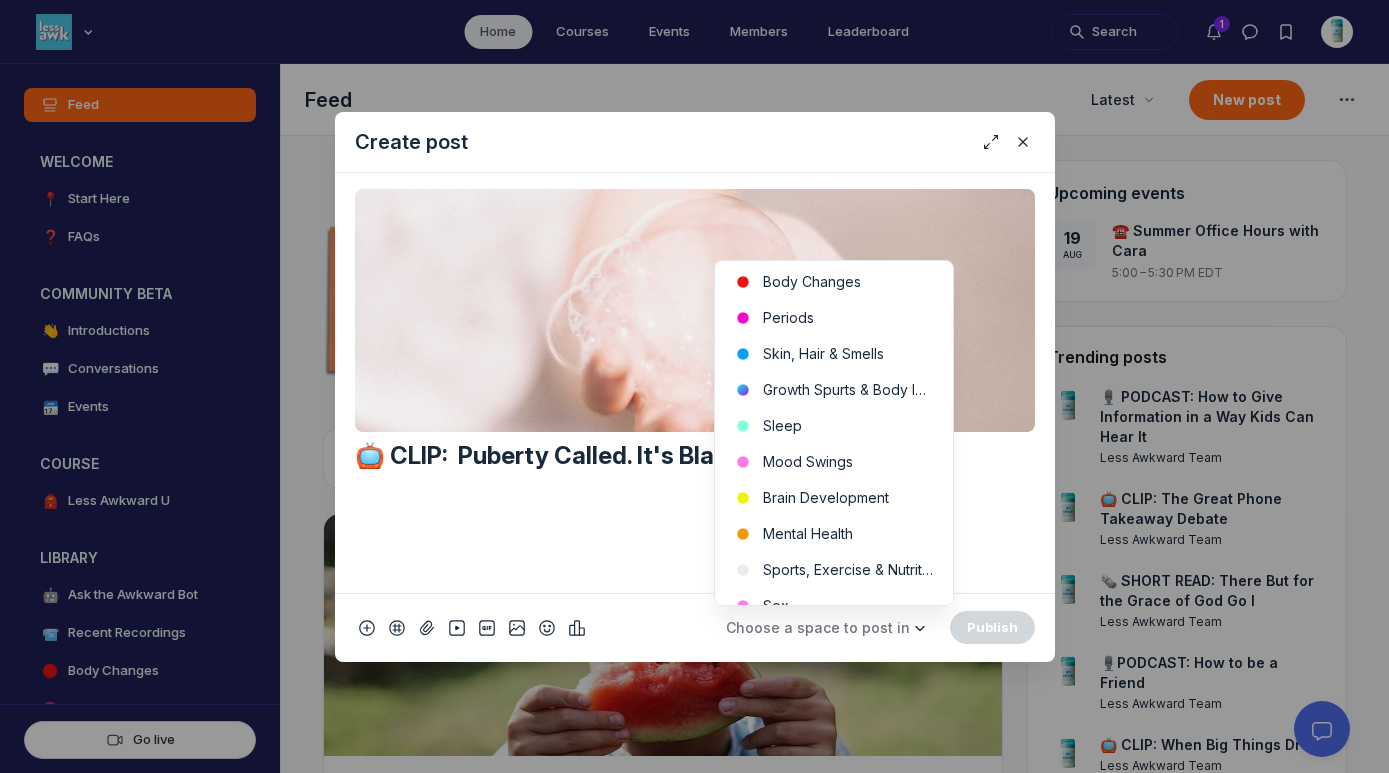 scroll, scrollTop: 806, scrollLeft: 0, axis: vertical 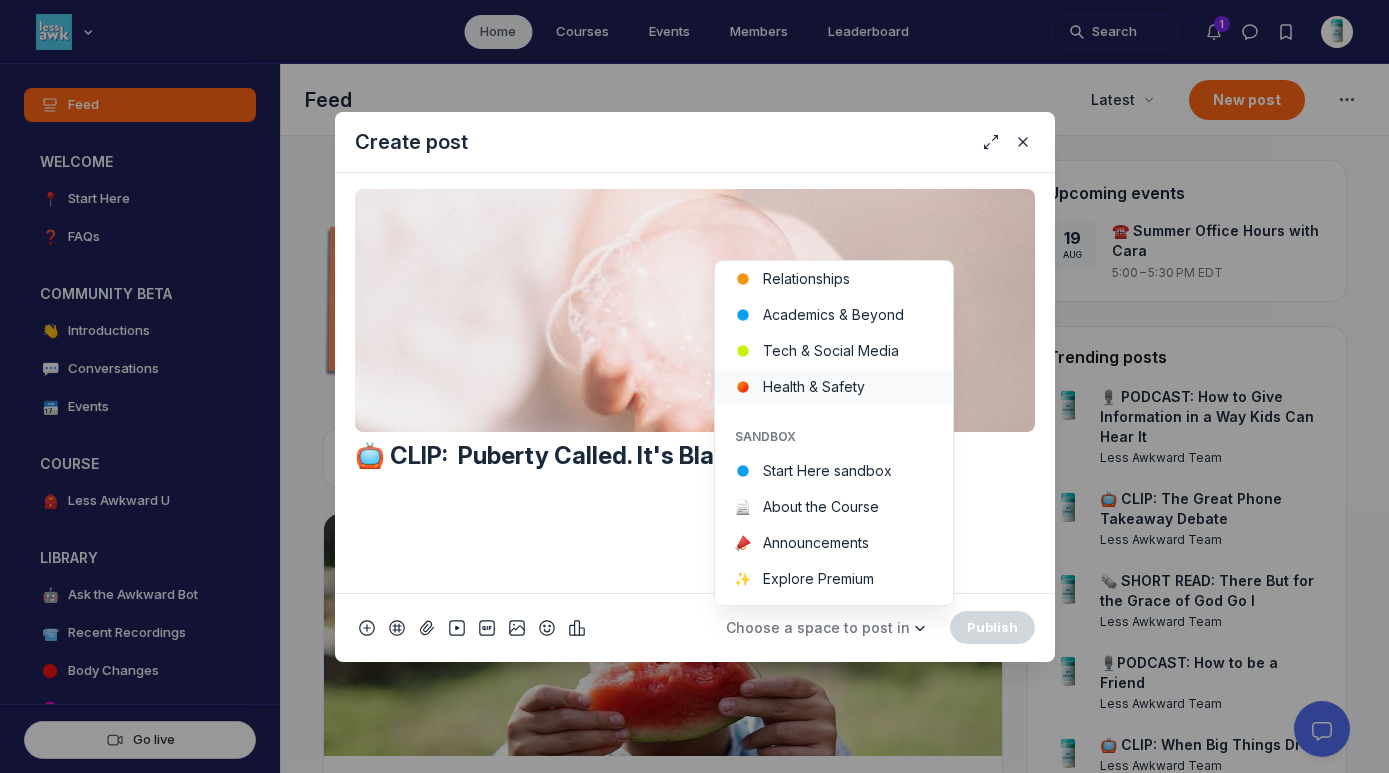 click on "Health & Safety" at bounding box center [834, 387] 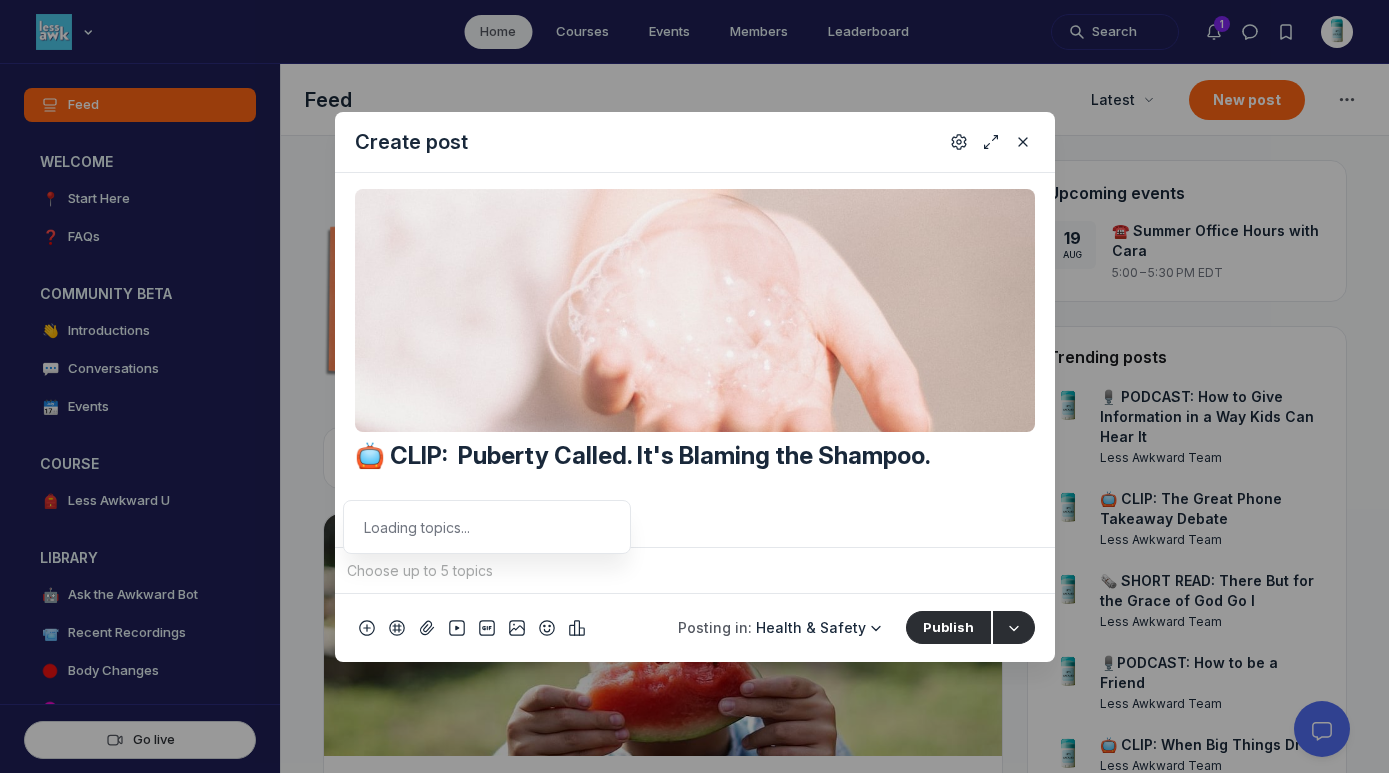 click at bounding box center (695, 571) 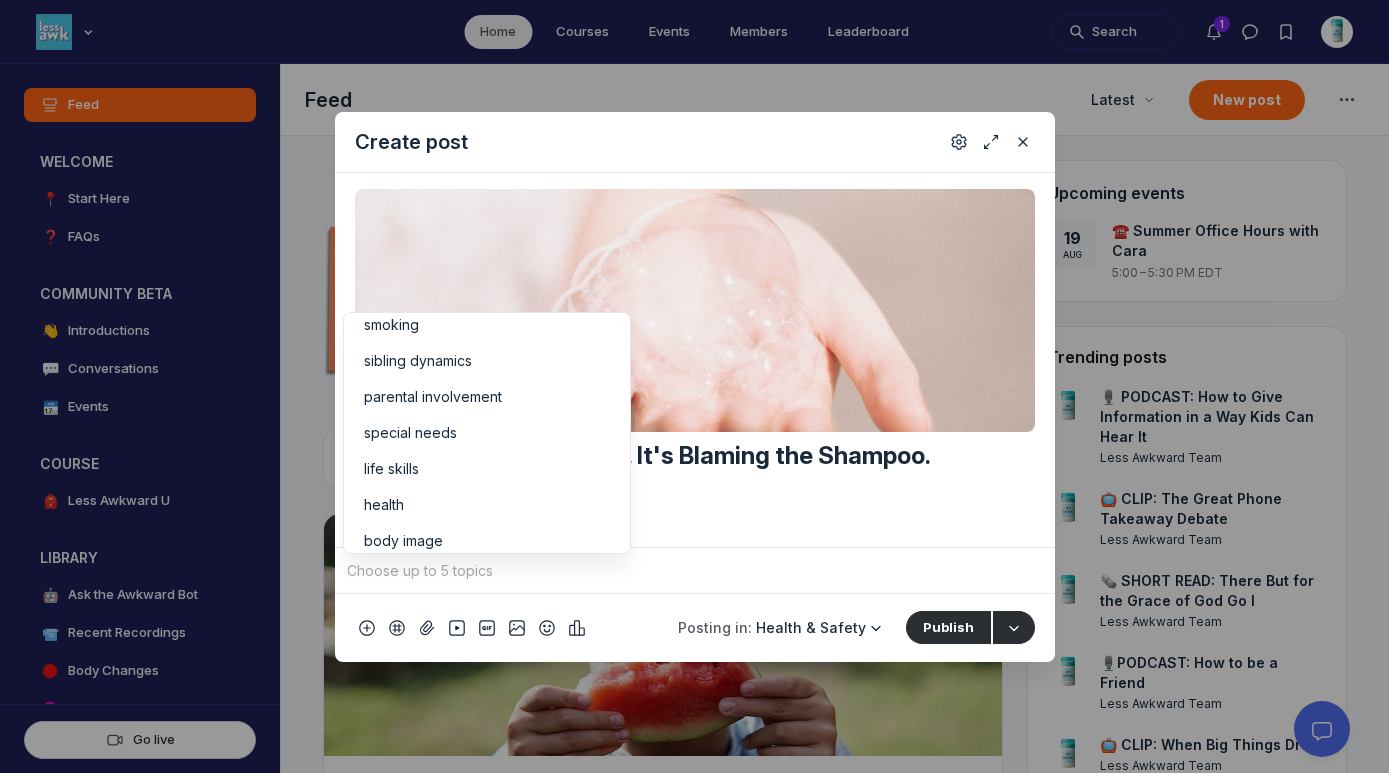 scroll, scrollTop: 167, scrollLeft: 0, axis: vertical 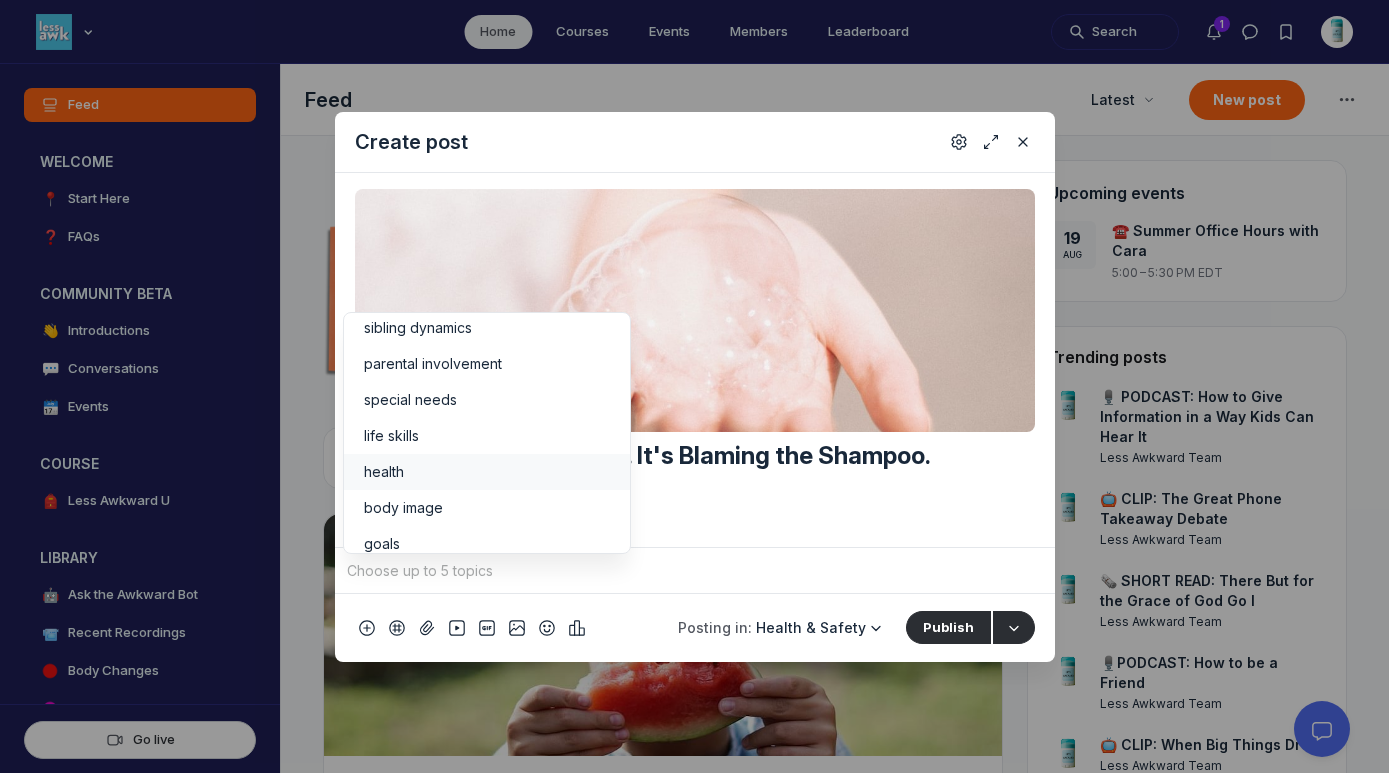click on "health" at bounding box center [487, 472] 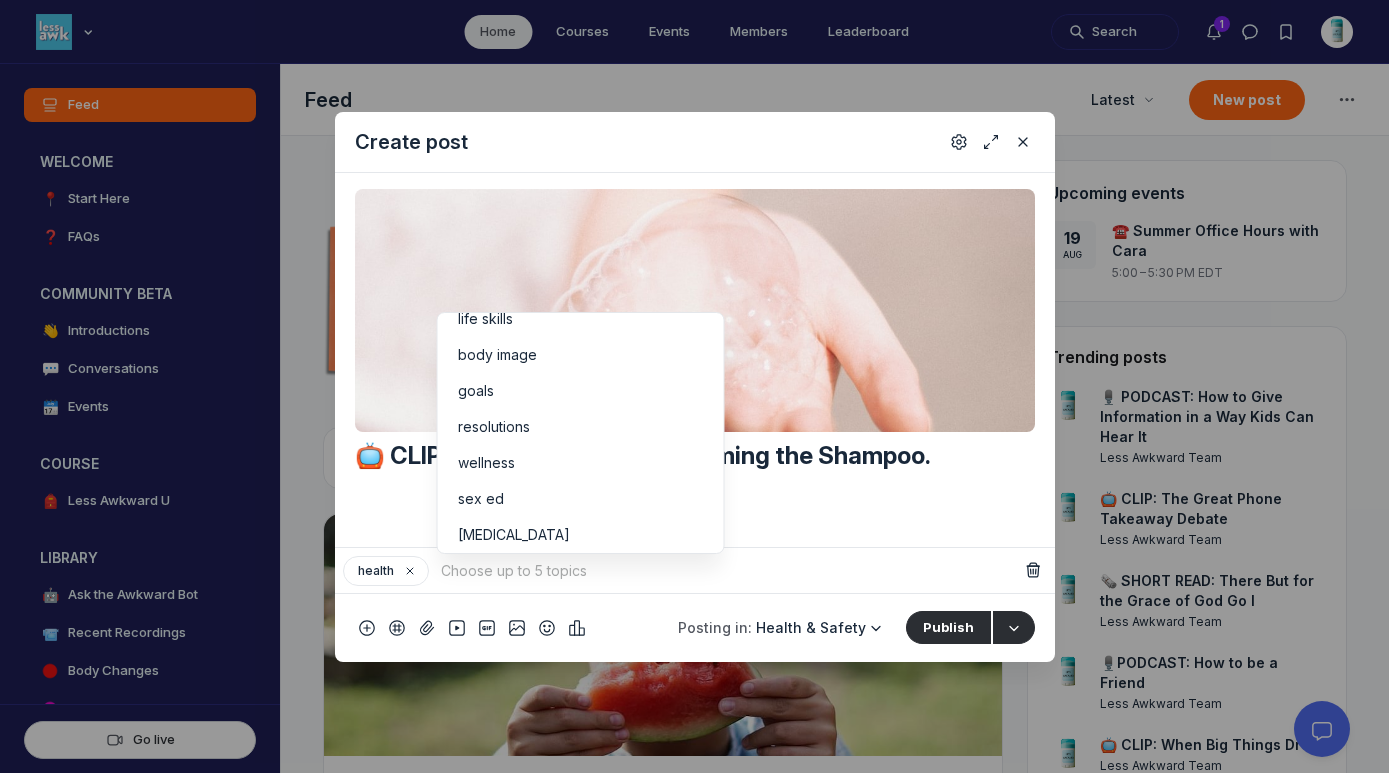 scroll, scrollTop: 332, scrollLeft: 0, axis: vertical 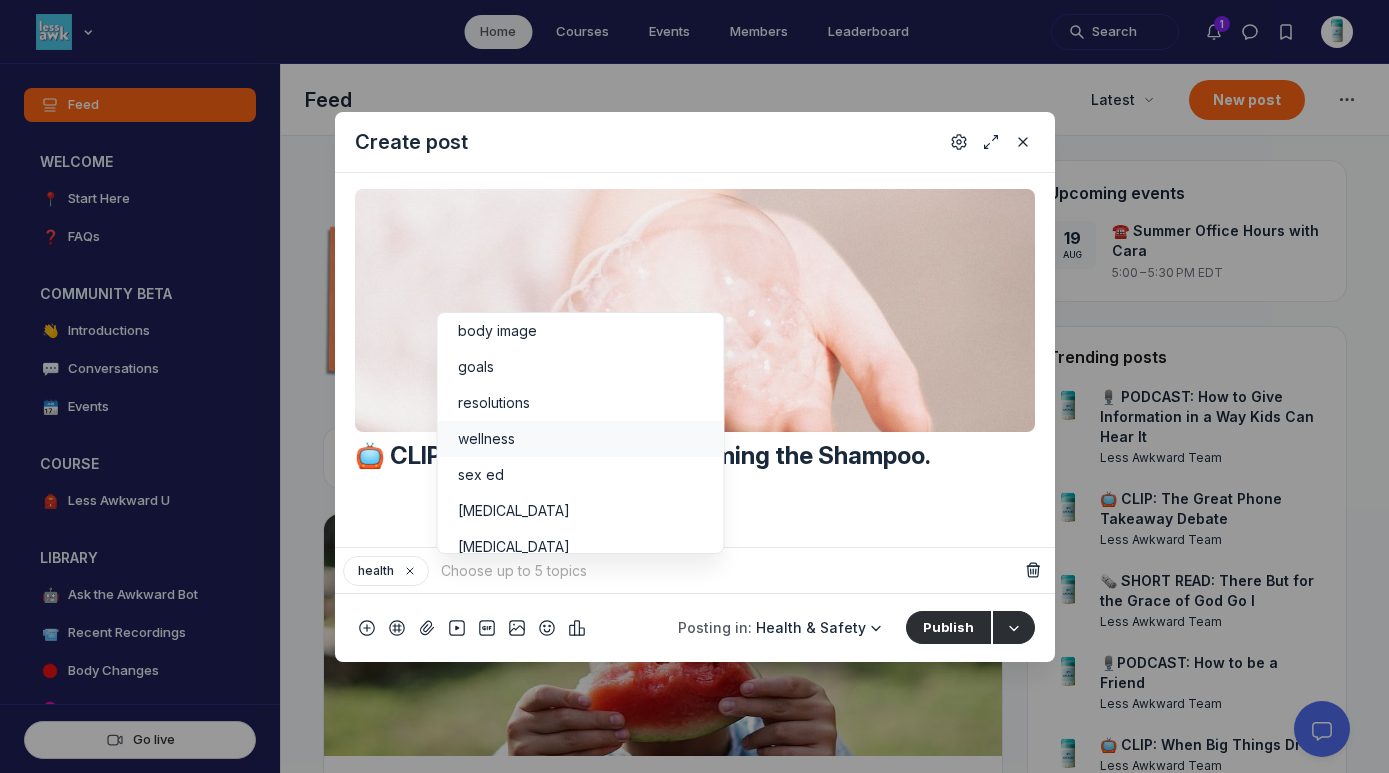 click on "wellness" at bounding box center [580, 439] 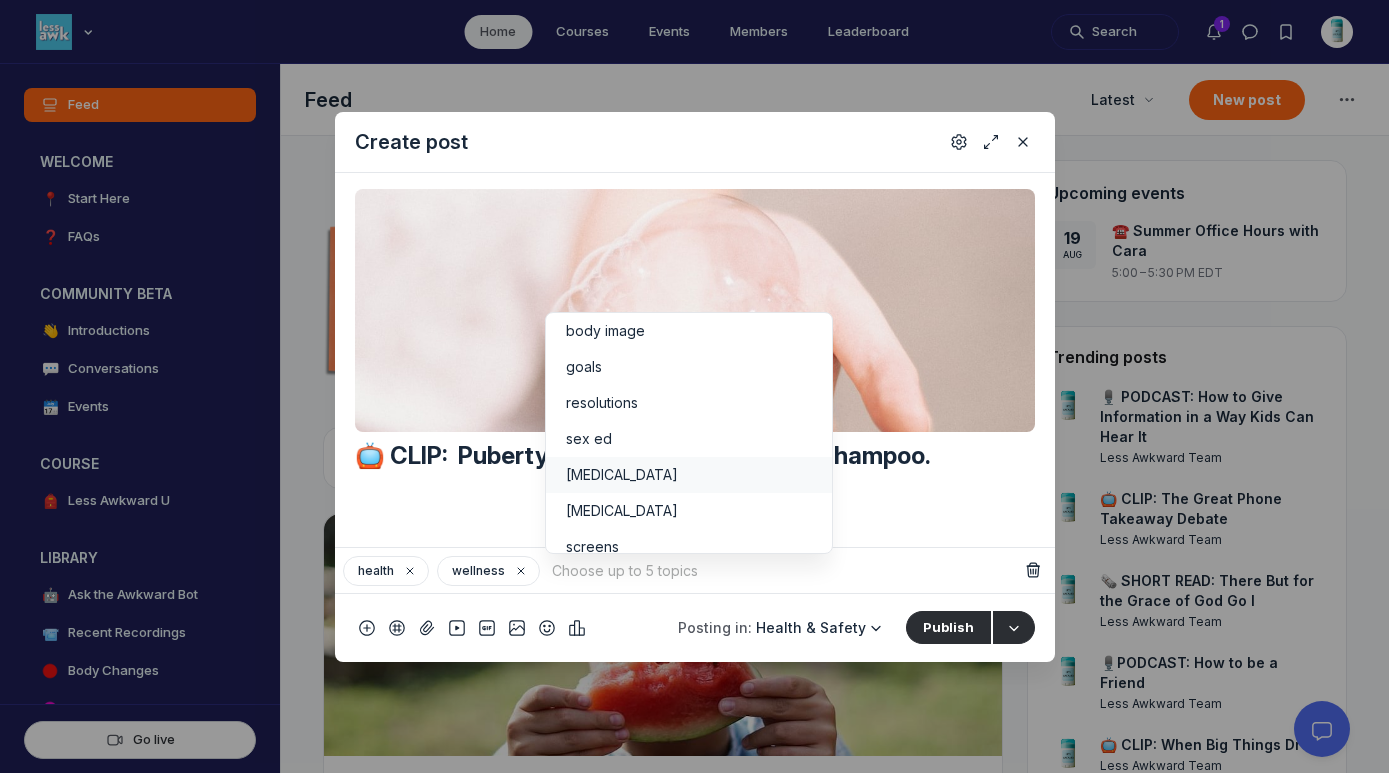 click on "[MEDICAL_DATA]" at bounding box center (622, 475) 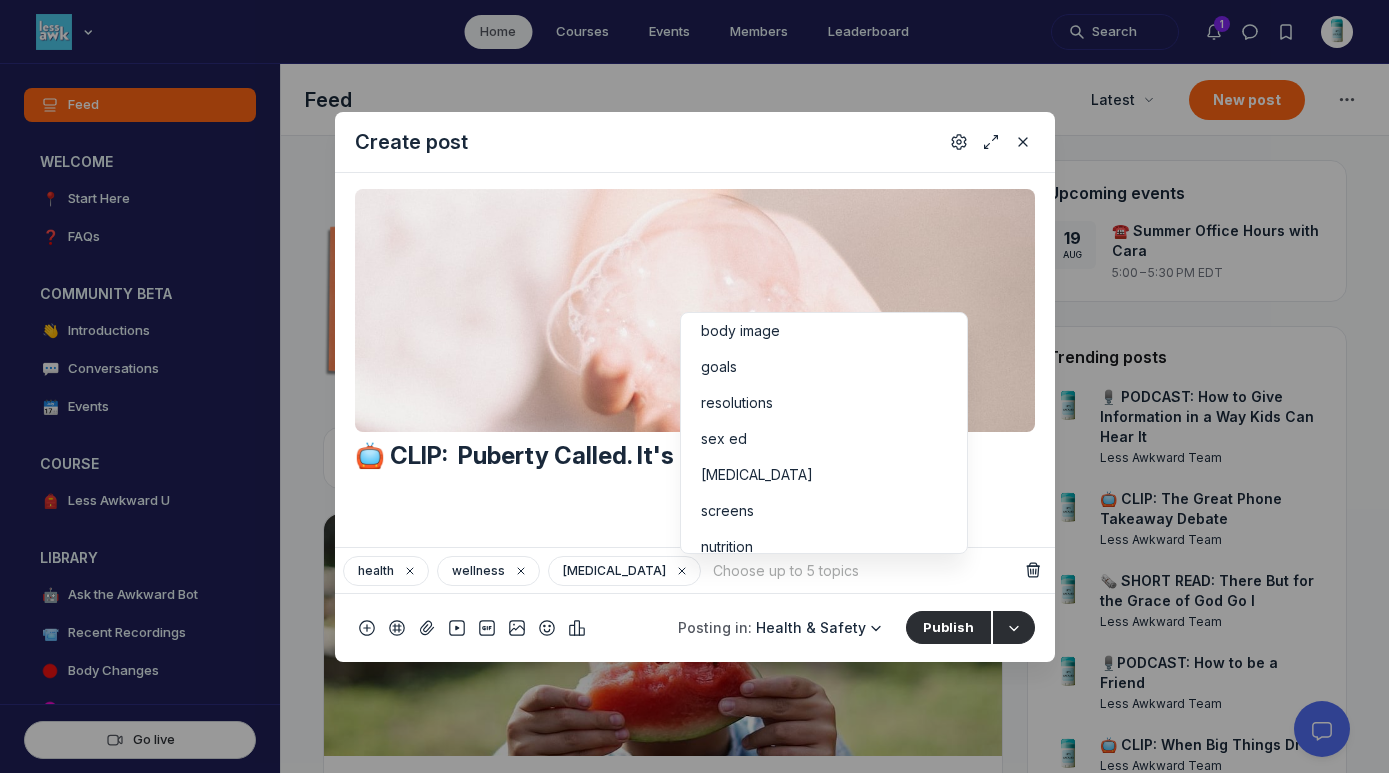 scroll, scrollTop: 388, scrollLeft: 0, axis: vertical 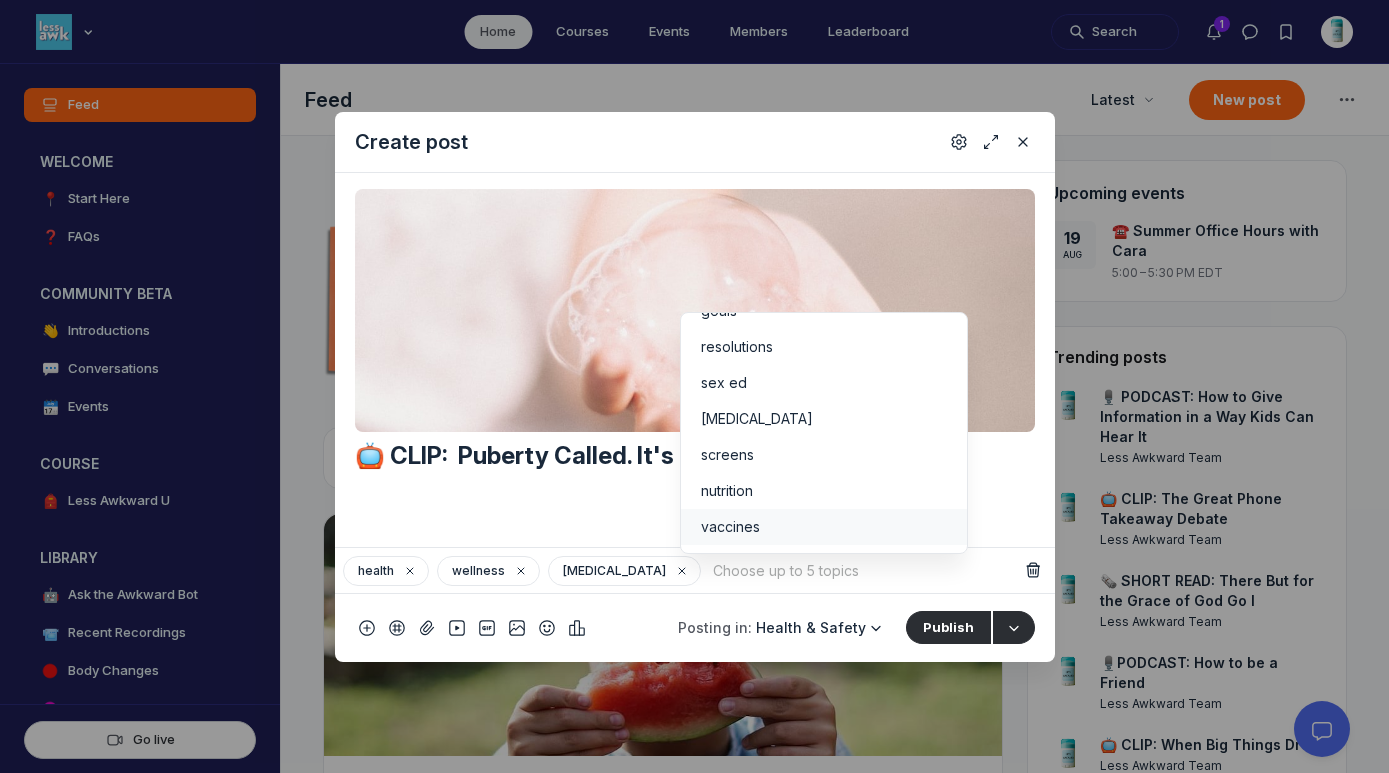 drag, startPoint x: 957, startPoint y: 478, endPoint x: 942, endPoint y: 508, distance: 33.54102 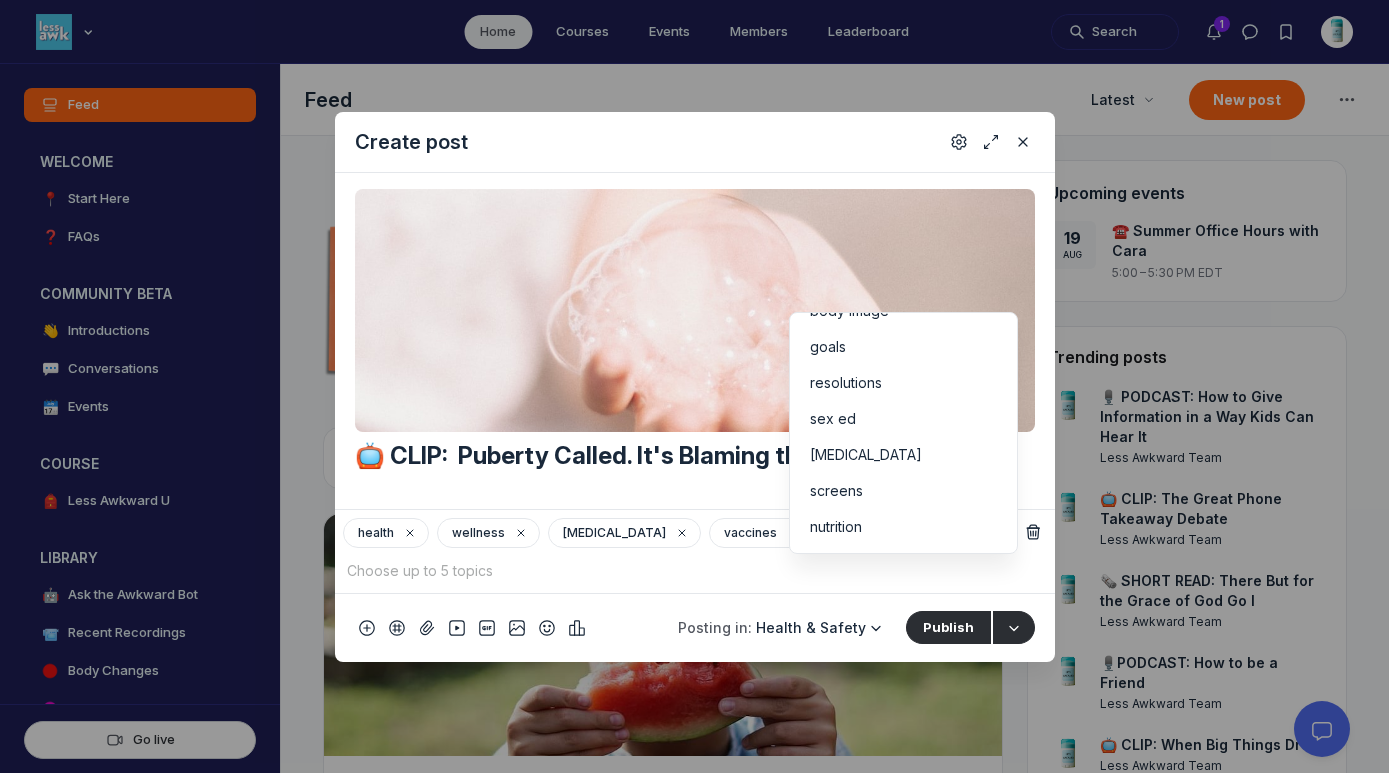 click at bounding box center (681, 571) 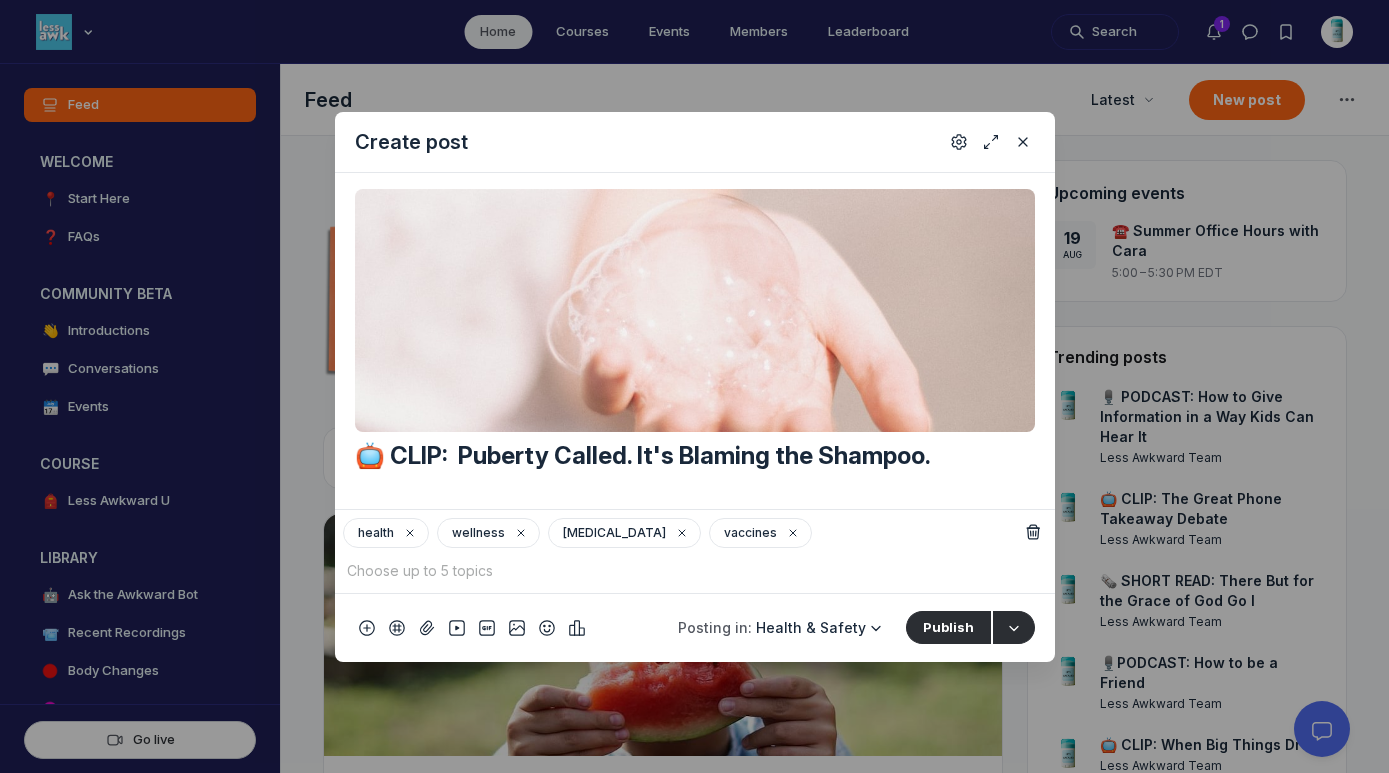 click 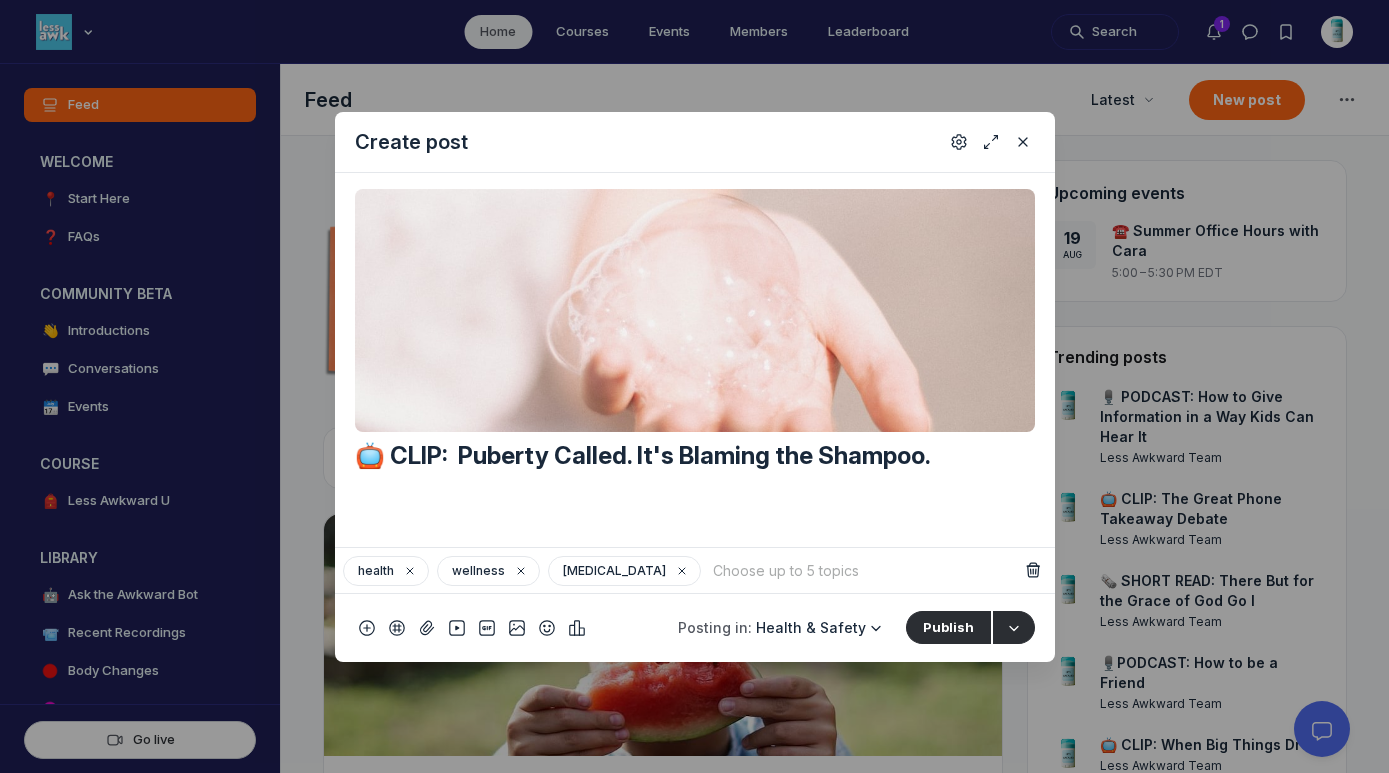click at bounding box center [864, 571] 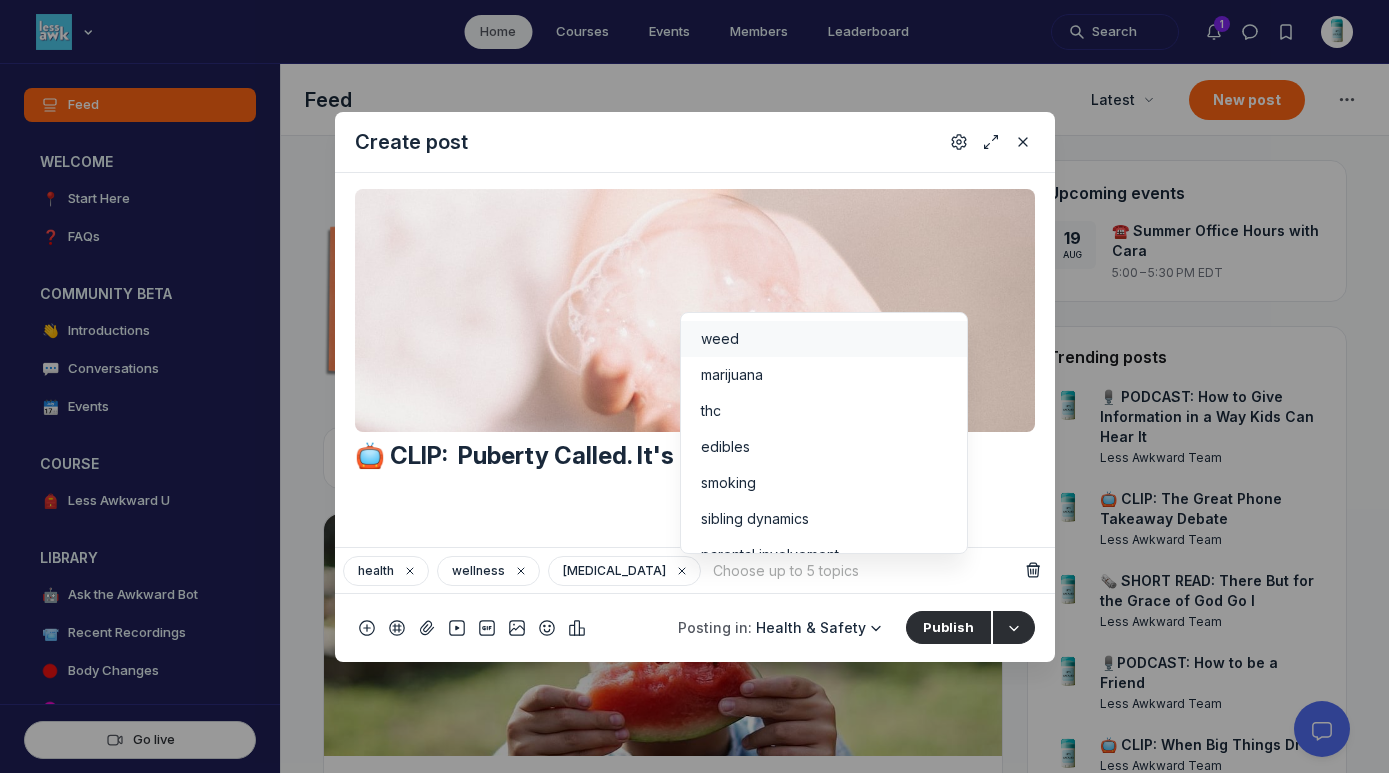 type on "s" 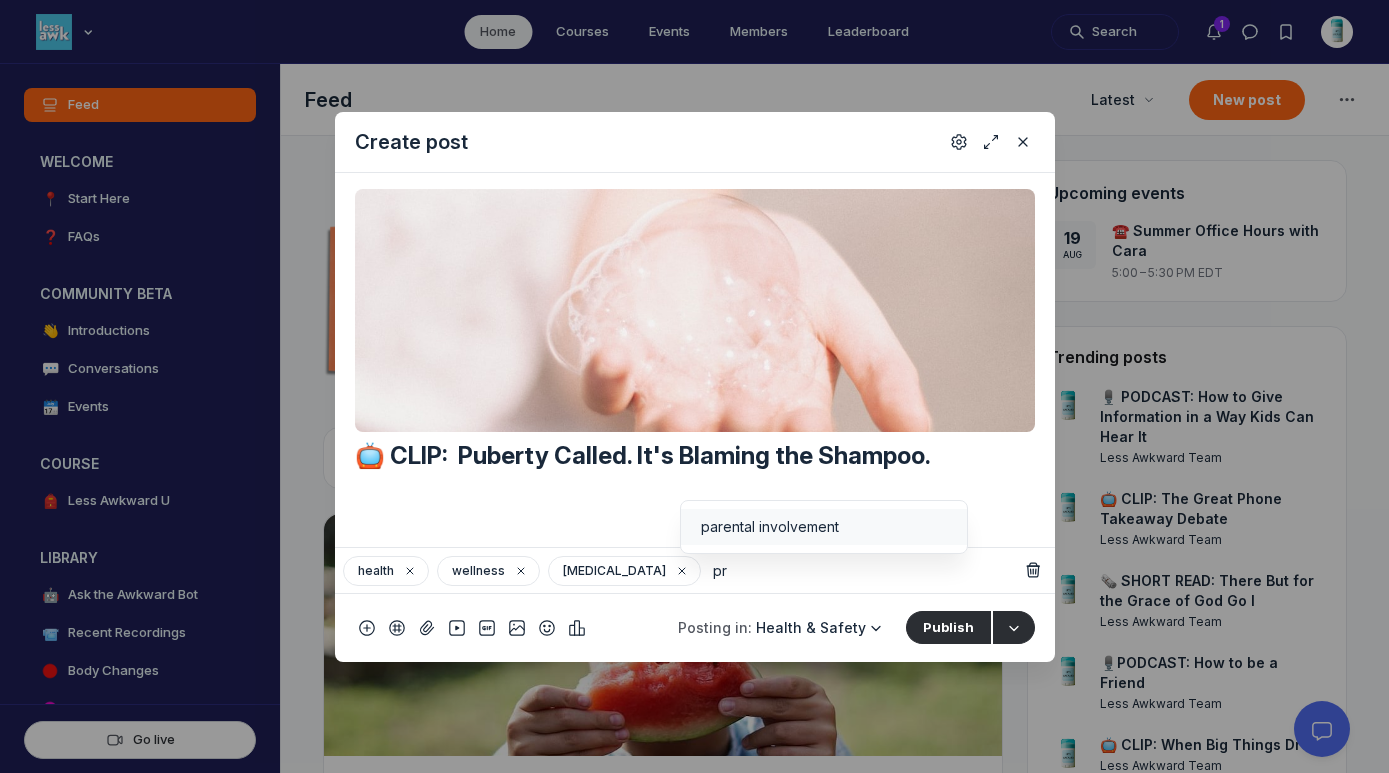 type on "p" 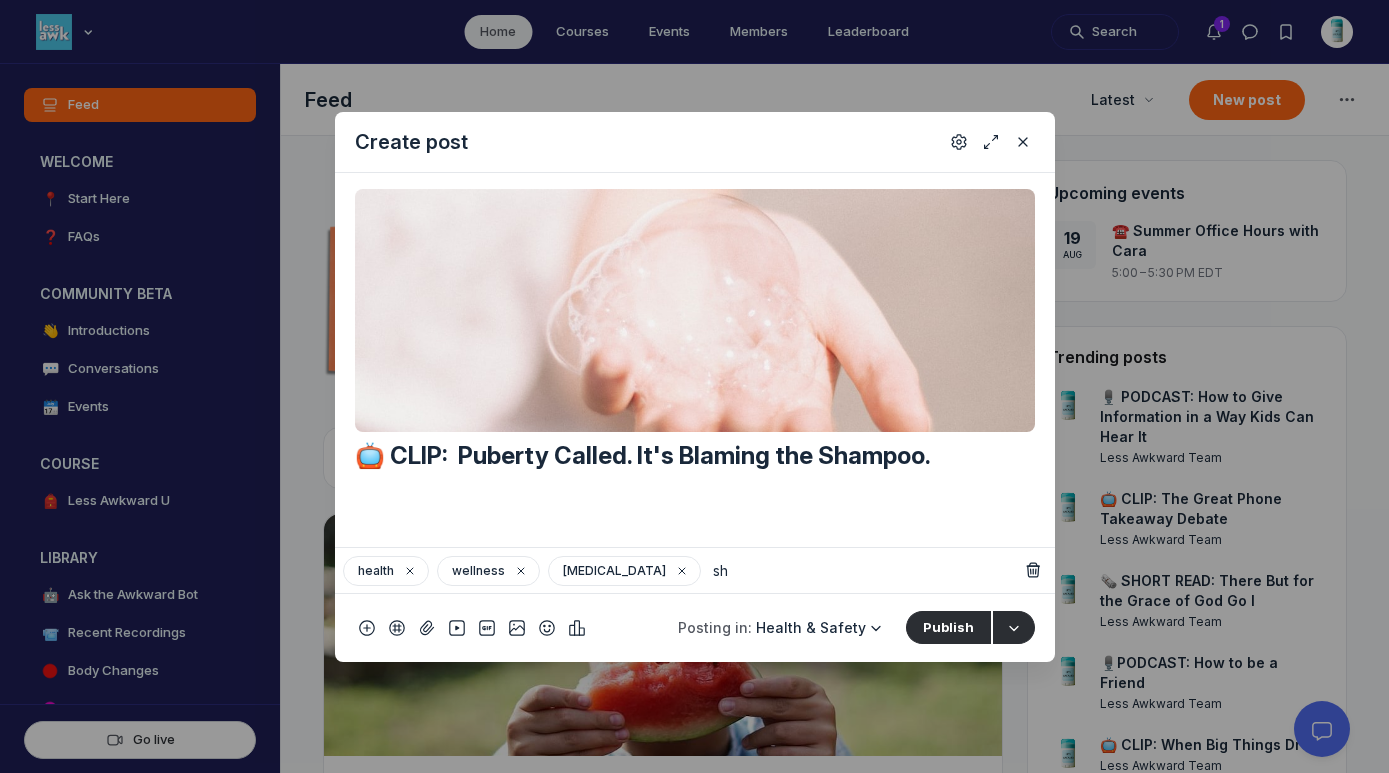 type on "s" 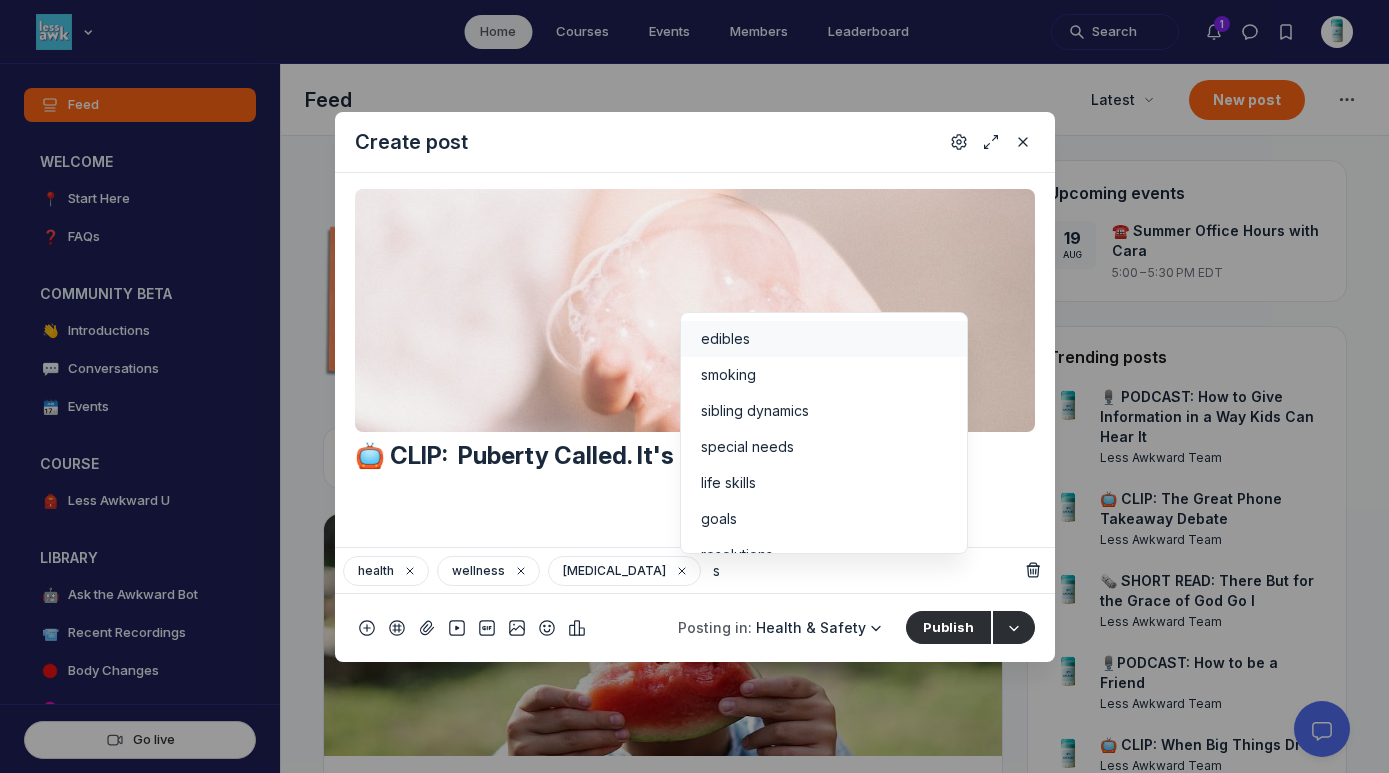 type 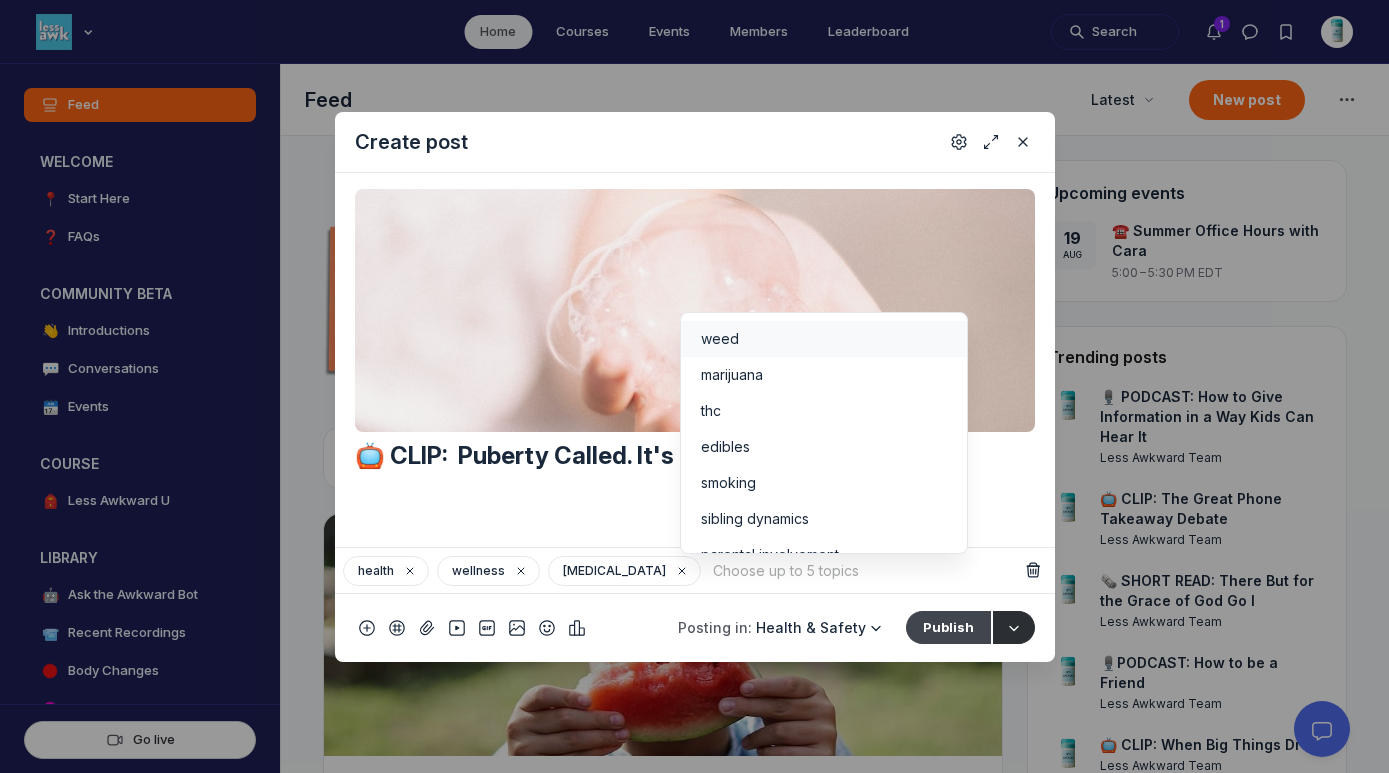 click on "Publish" at bounding box center [948, 627] 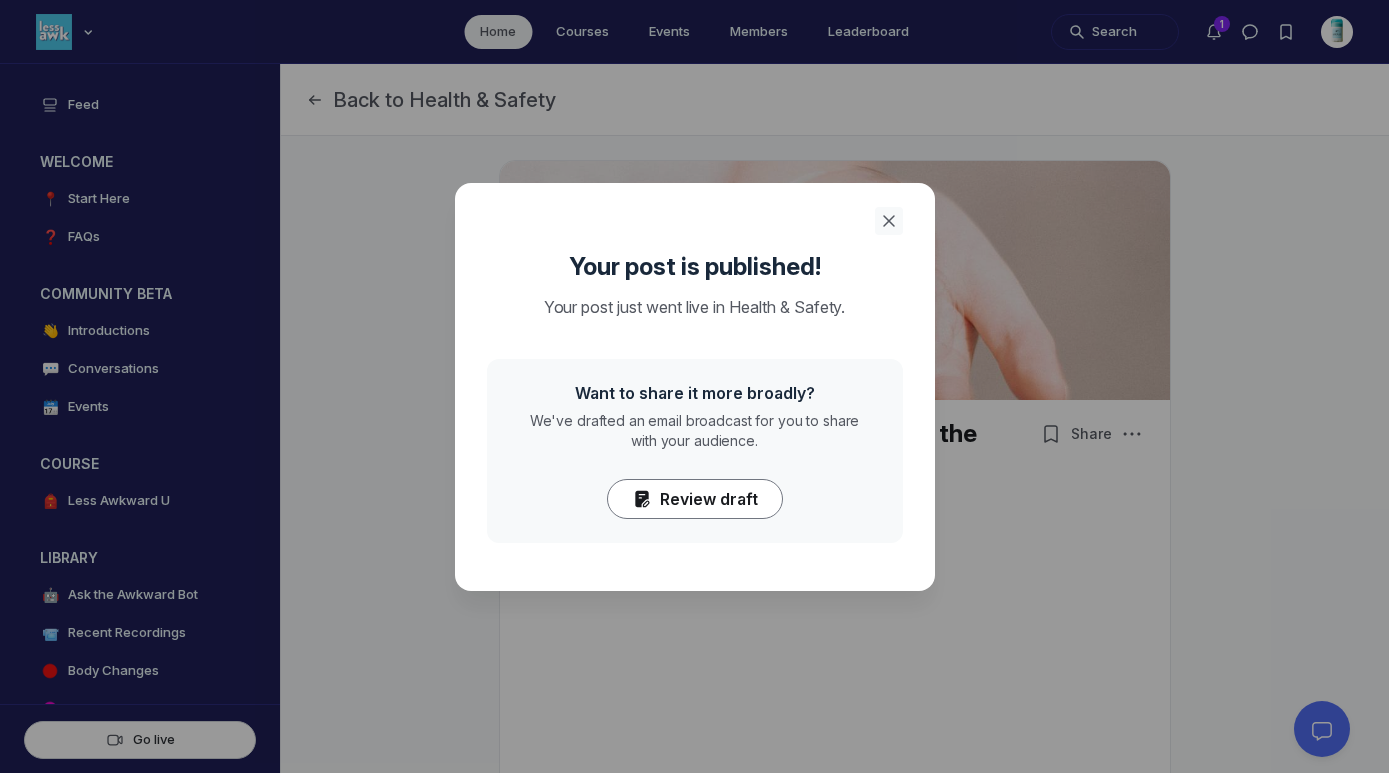 click at bounding box center [889, 221] 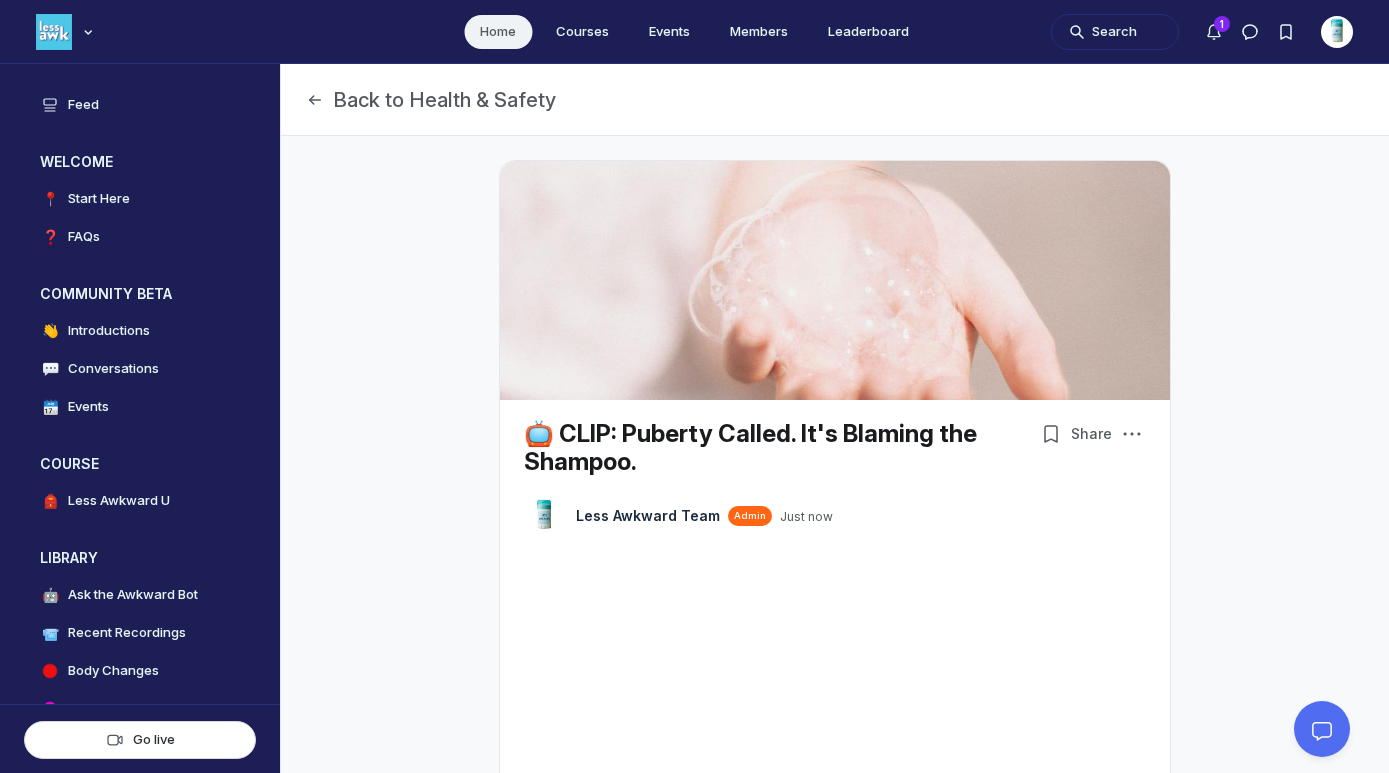 click on "Home" at bounding box center (498, 32) 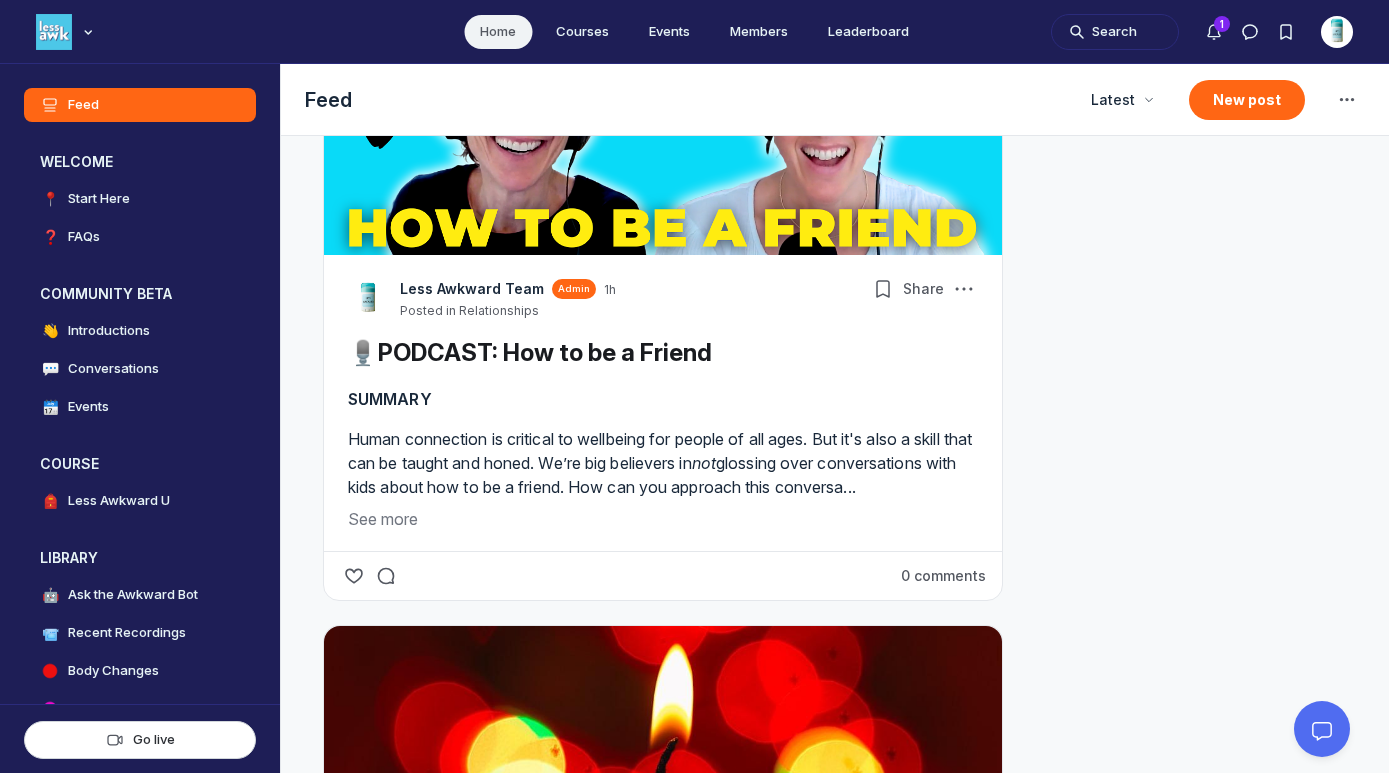 scroll, scrollTop: 0, scrollLeft: 0, axis: both 